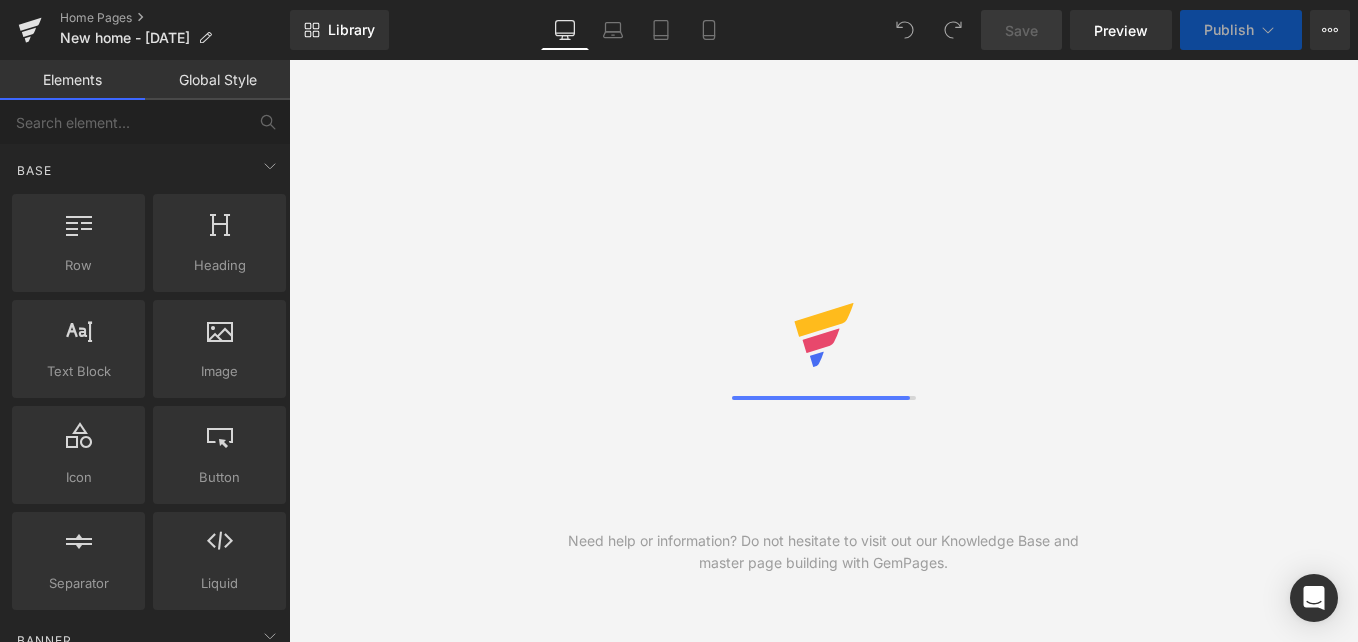 scroll, scrollTop: 0, scrollLeft: 0, axis: both 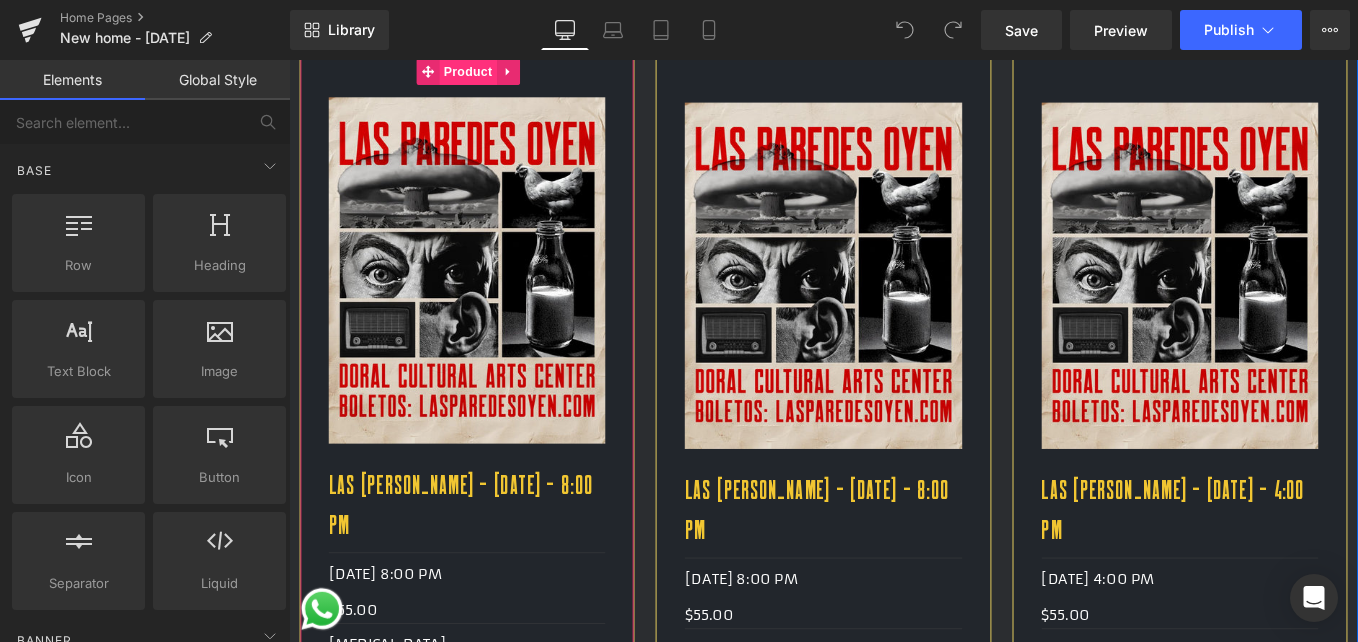 click on "Product" at bounding box center [491, 73] 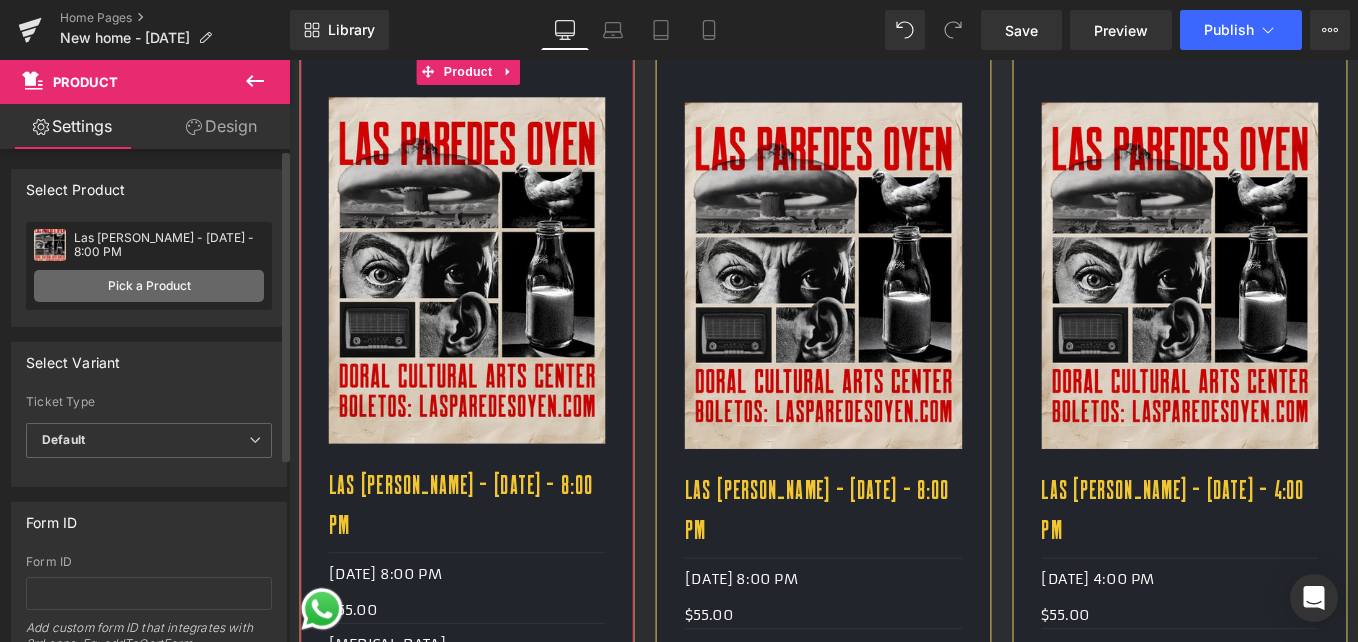 click on "Pick a Product" at bounding box center [149, 286] 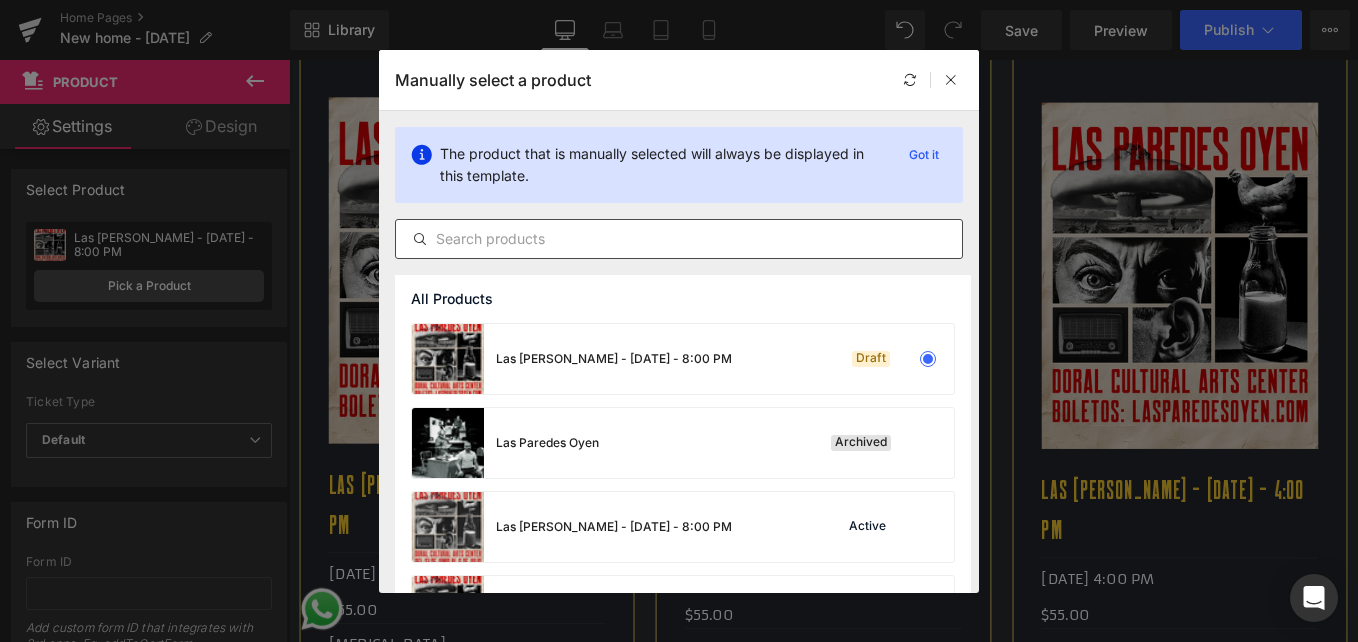 click at bounding box center (679, 239) 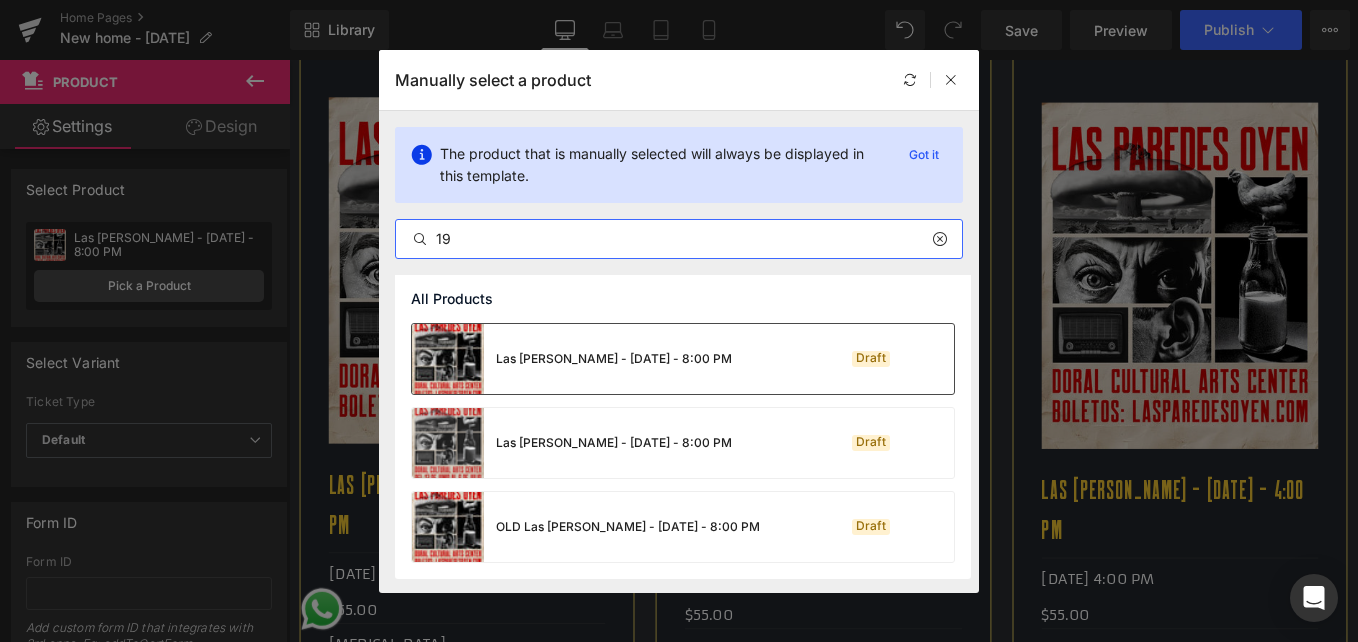 type on "19" 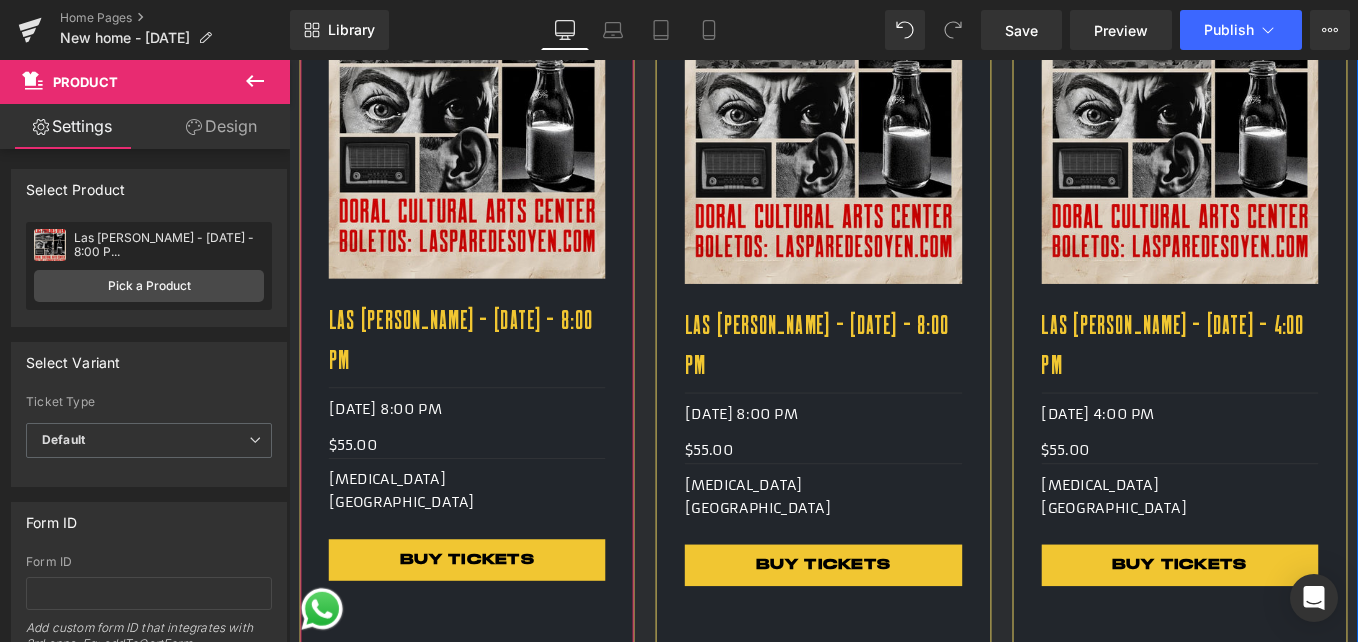 scroll, scrollTop: 1700, scrollLeft: 0, axis: vertical 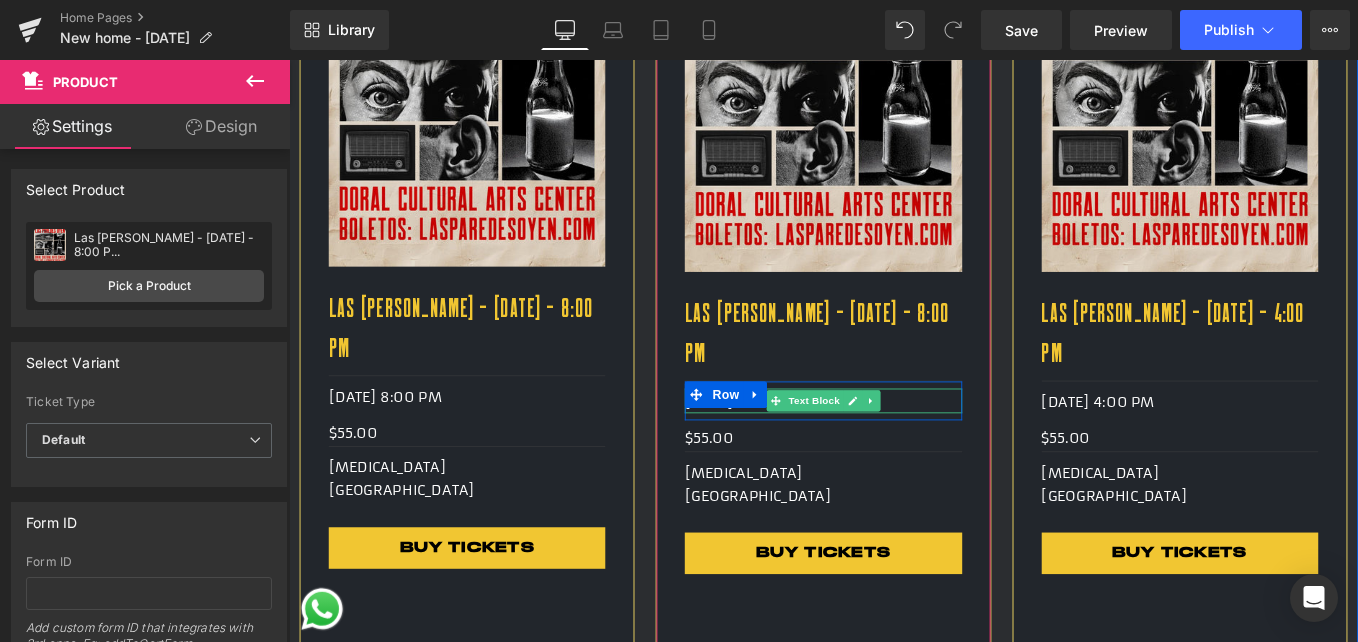 click on "[DATE] 8:00 PM" at bounding box center [893, 448] 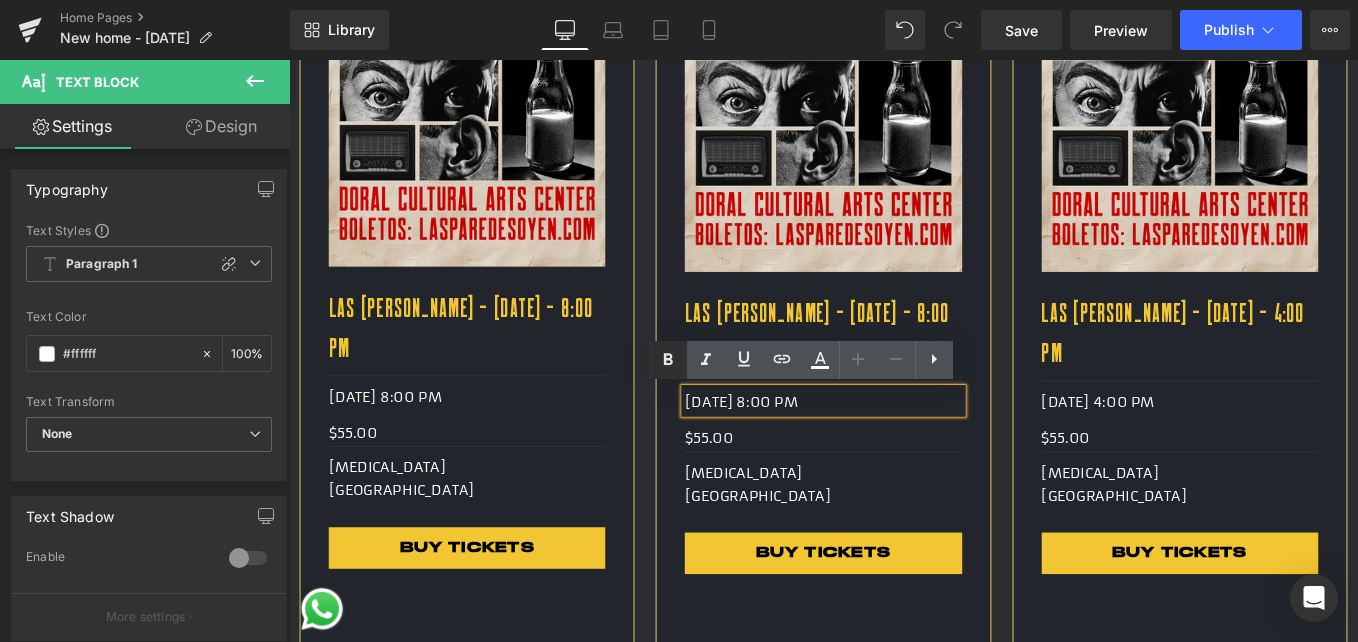 copy on "[DATE] 8:00 PM" 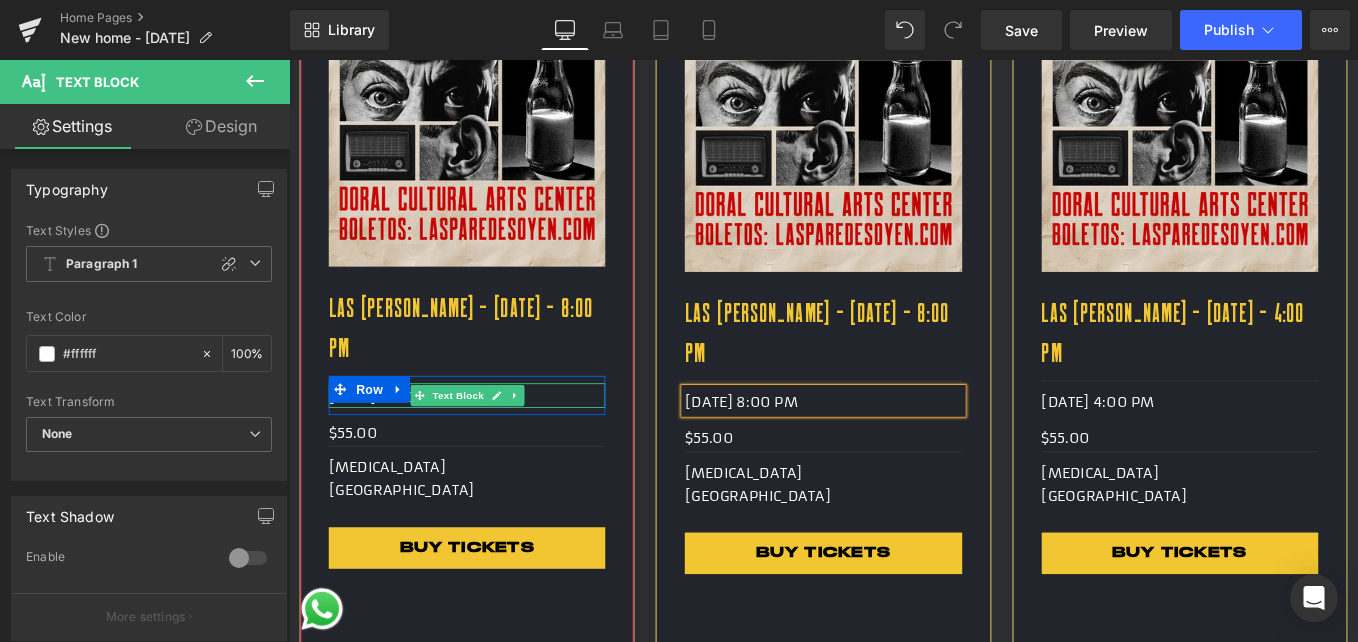 click on "[DATE] 8:00 PM" at bounding box center (490, 442) 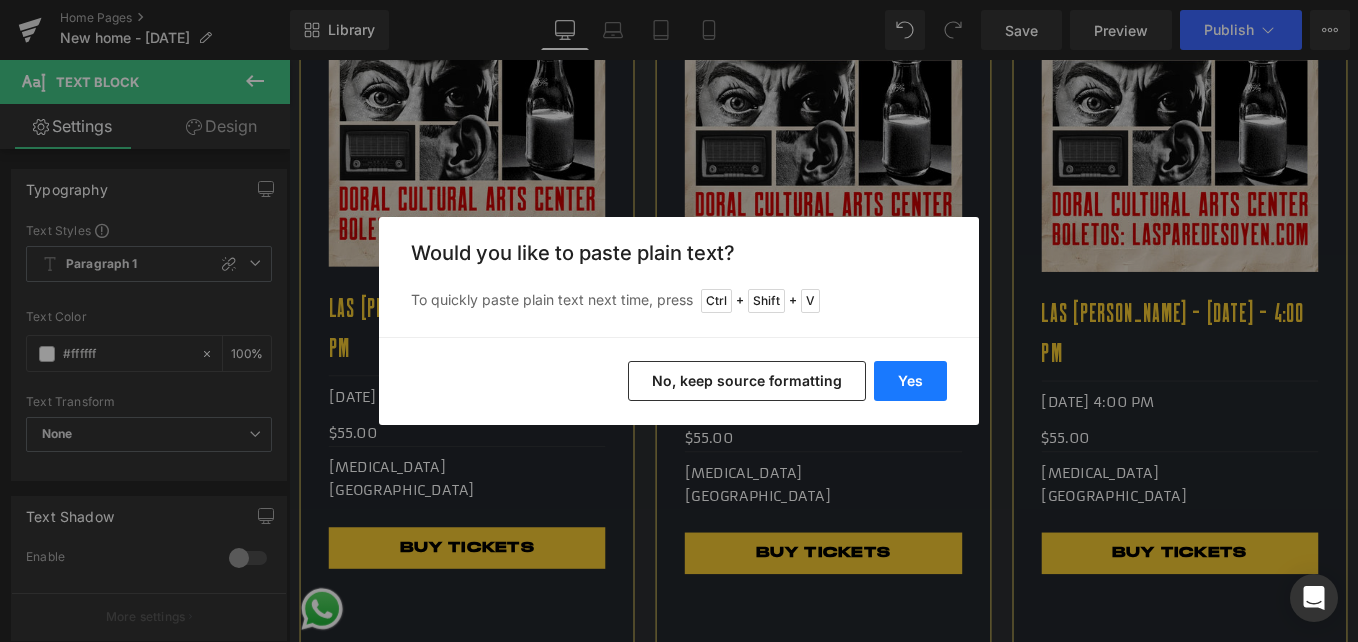 click on "Yes" at bounding box center (910, 381) 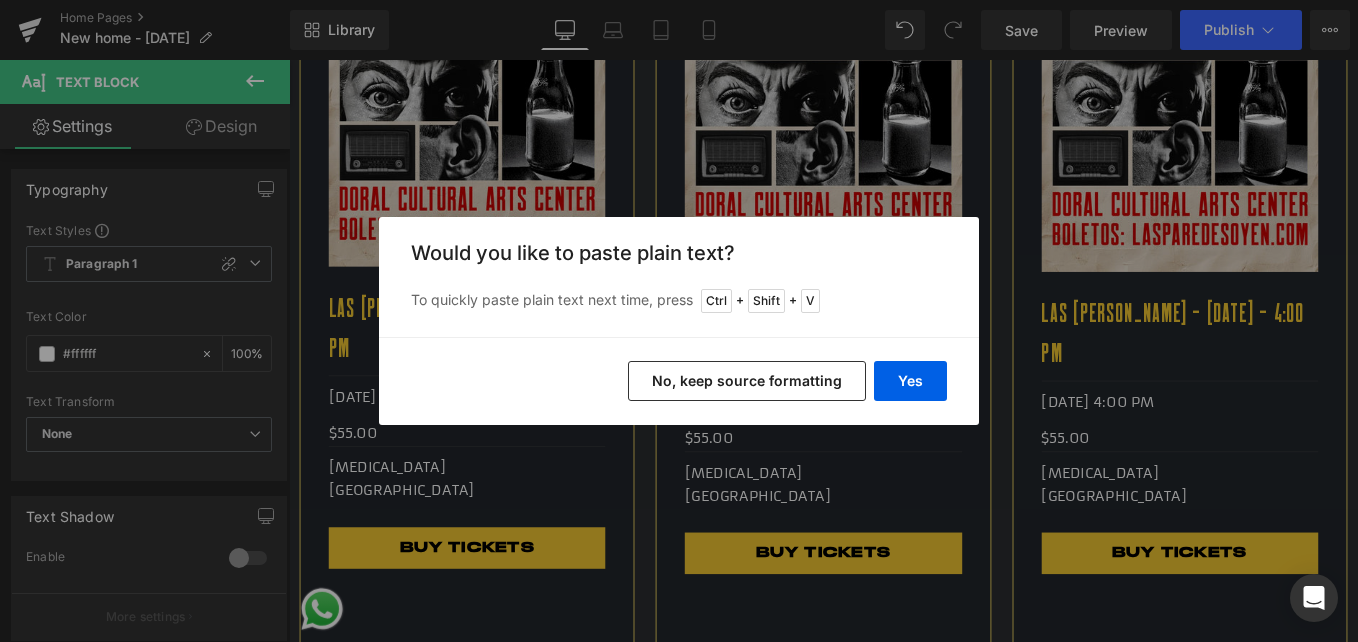 type 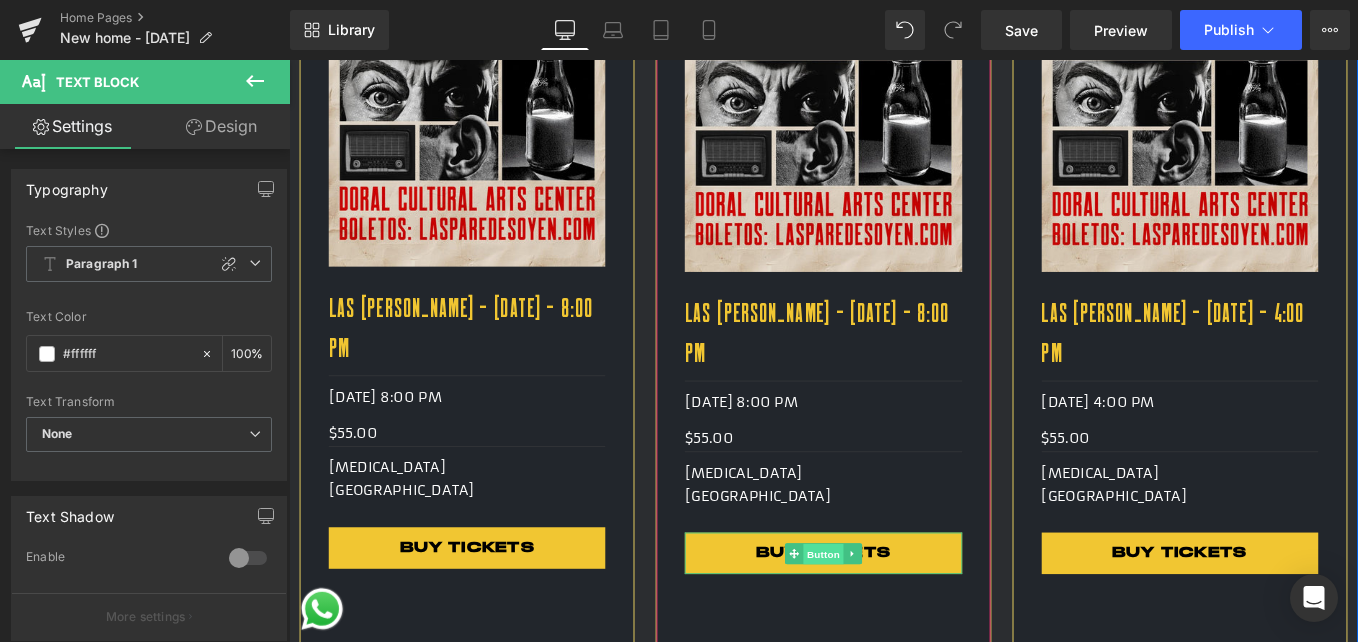 click on "Button" at bounding box center [894, 620] 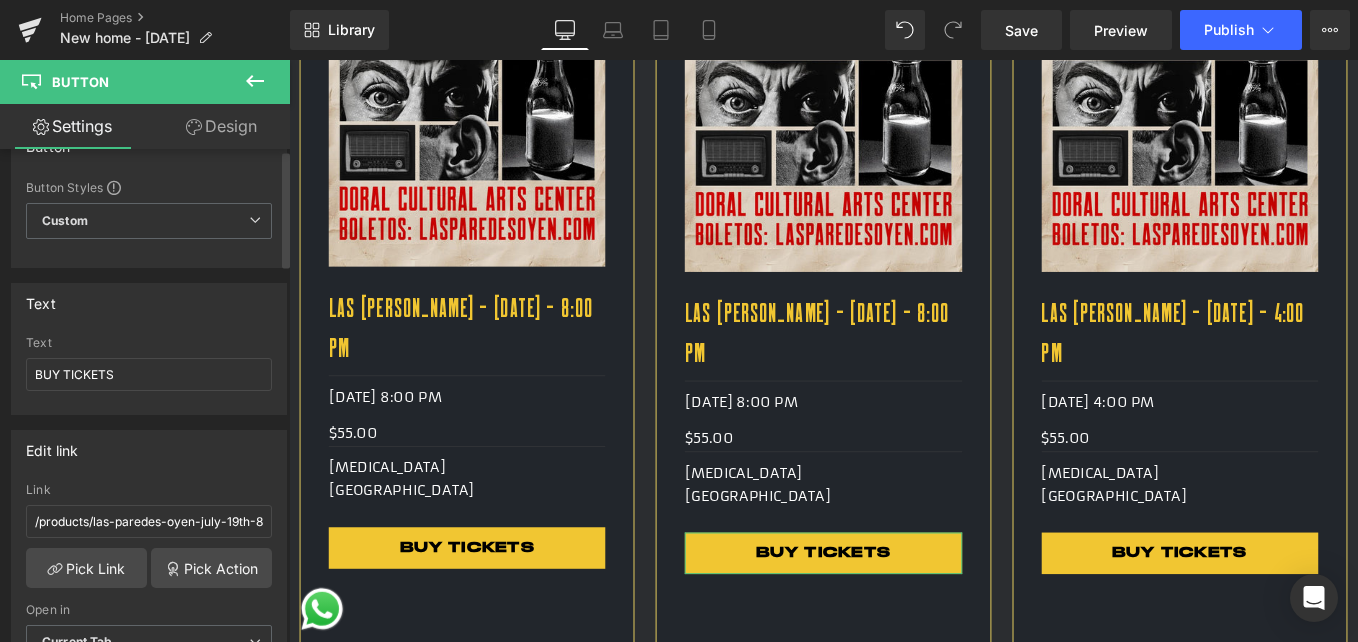 scroll, scrollTop: 100, scrollLeft: 0, axis: vertical 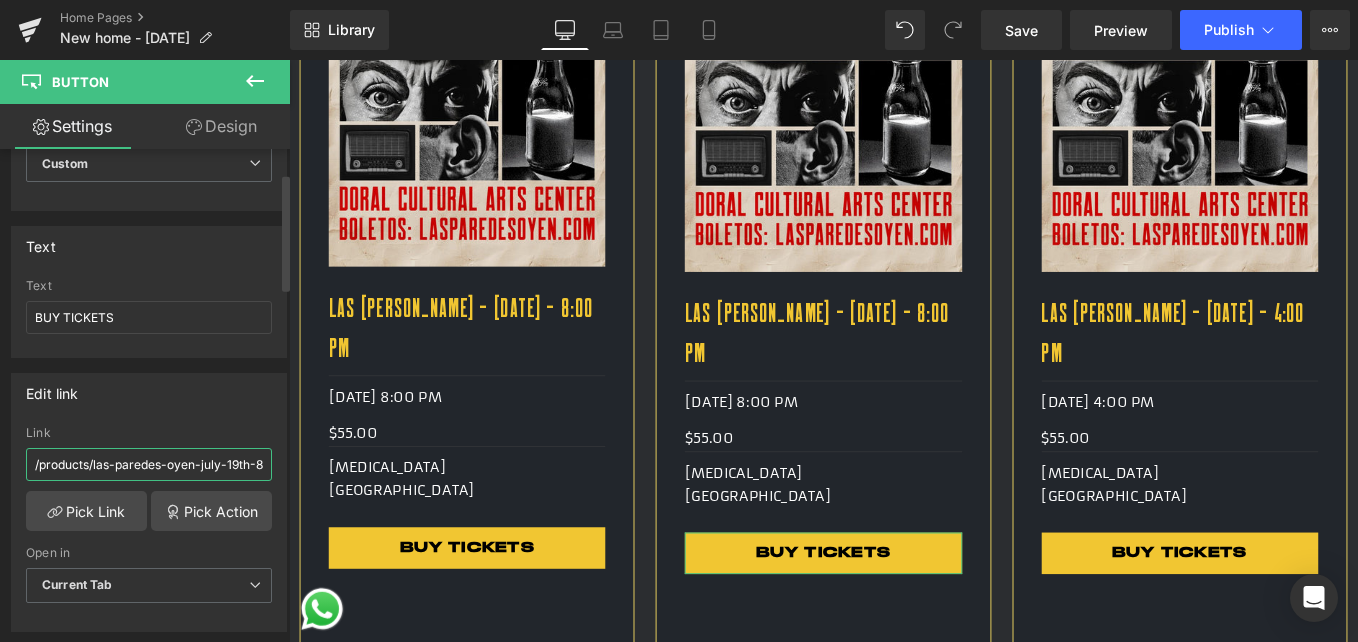 click on "/products/las-paredes-oyen-july-19th-8-00-pm" at bounding box center (149, 464) 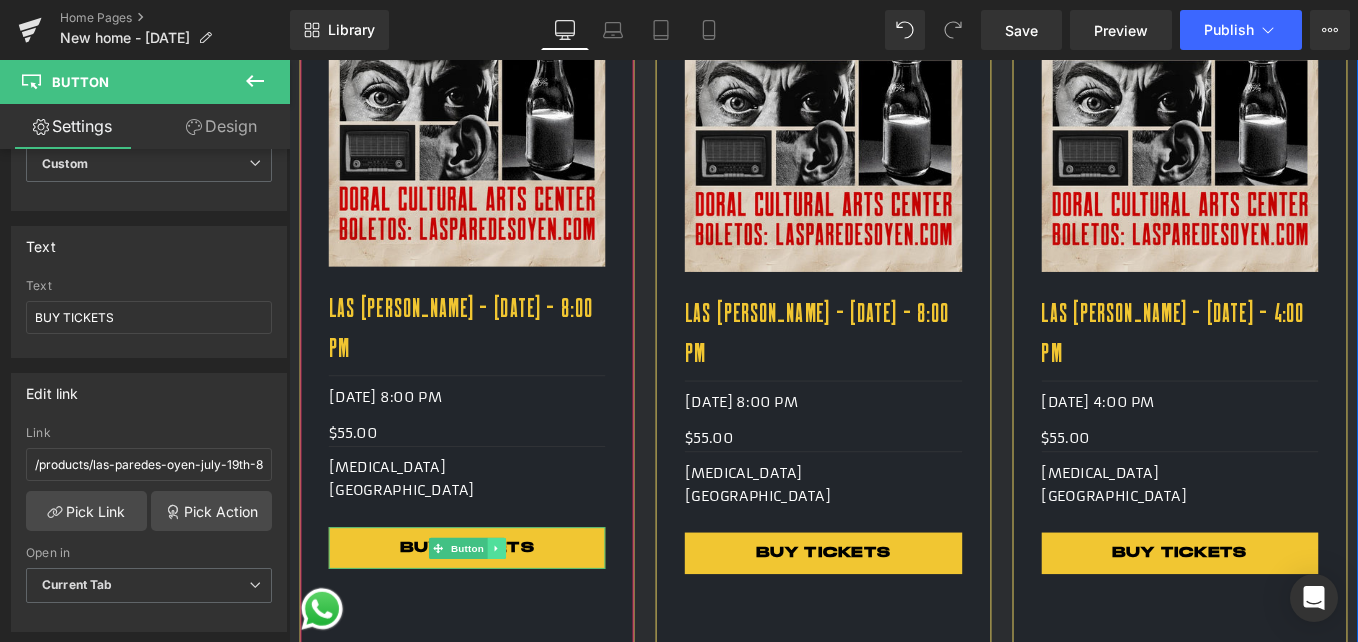 click 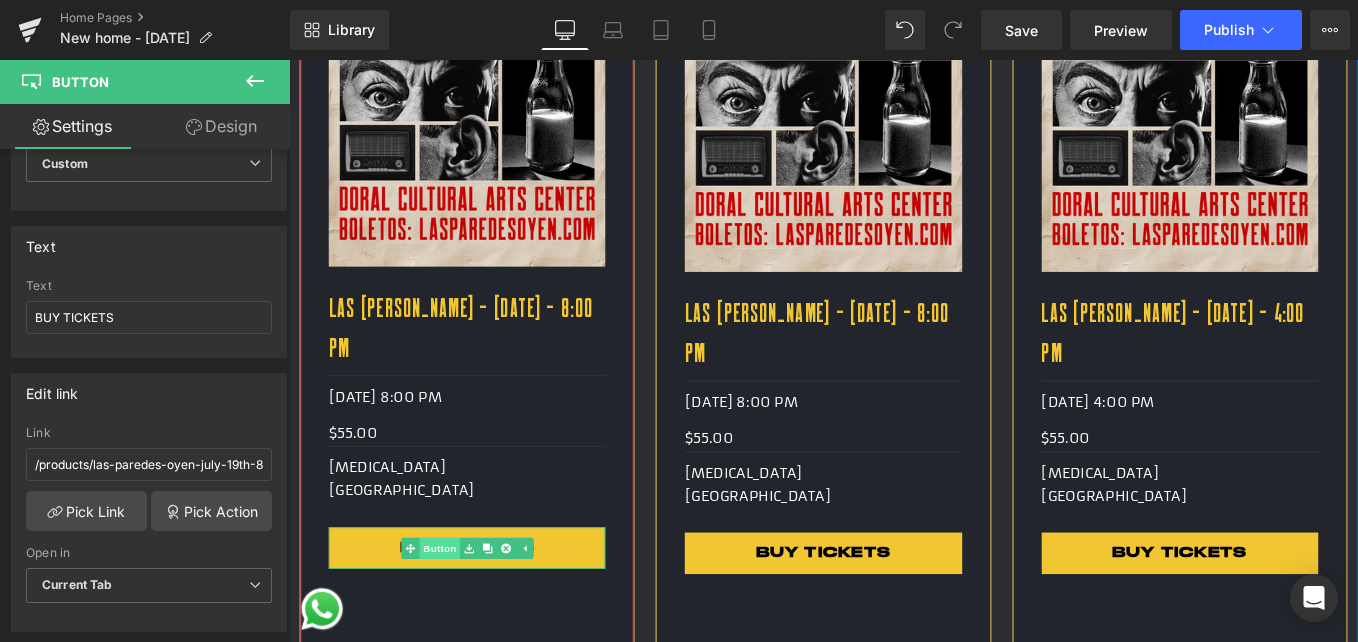 click on "Button" at bounding box center [449, 613] 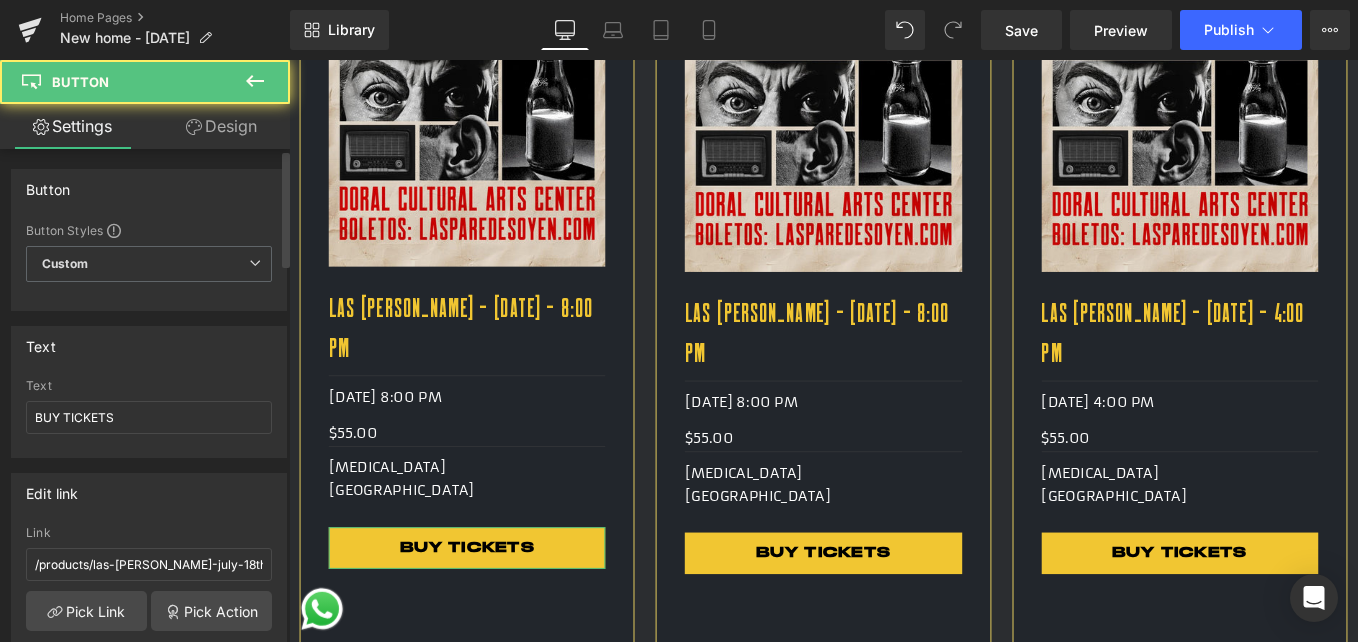 click on "Edit link" at bounding box center (149, 493) 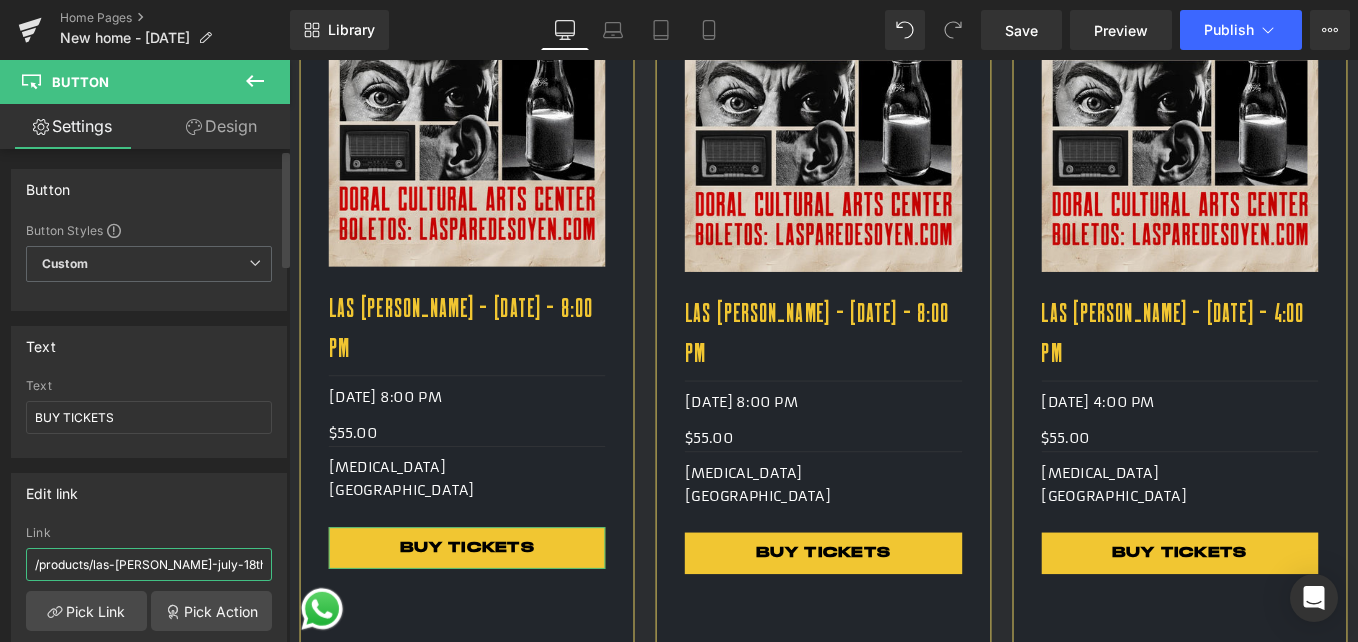 click on "/products/las-[PERSON_NAME]-july-18th-8-00-pm" at bounding box center (149, 564) 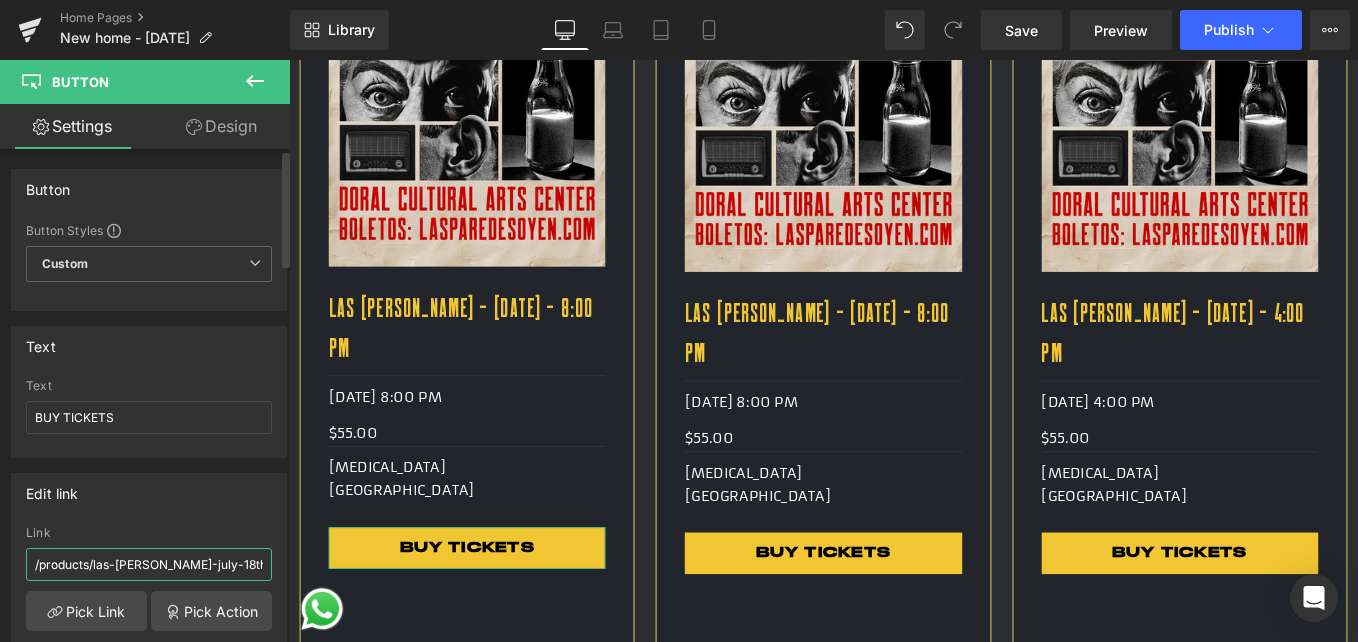 click on "/products/las-[PERSON_NAME]-july-18th-8-00-pm" at bounding box center (149, 564) 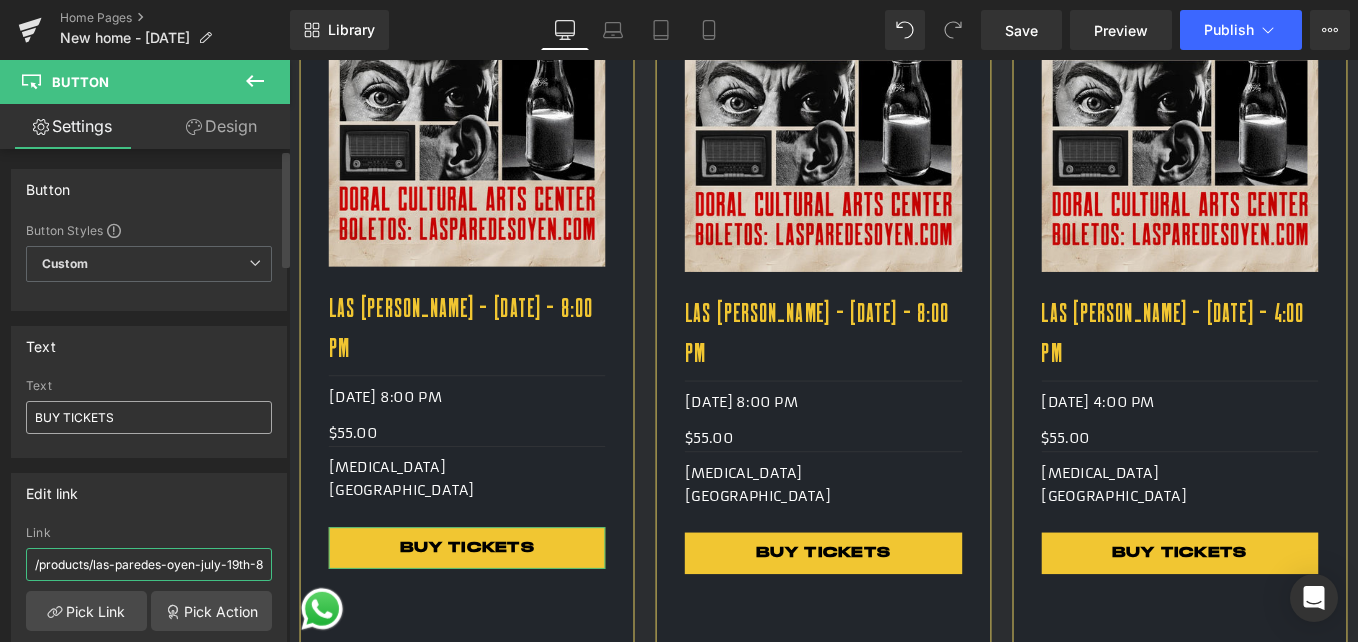 scroll, scrollTop: 0, scrollLeft: 50, axis: horizontal 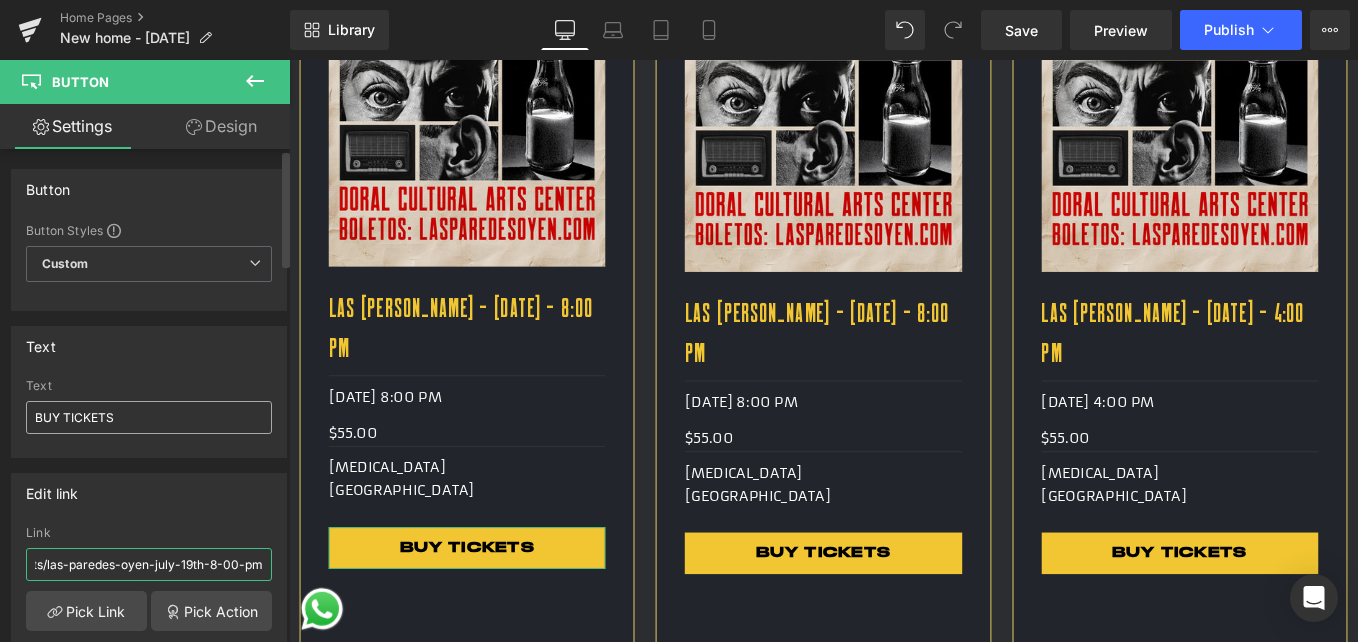 type on "/products/las-paredes-oyen-july-19th-8-00-pm" 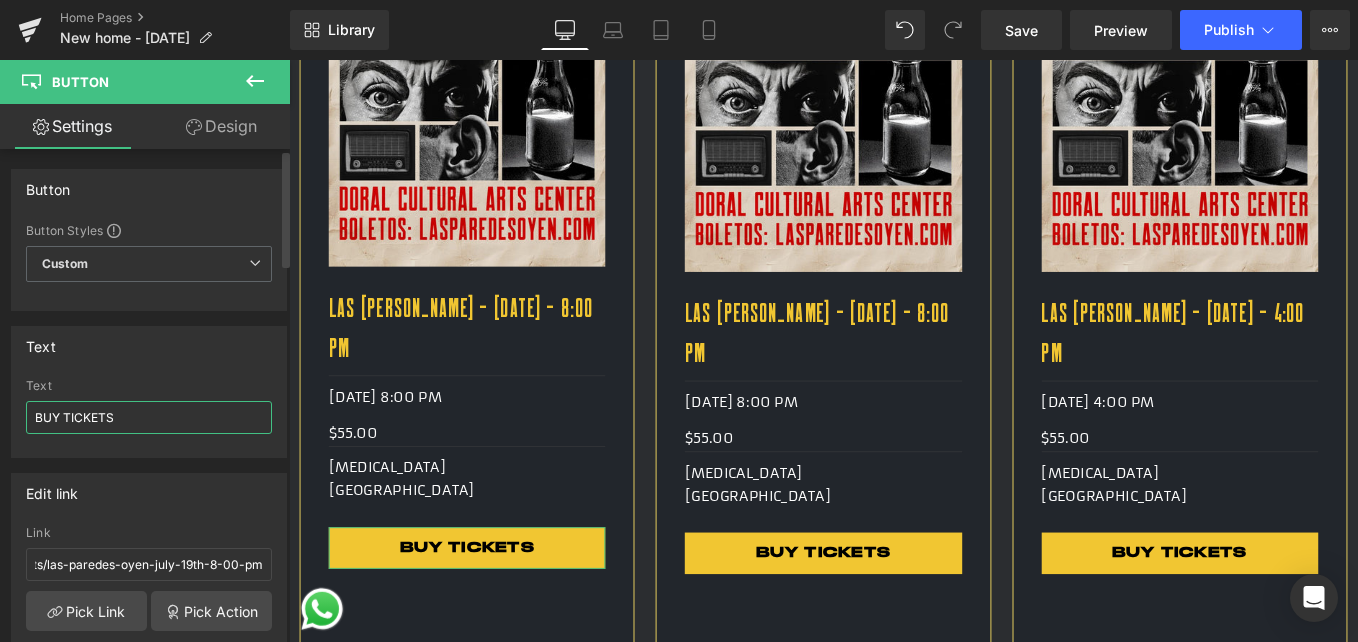 click on "BUY TICKETS" at bounding box center [149, 417] 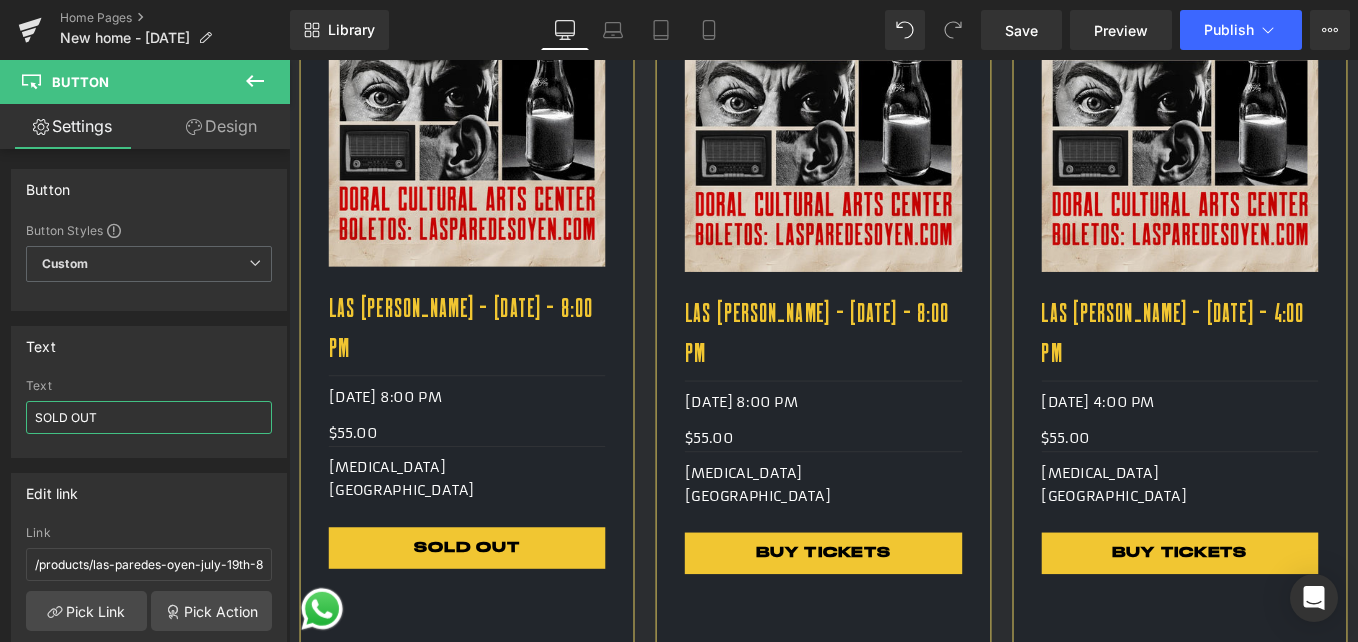 type on "SOLD OUT" 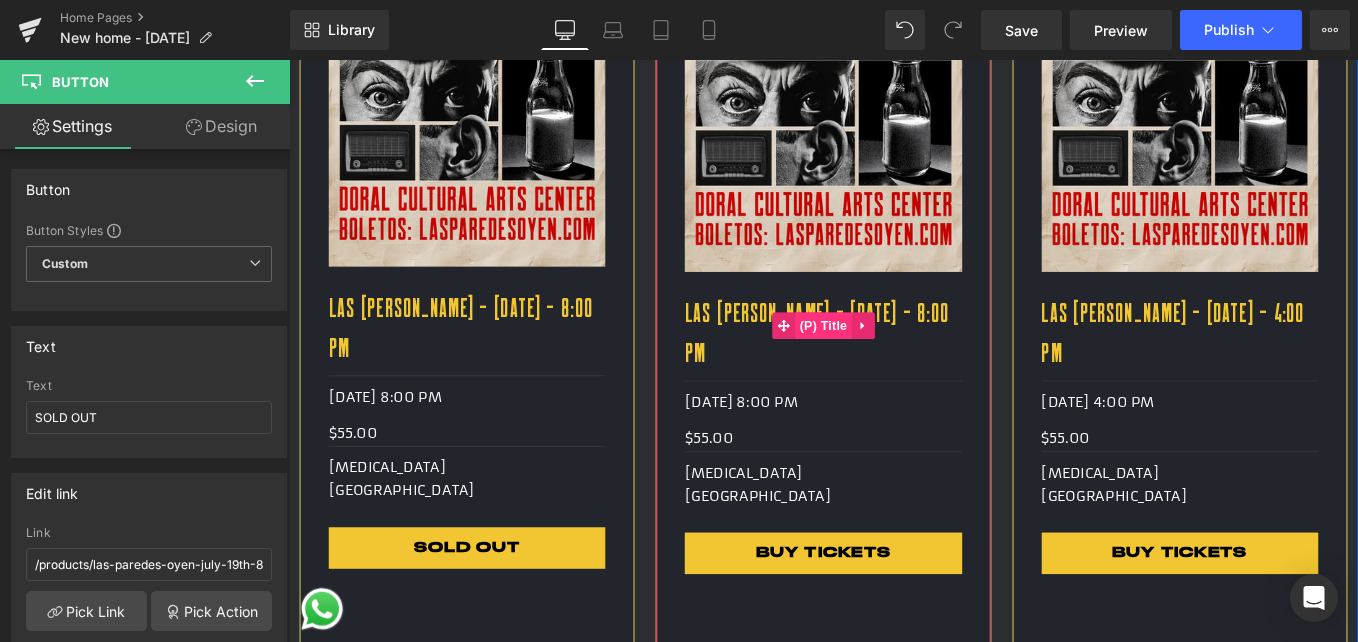click on "(P) Title" at bounding box center [894, 361] 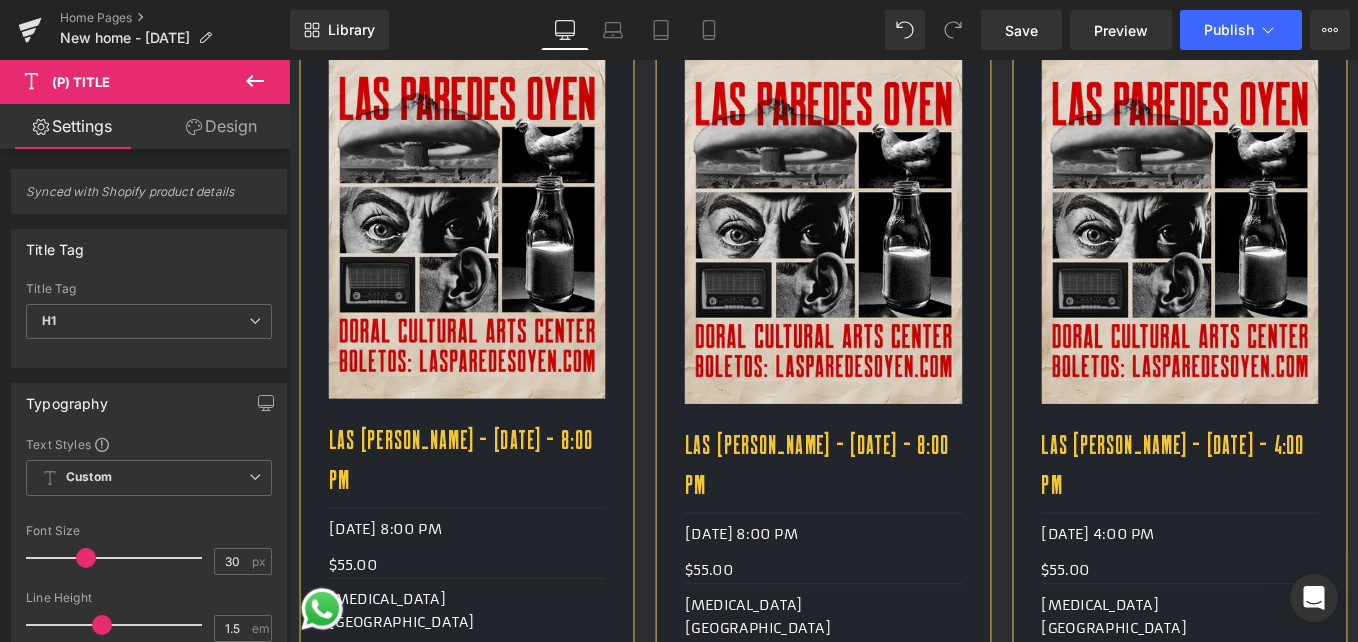 scroll, scrollTop: 1300, scrollLeft: 0, axis: vertical 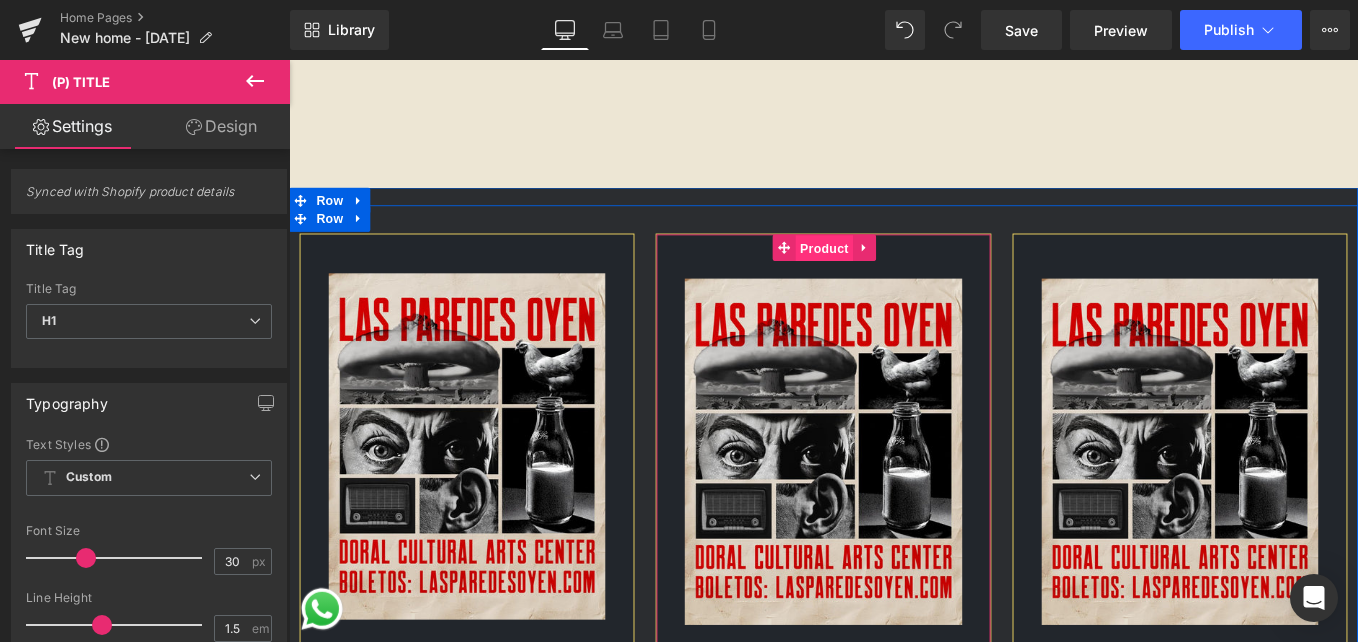 click on "Product" at bounding box center [894, 274] 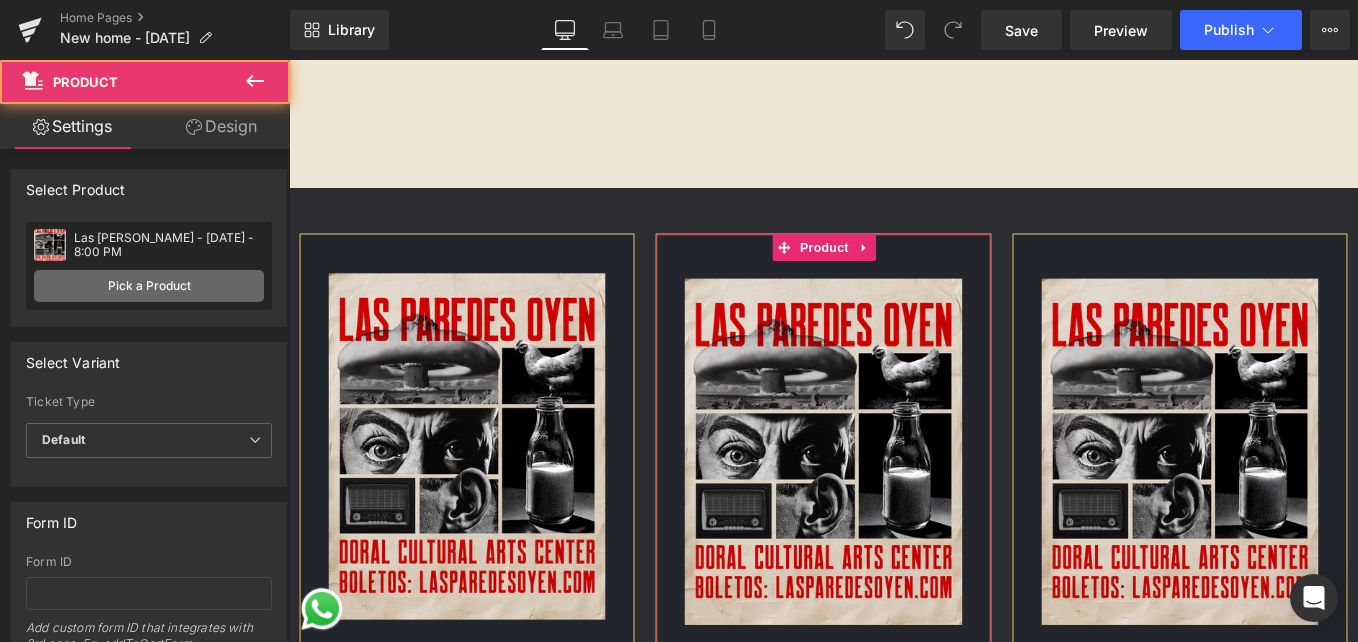 click on "Pick a Product" at bounding box center (149, 286) 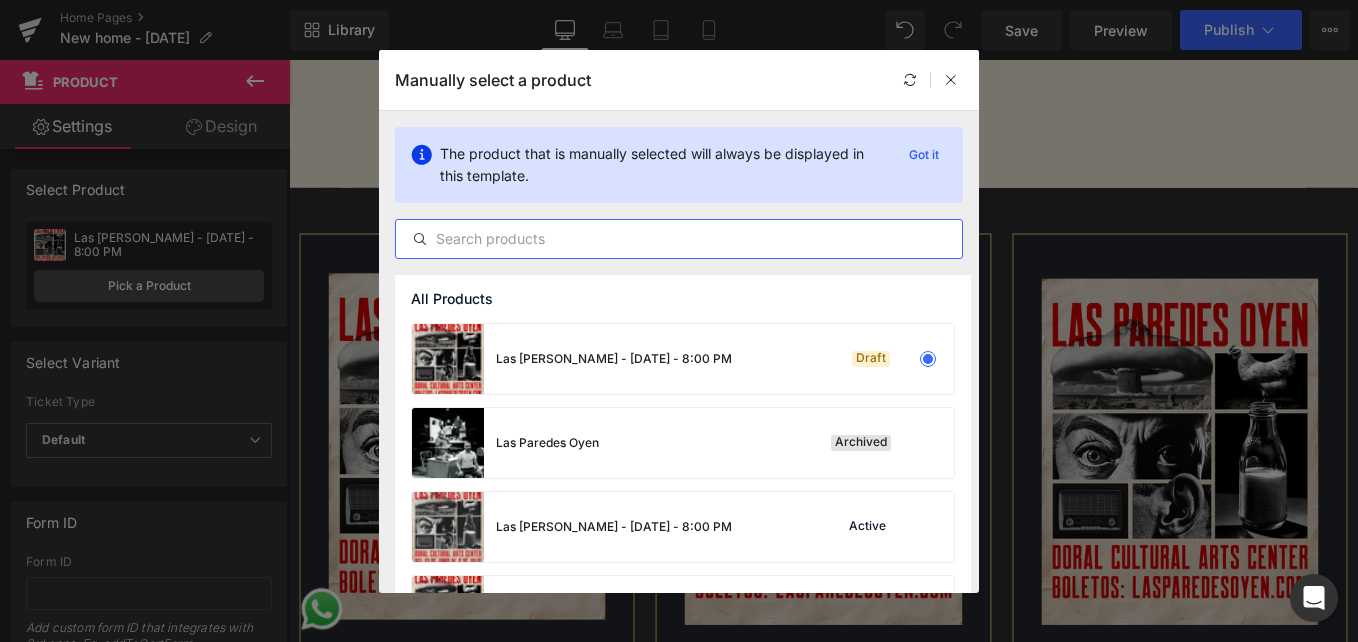 click at bounding box center [679, 239] 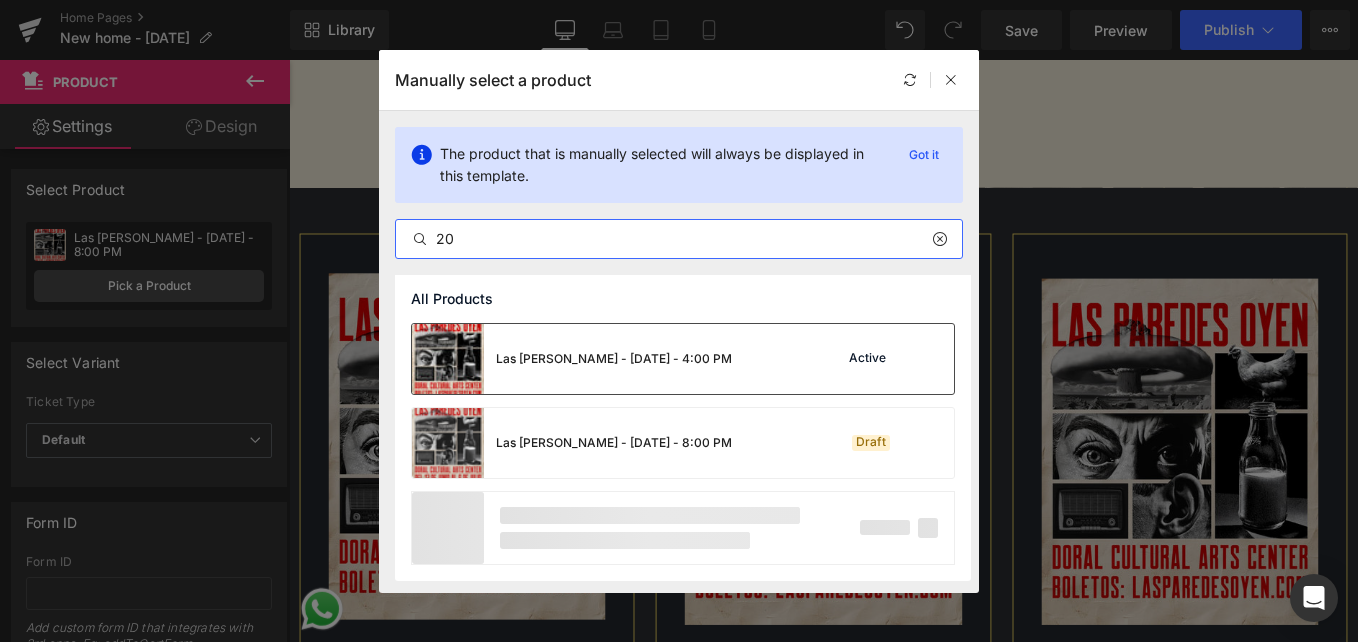 type on "20" 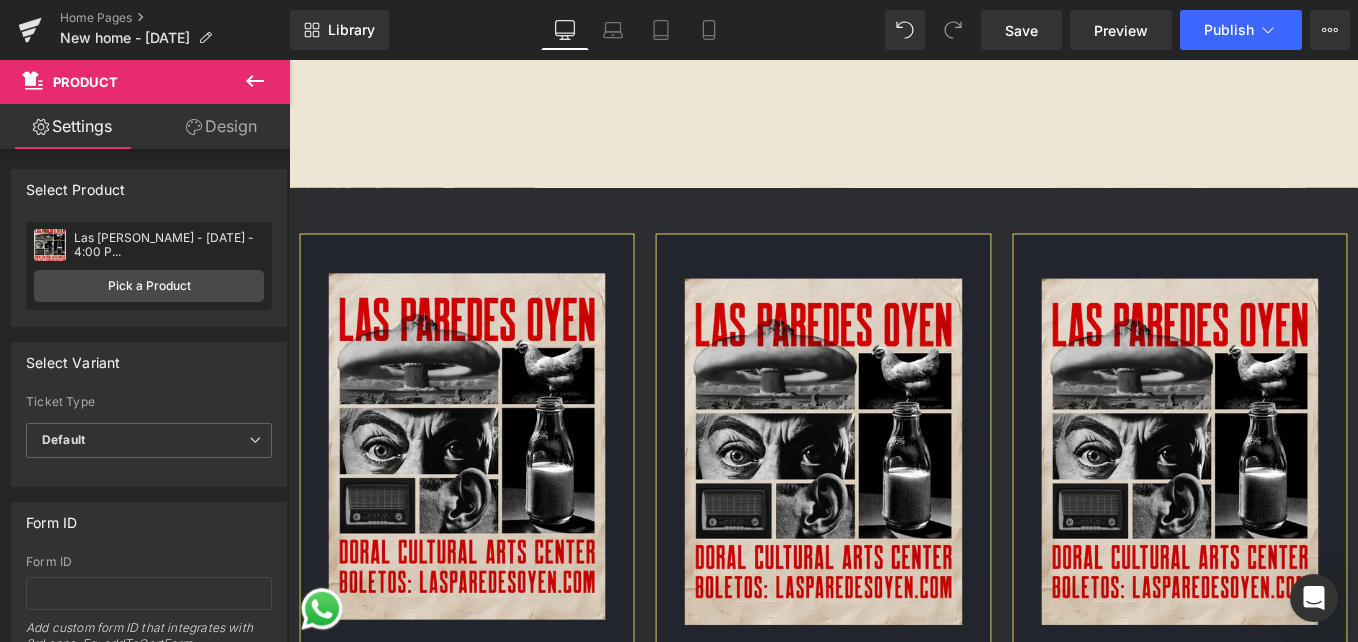 scroll, scrollTop: 1700, scrollLeft: 0, axis: vertical 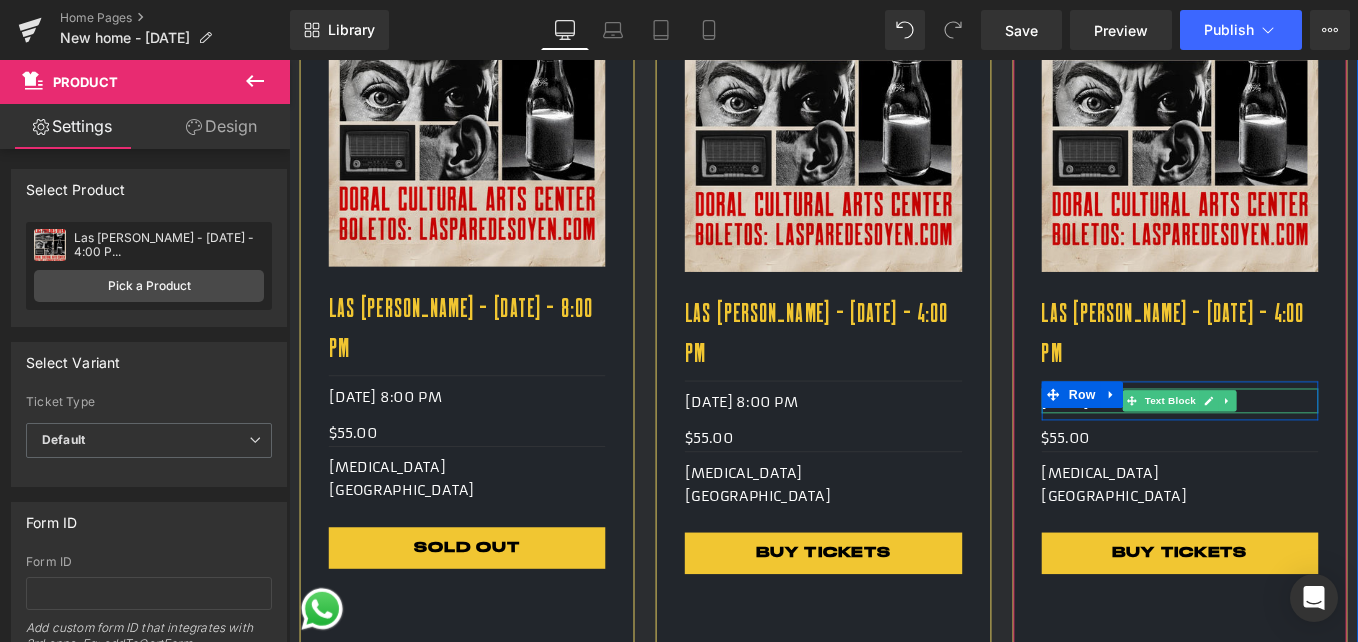 click on "[DATE] 4:00 PM" at bounding box center [1297, 448] 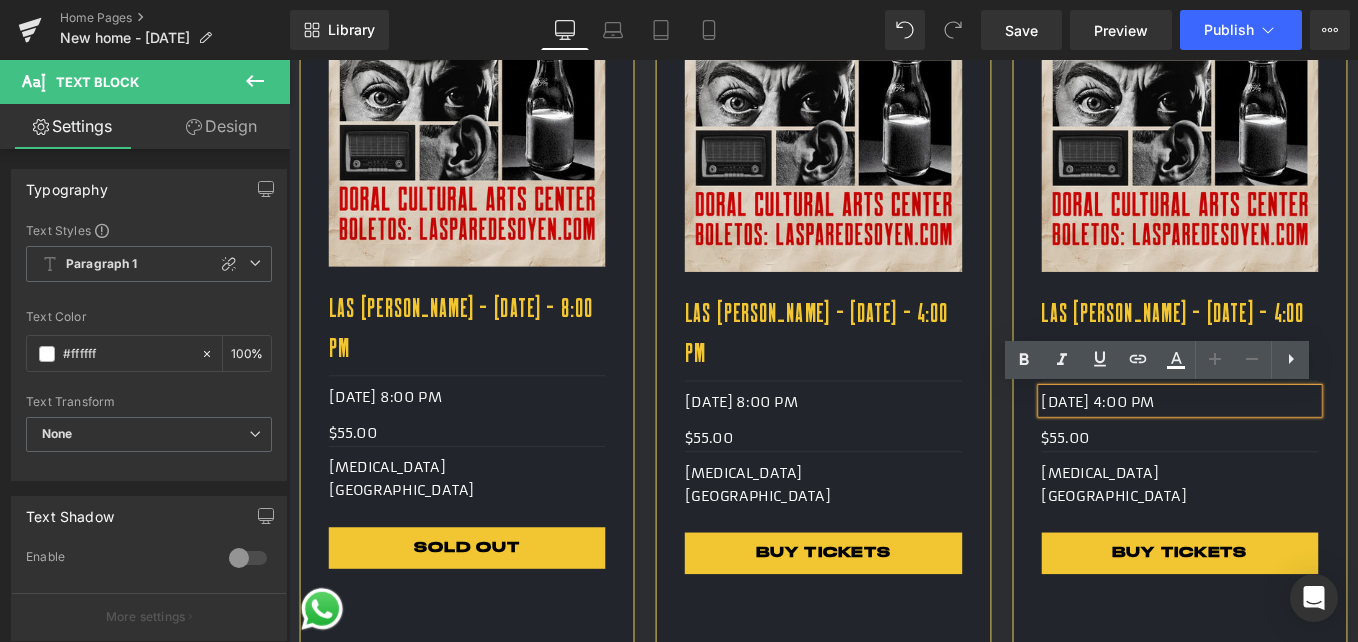 copy on "[DATE] 4:00 PM" 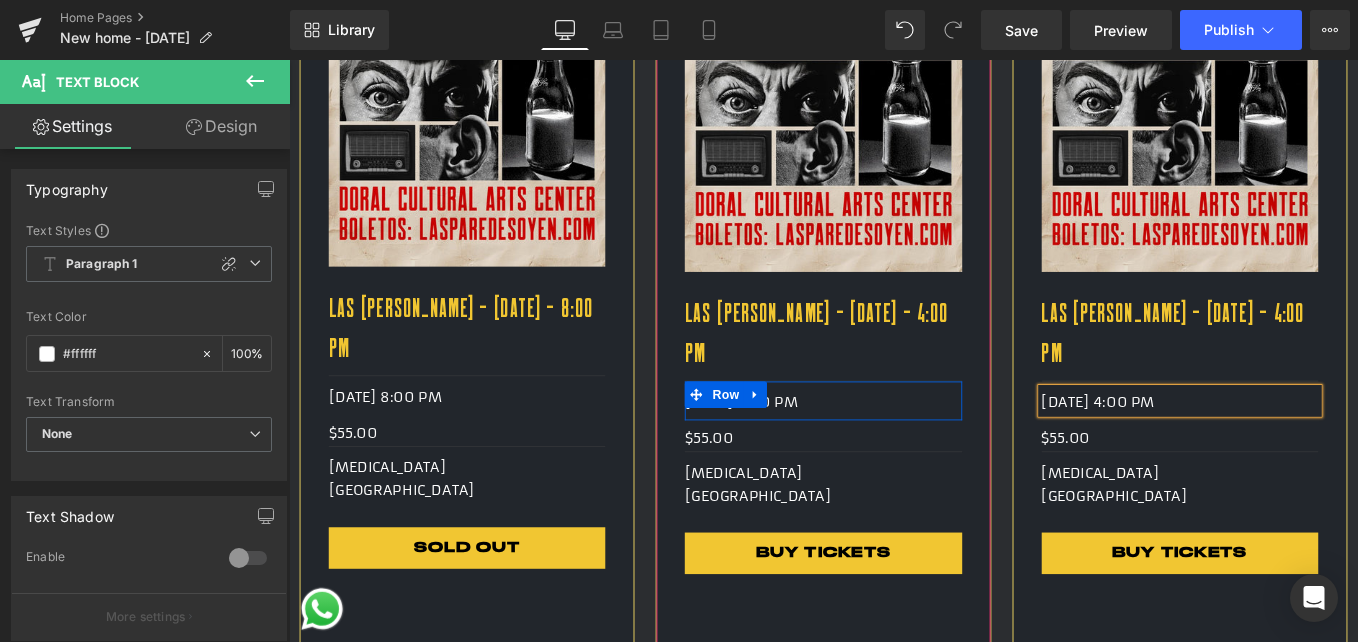 click on "[DATE] 8:00 PM" at bounding box center (893, 448) 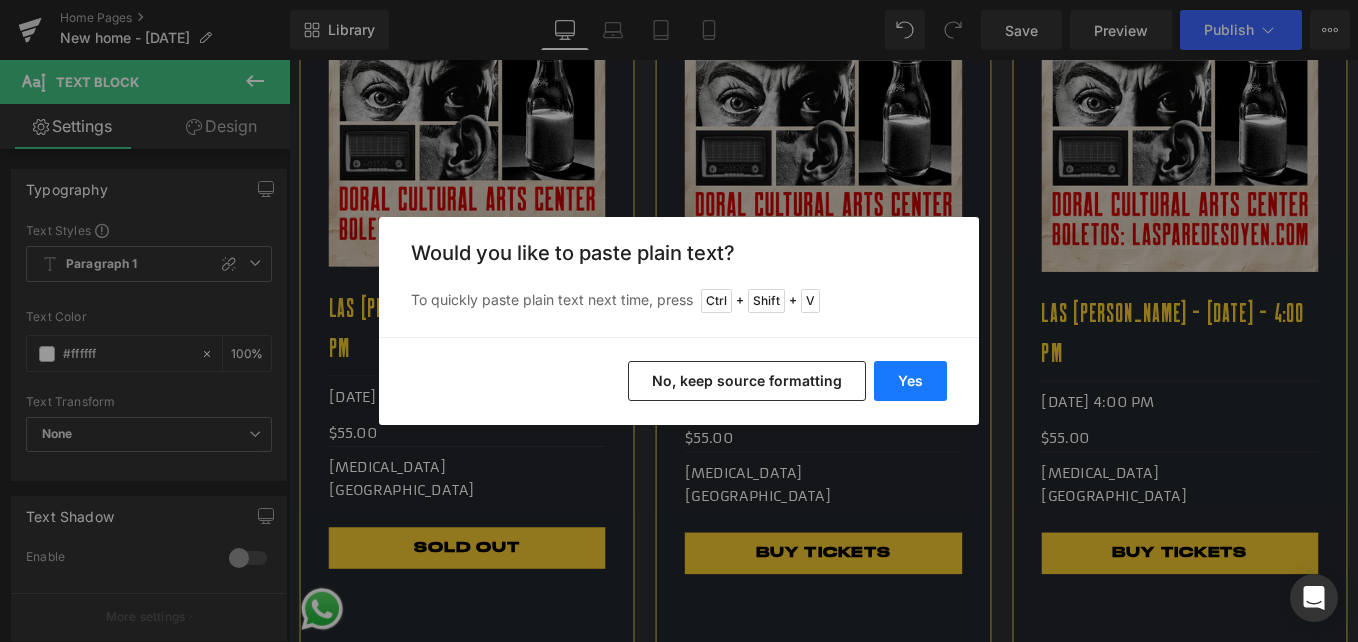 drag, startPoint x: 890, startPoint y: 390, endPoint x: 727, endPoint y: 434, distance: 168.83424 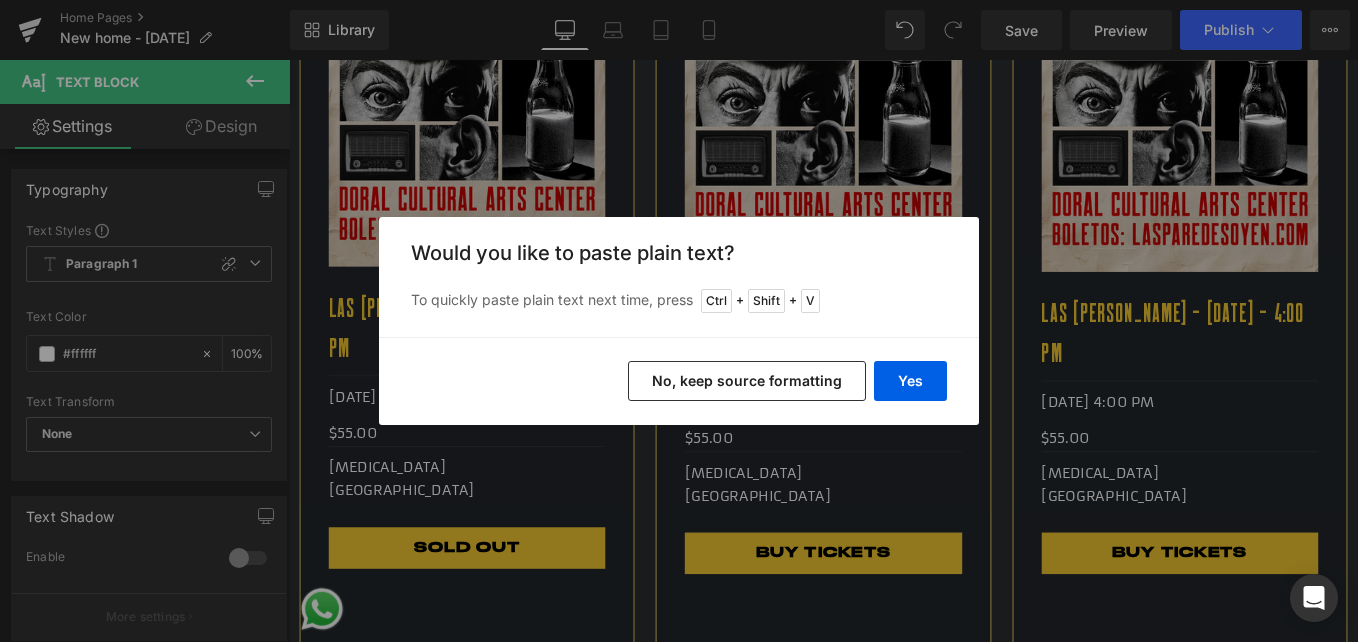 type 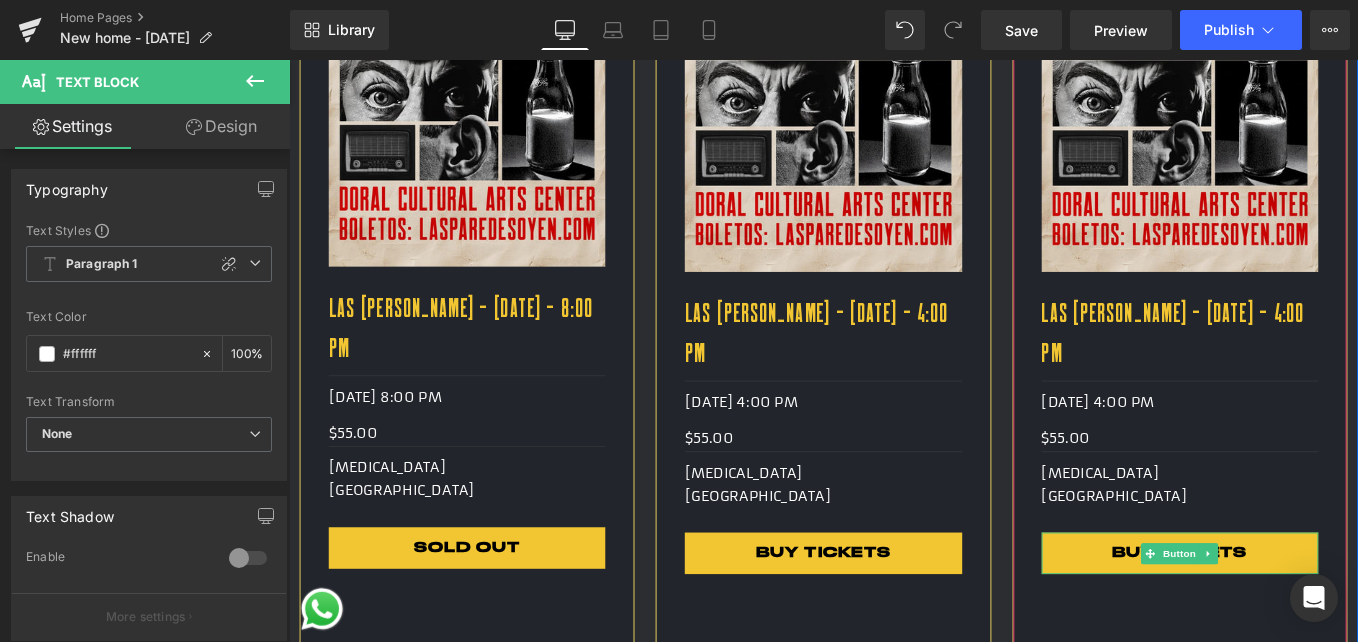 click on "Button" at bounding box center [1298, 619] 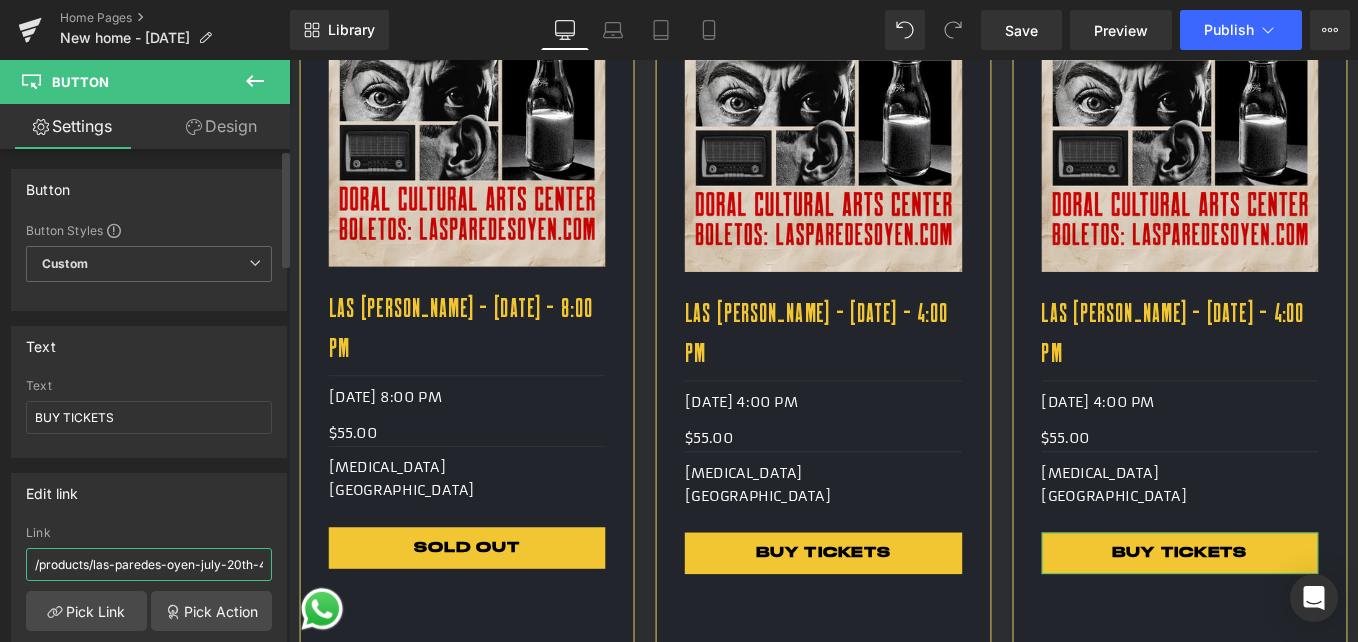 click on "/products/las-paredes-oyen-july-20th-4-00-pm" at bounding box center [149, 564] 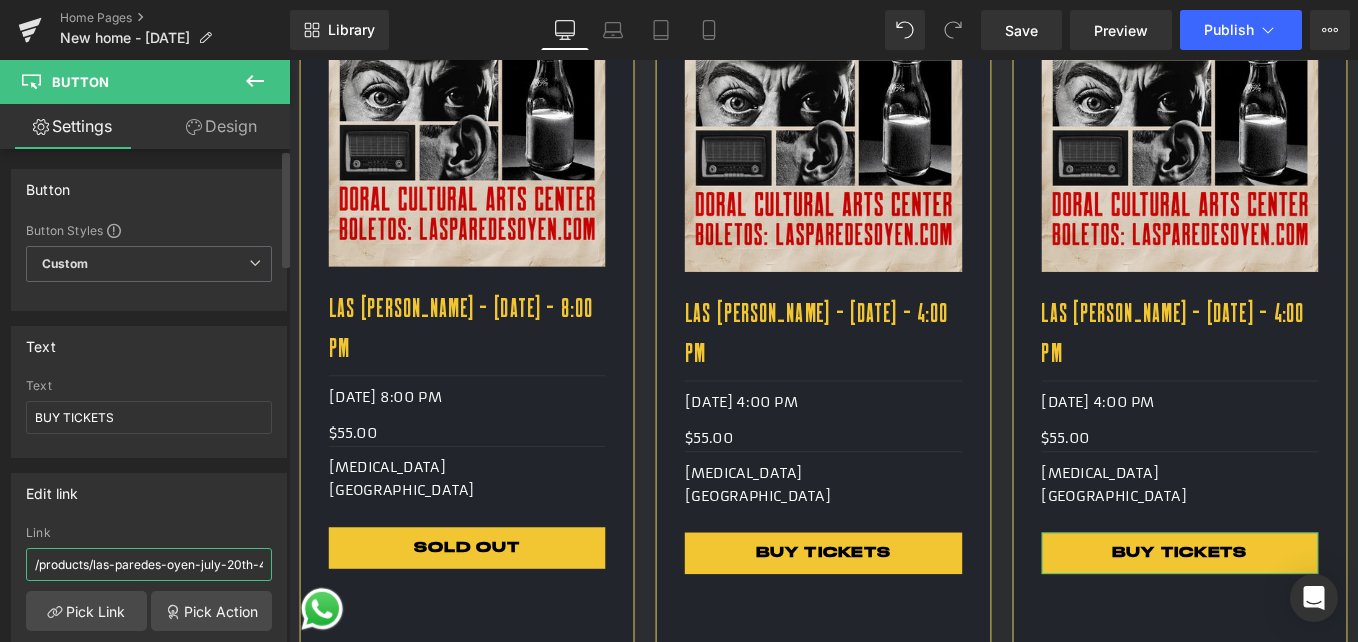 click on "/products/las-paredes-oyen-july-20th-4-00-pm" at bounding box center [149, 564] 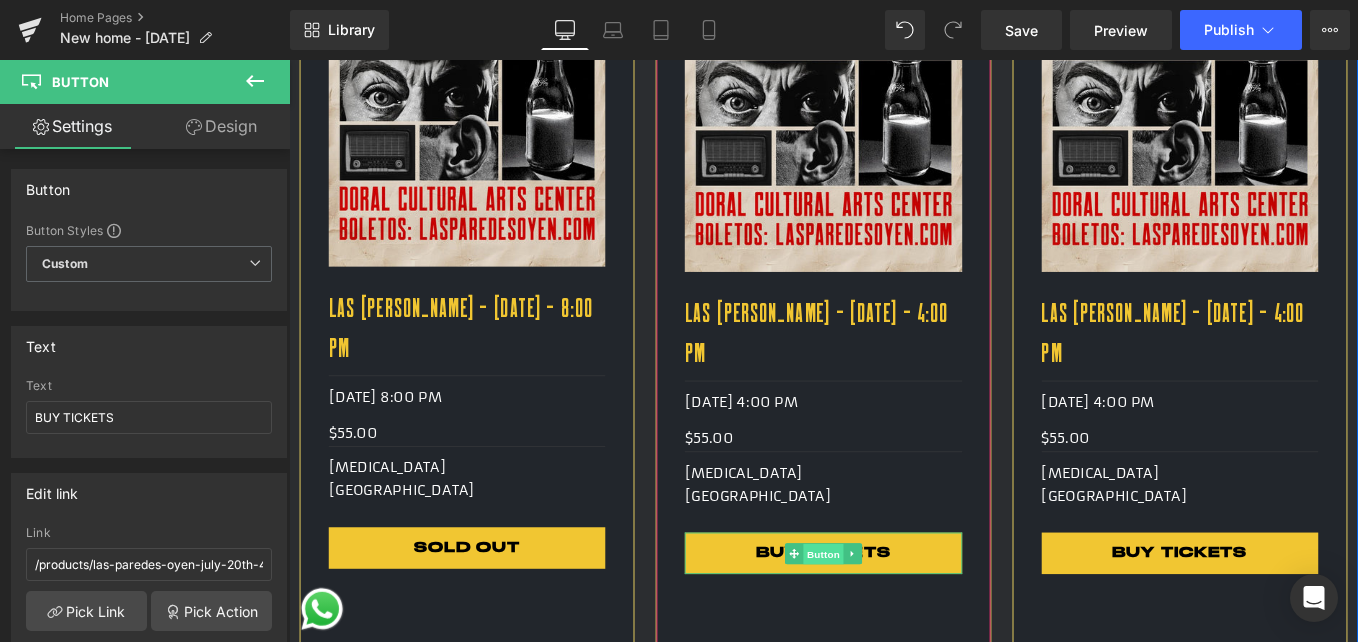 click on "Button" at bounding box center [894, 620] 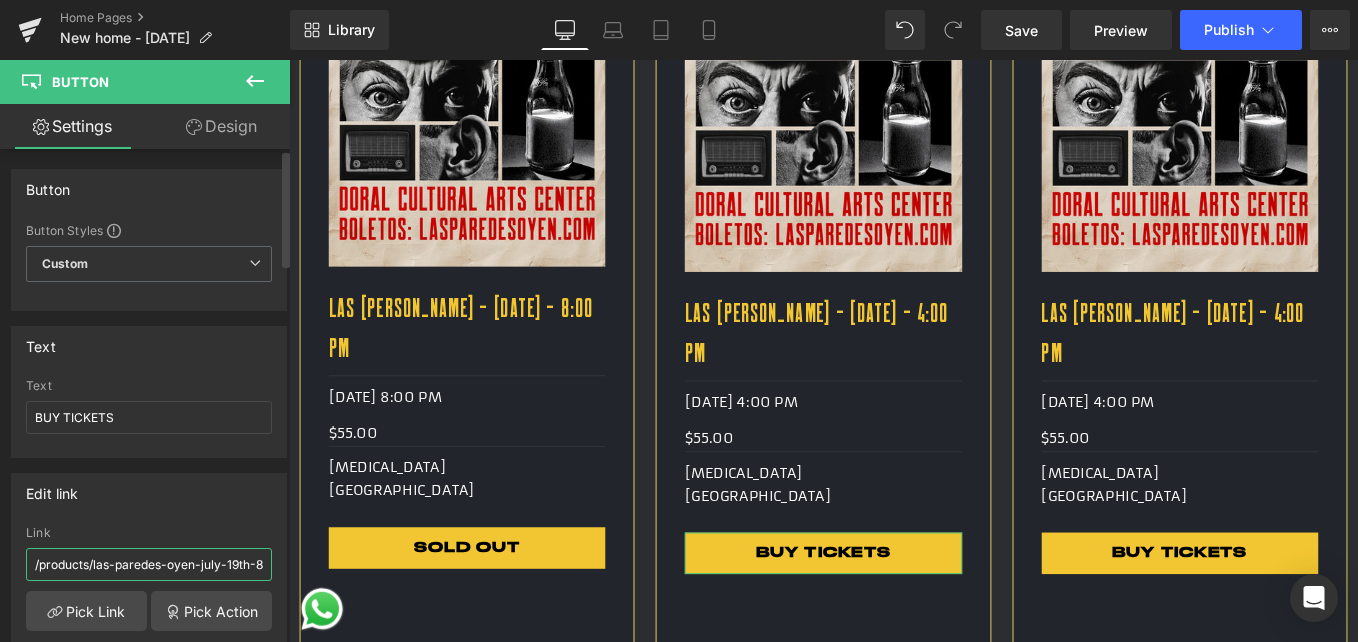 click on "/products/las-paredes-oyen-july-19th-8-00-pm" at bounding box center [149, 564] 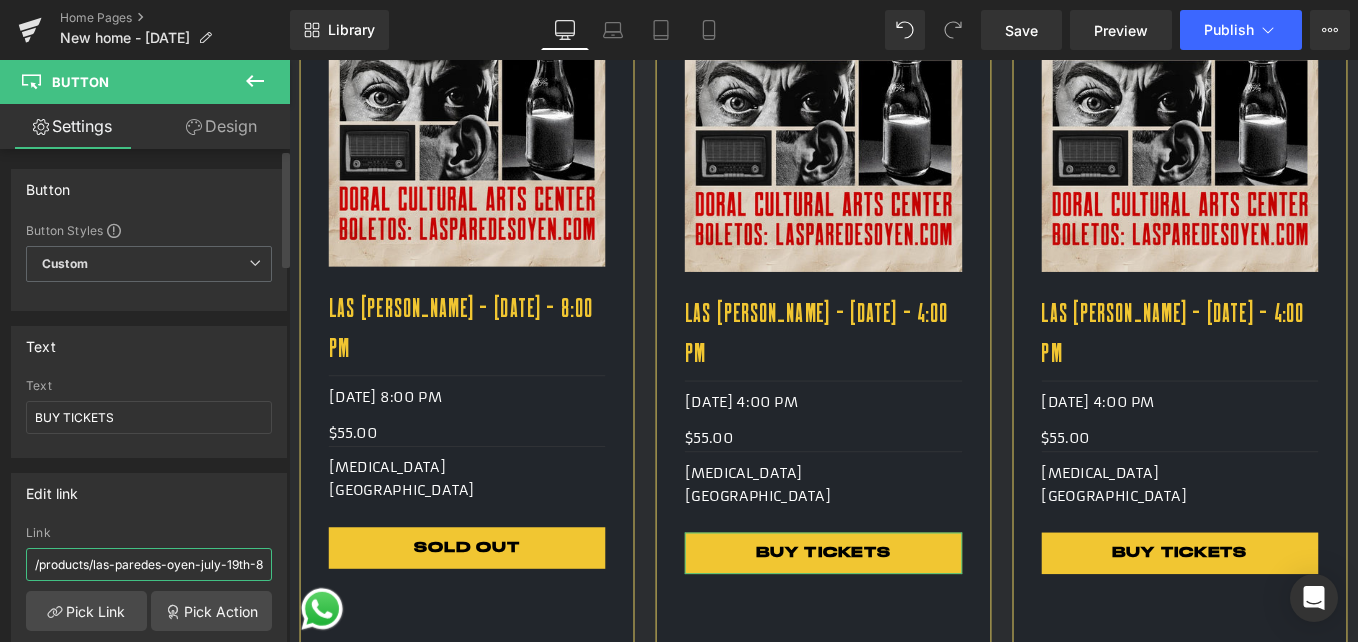 click on "/products/las-paredes-oyen-july-19th-8-00-pm" at bounding box center (149, 564) 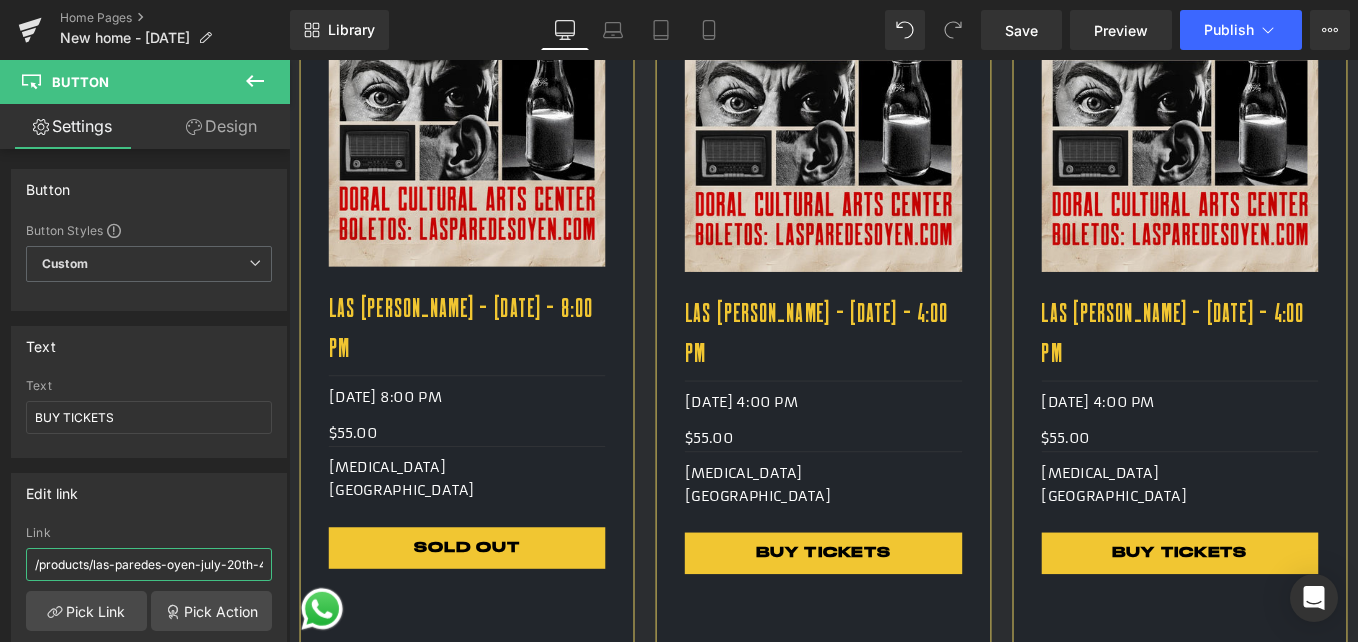 scroll, scrollTop: 0, scrollLeft: 53, axis: horizontal 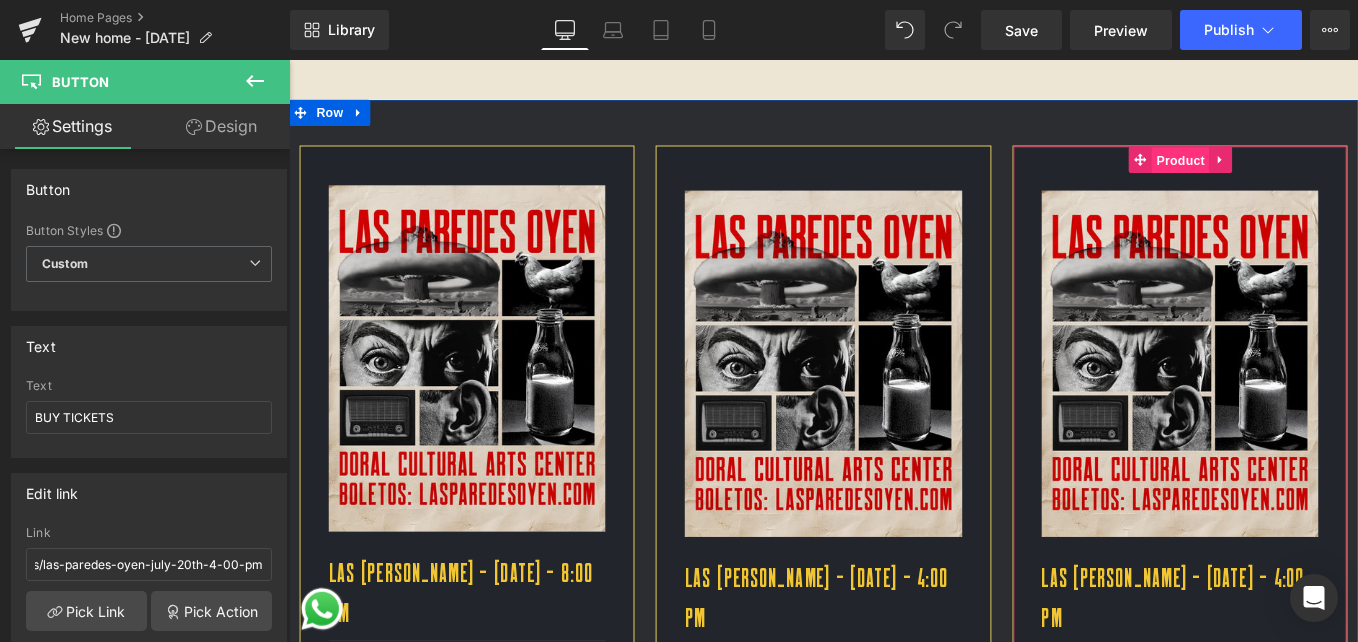 click on "Product" at bounding box center (1298, 174) 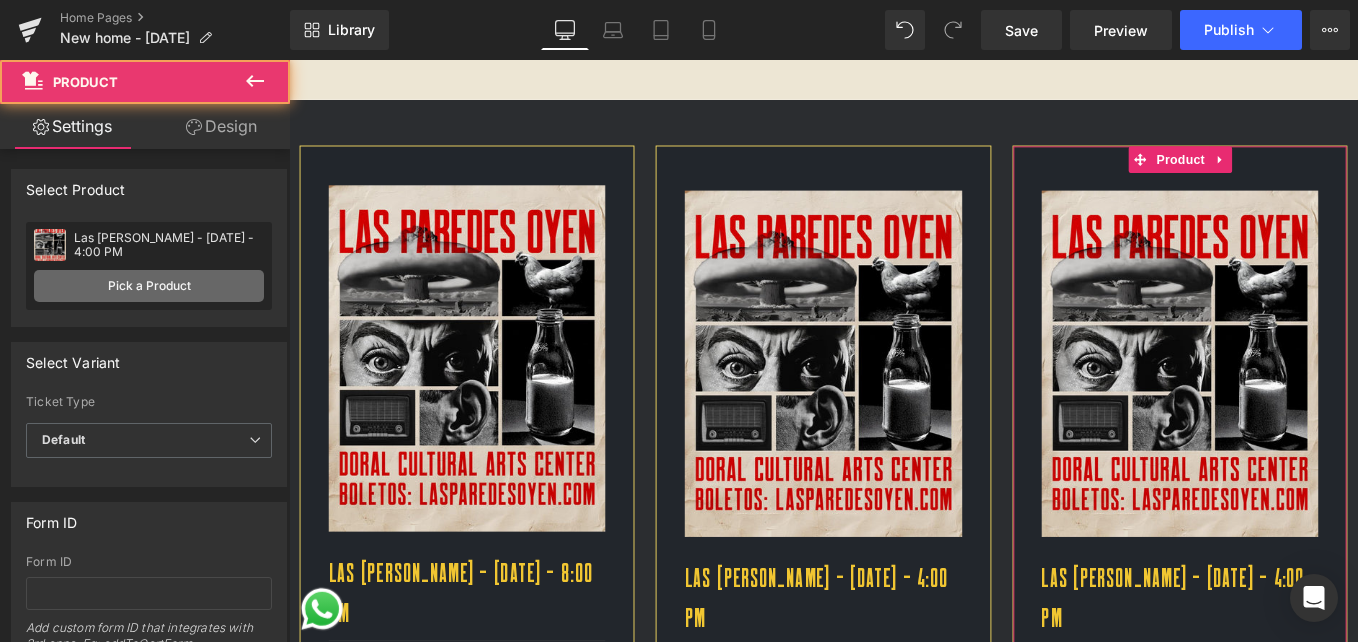 click on "Pick a Product" at bounding box center (149, 286) 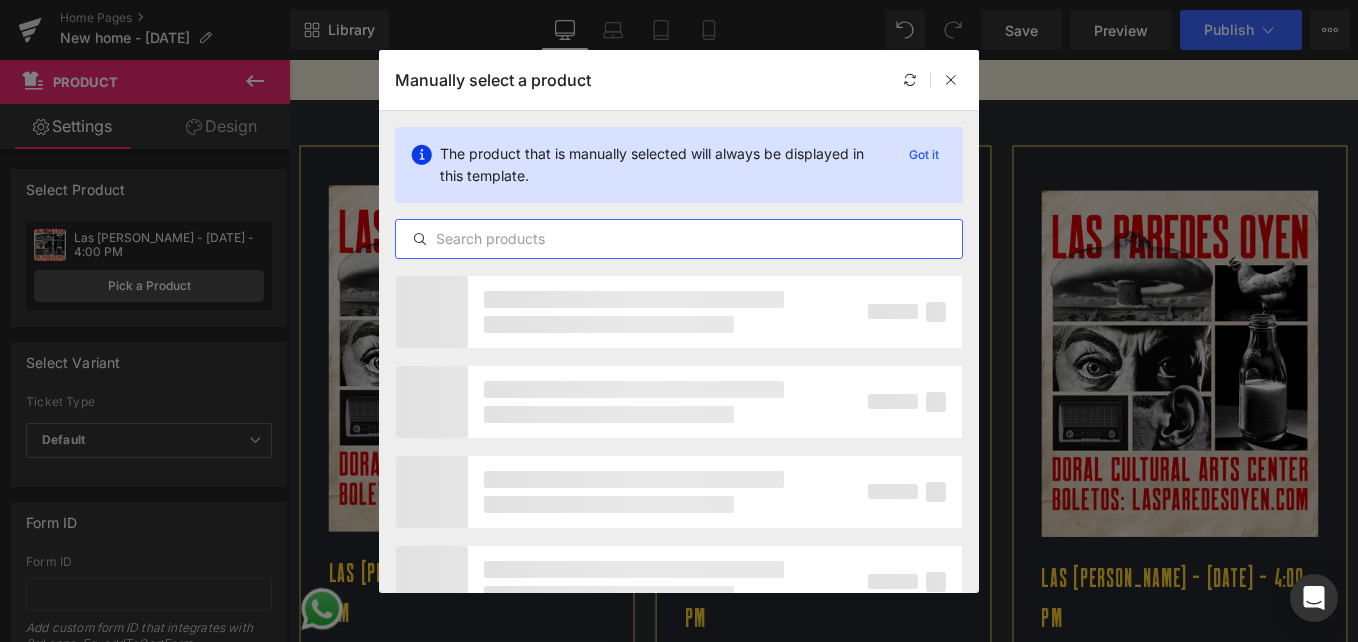 click at bounding box center (679, 239) 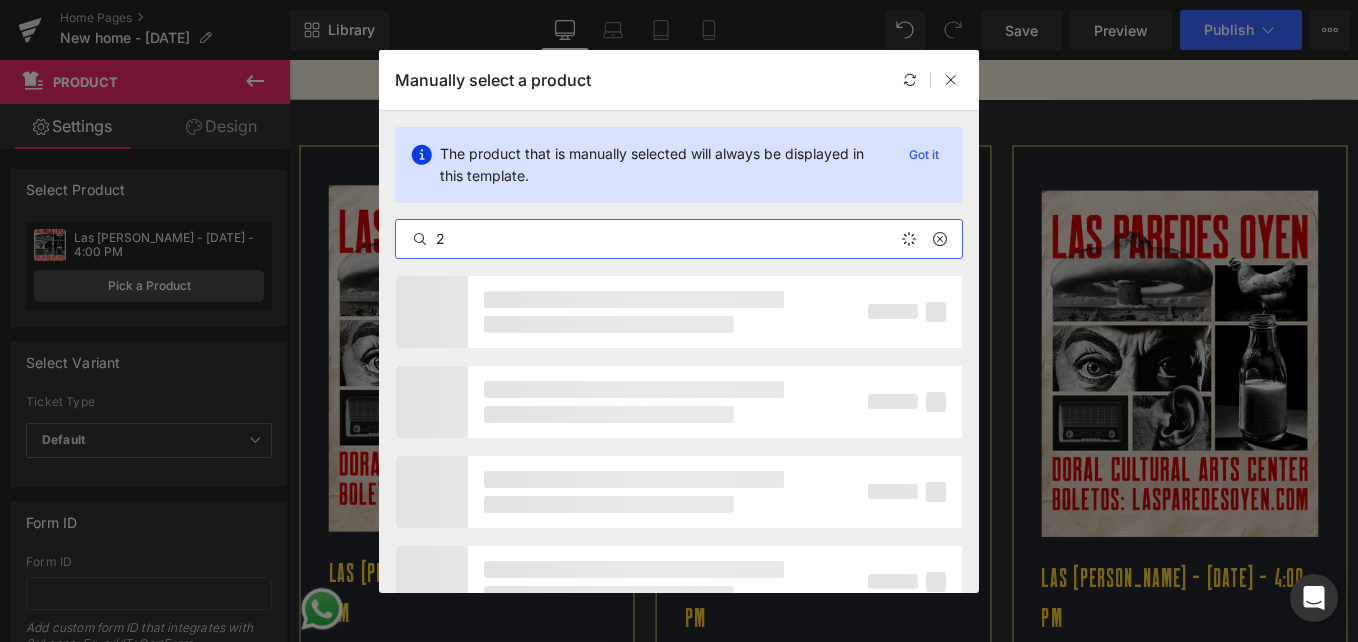 type on "24" 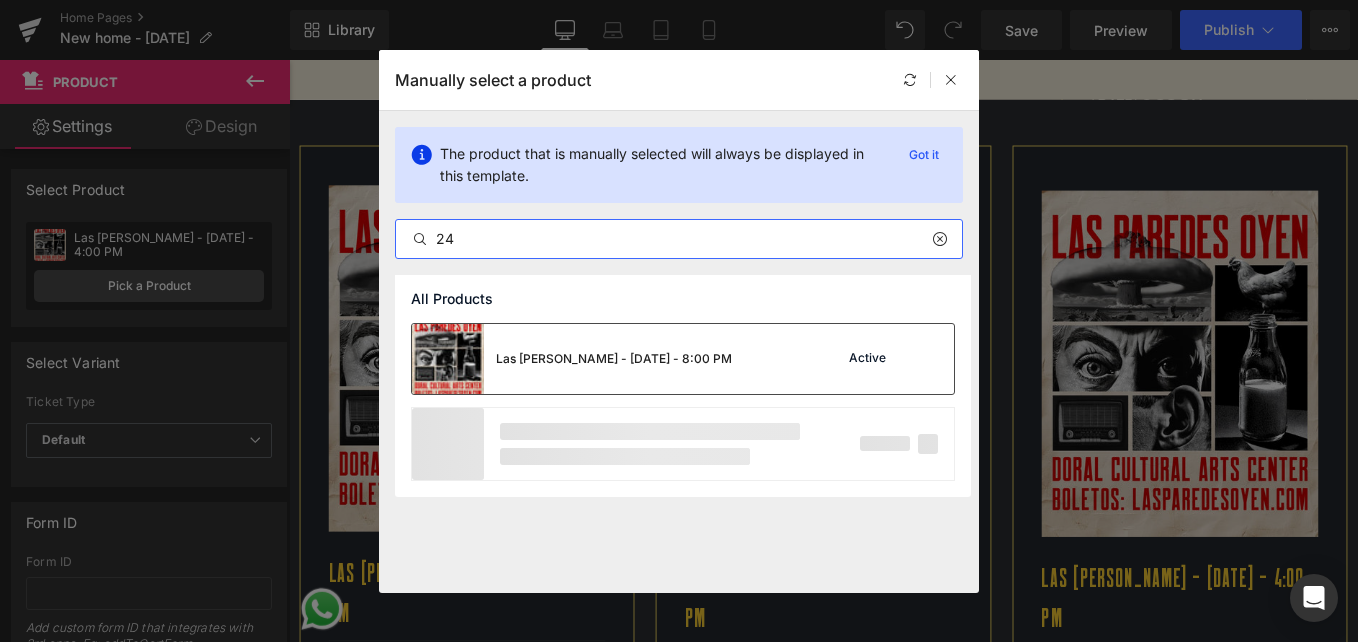 drag, startPoint x: 333, startPoint y: 303, endPoint x: 585, endPoint y: 329, distance: 253.33772 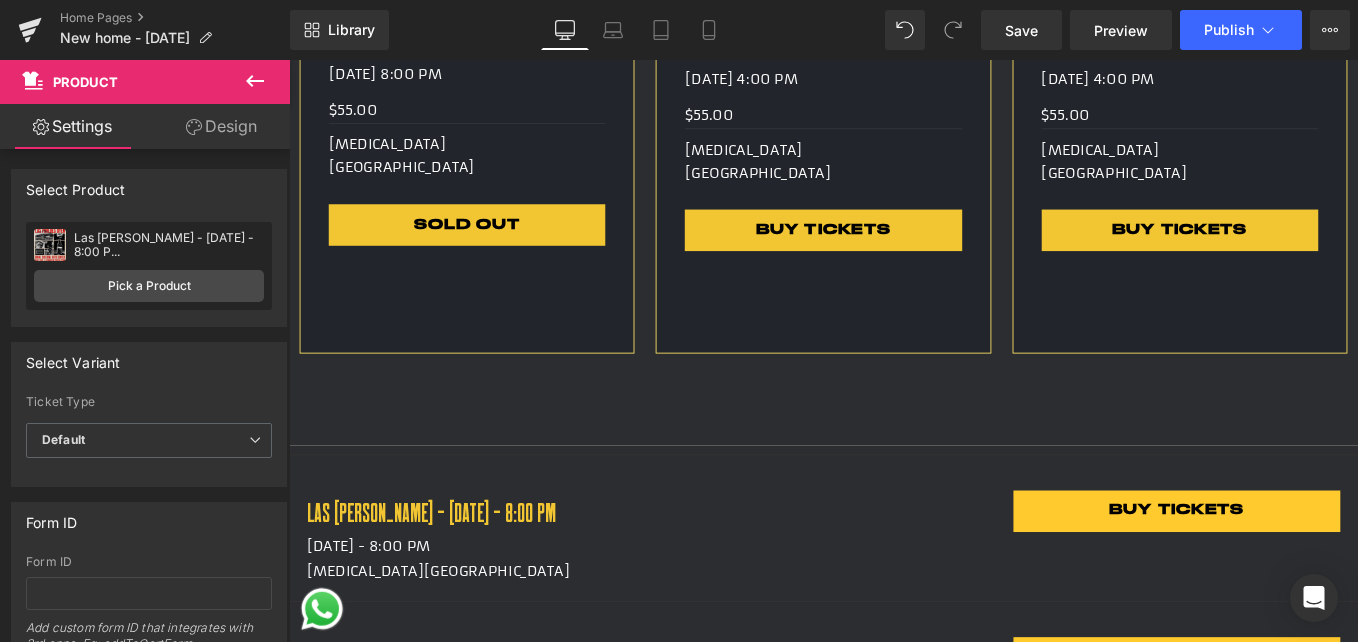 scroll, scrollTop: 2100, scrollLeft: 0, axis: vertical 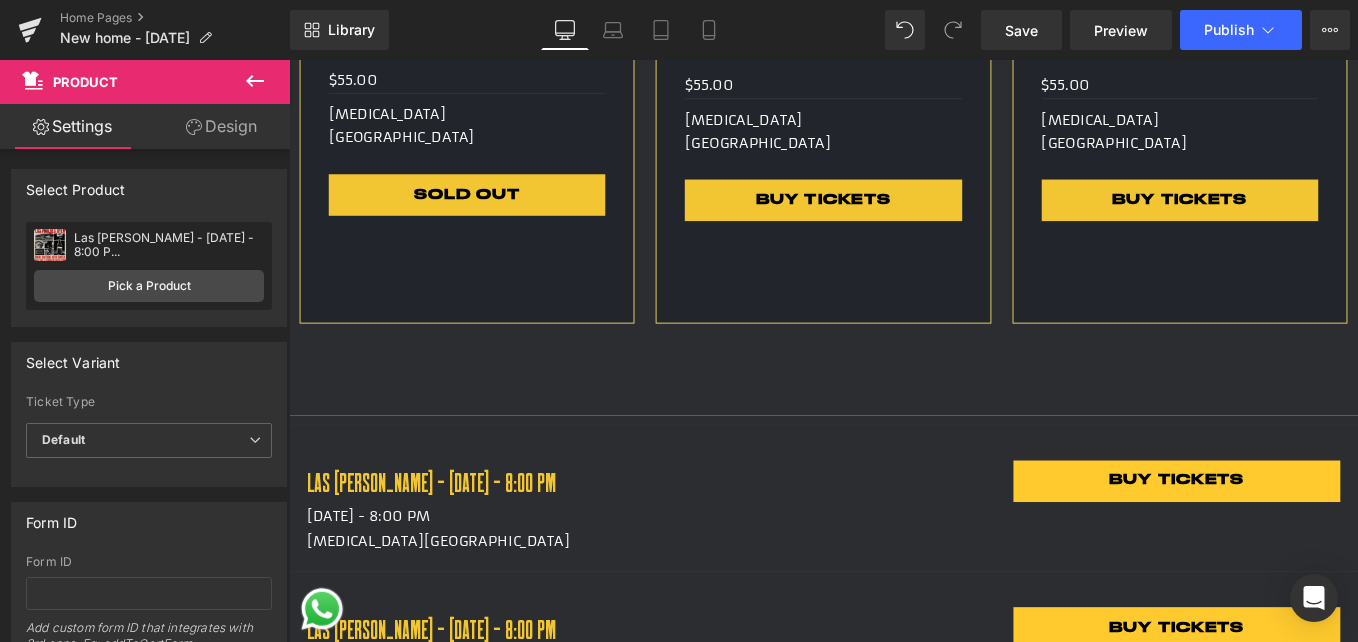 click on "[DATE] - 8:00 PM" at bounding box center [694, 577] 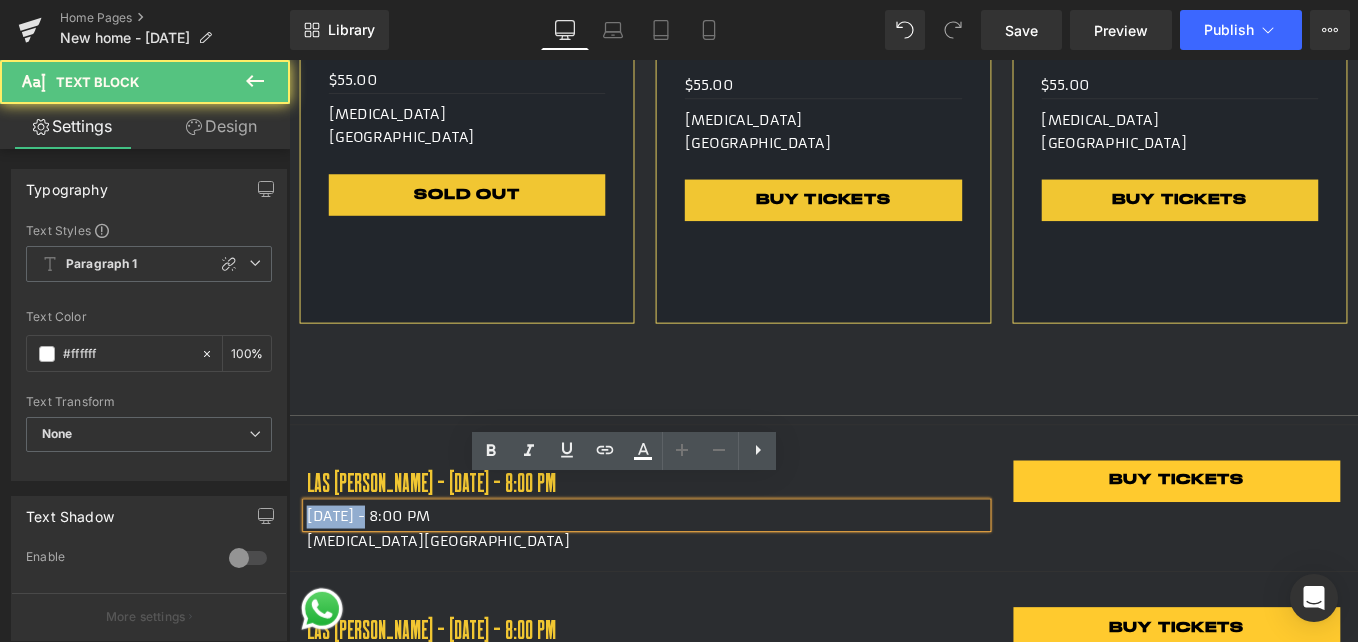 click on "[DATE] - 8:00 PM" at bounding box center [694, 577] 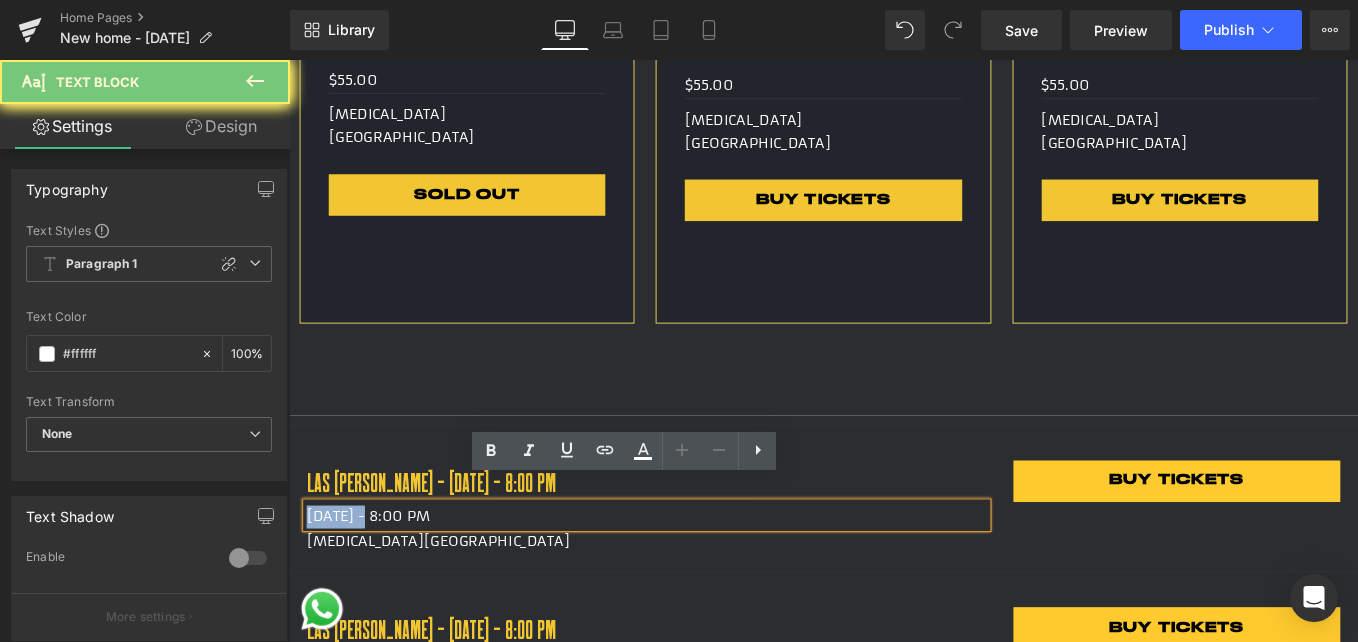 click on "[DATE] - 8:00 PM" at bounding box center (694, 577) 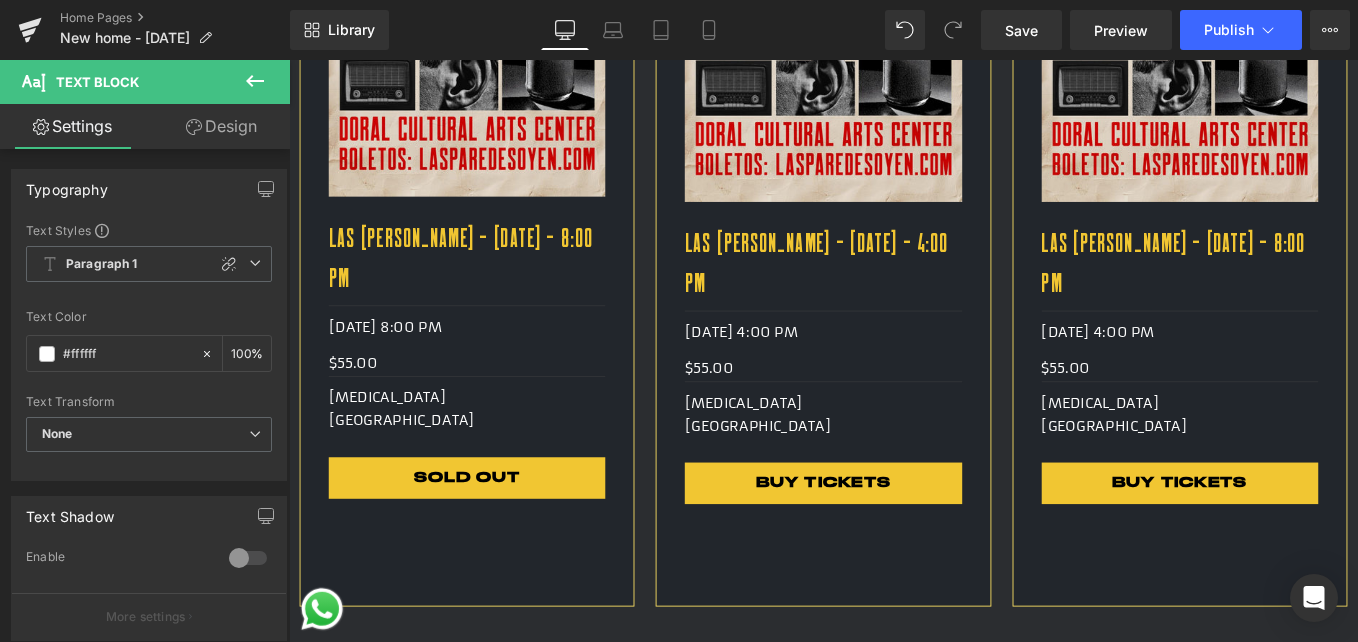 scroll, scrollTop: 1700, scrollLeft: 0, axis: vertical 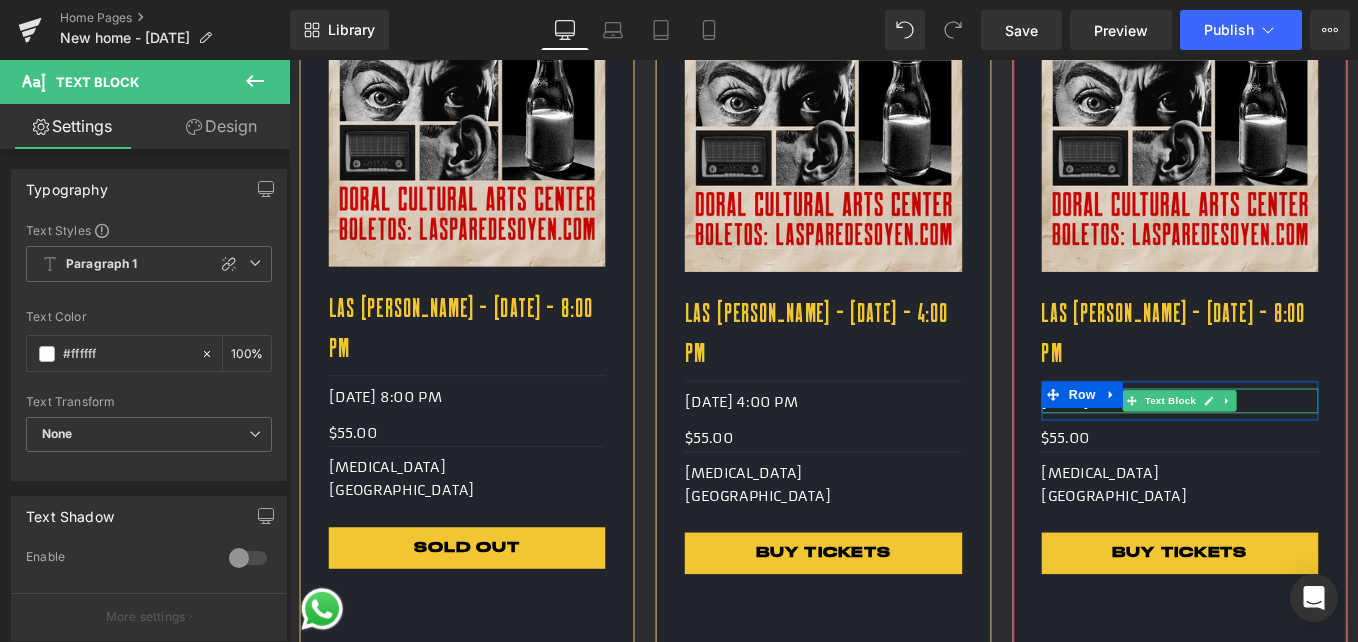 click on "[DATE] 4:00 PM" at bounding box center [1297, 448] 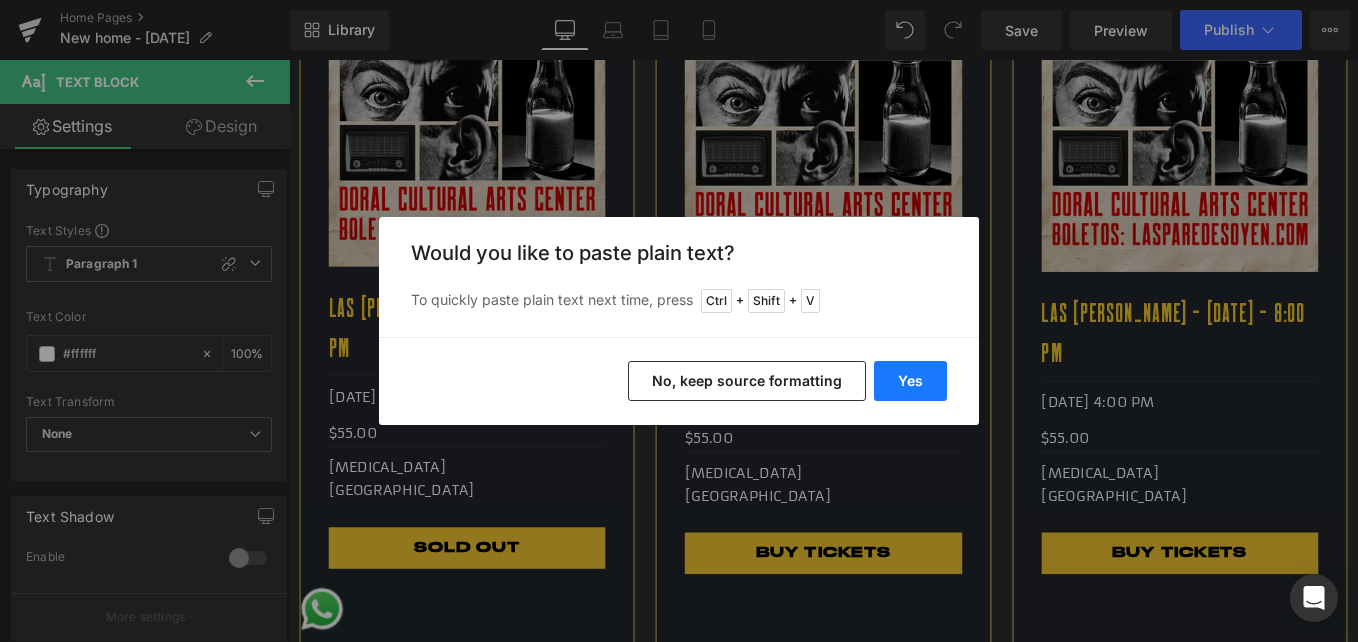 click on "Yes" at bounding box center [910, 381] 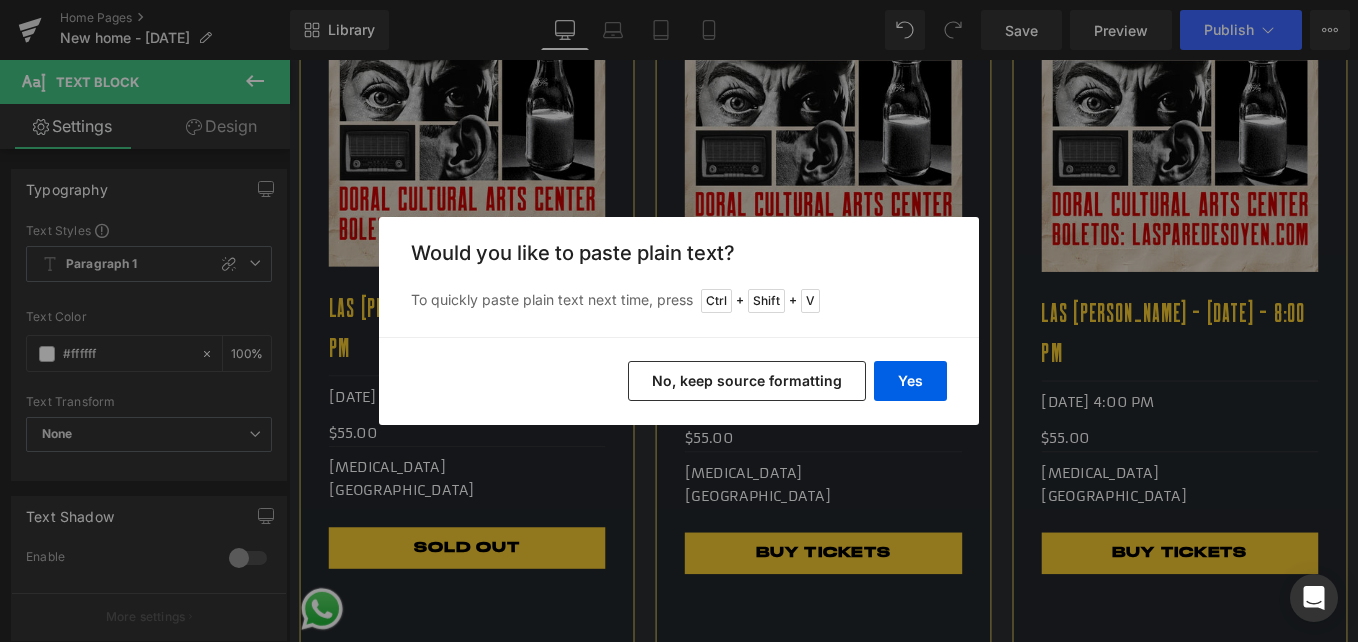 type 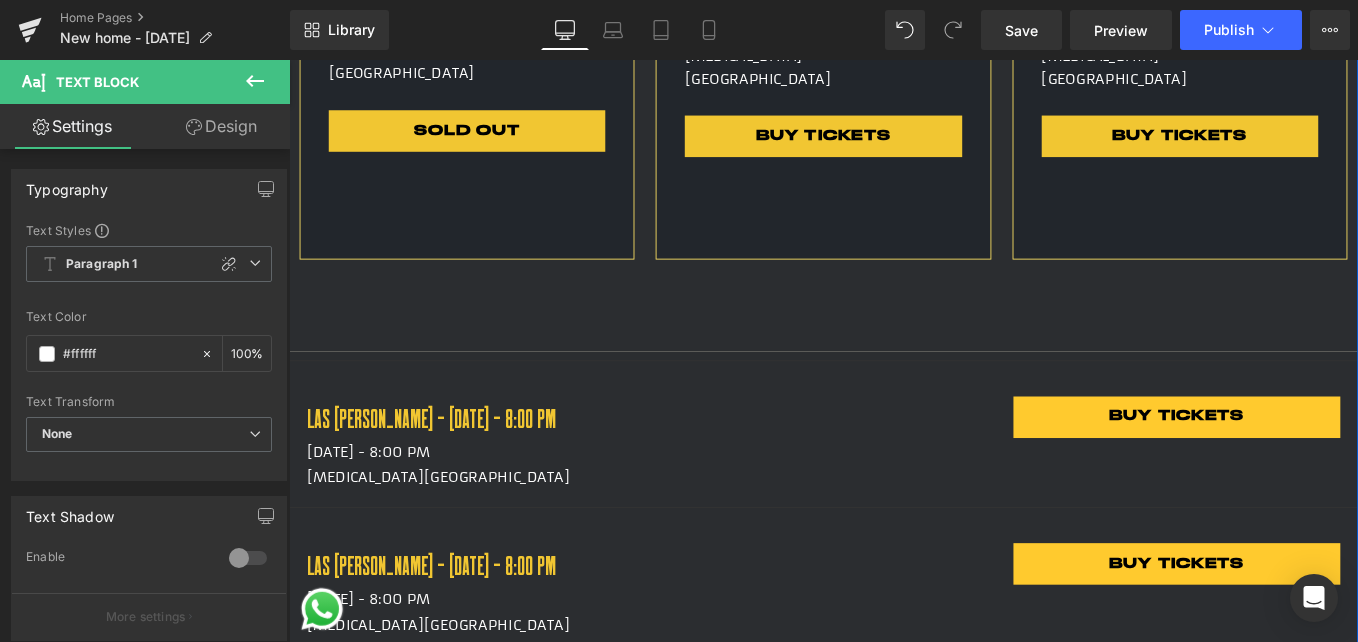 scroll, scrollTop: 2200, scrollLeft: 0, axis: vertical 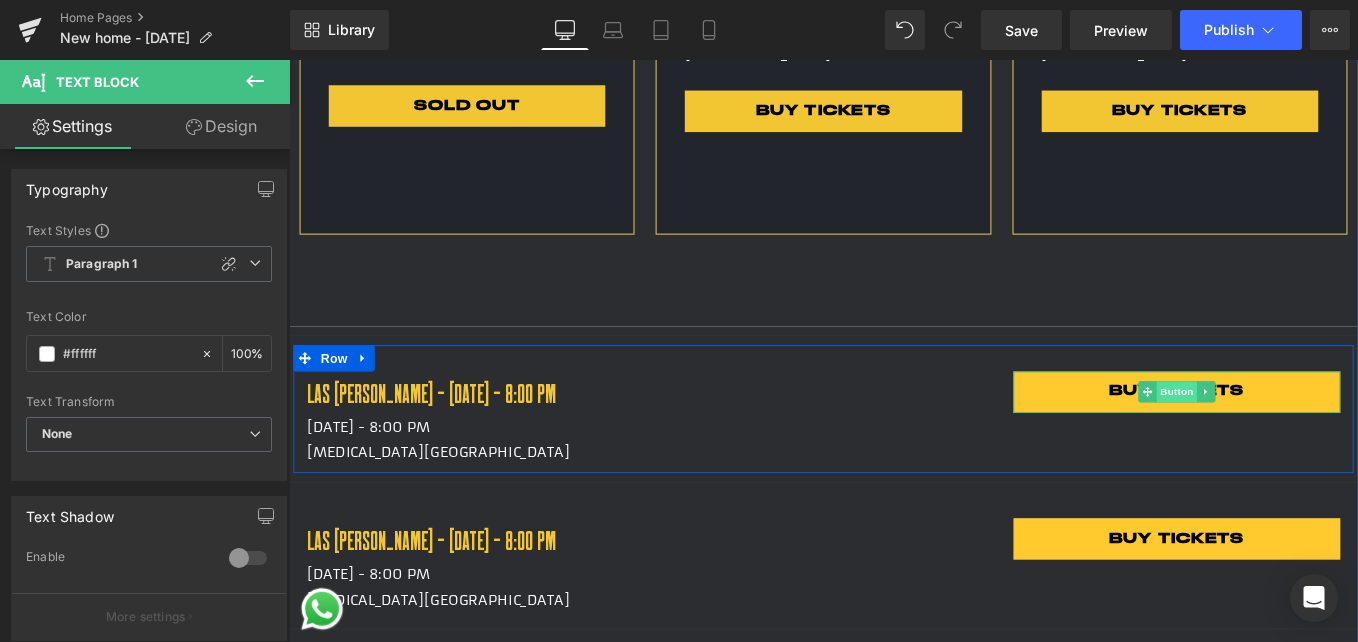 click on "Button" at bounding box center (1294, 436) 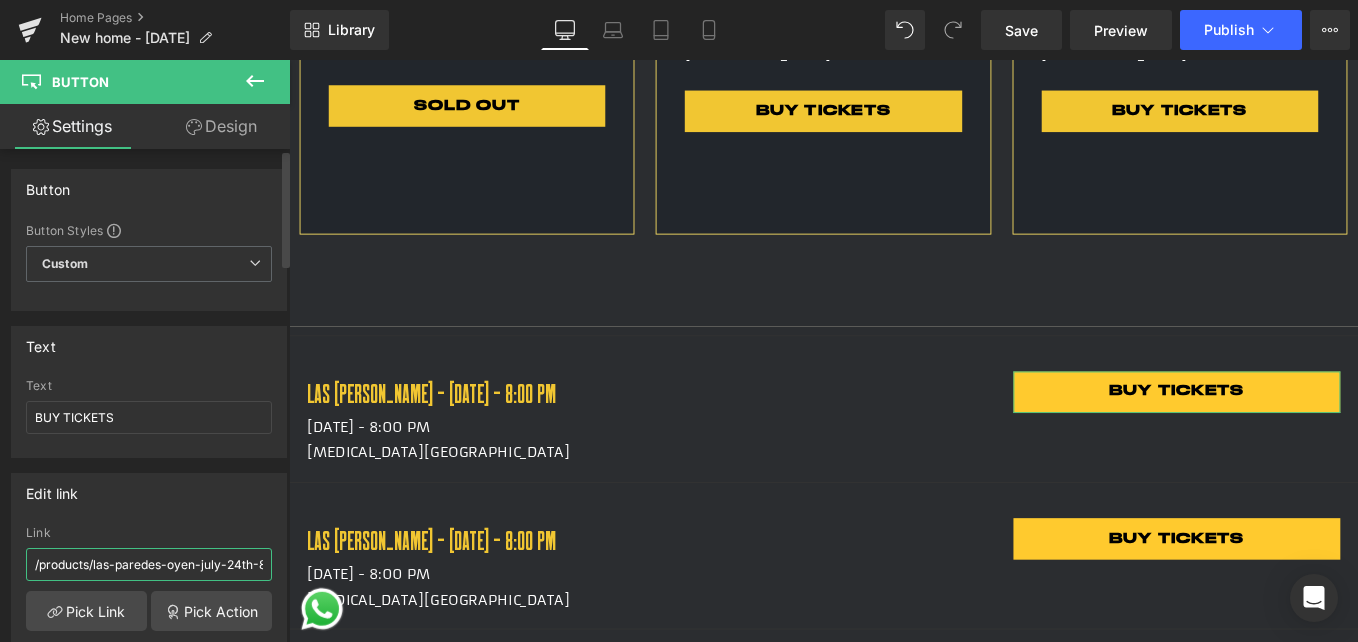 click on "/products/las-paredes-oyen-july-24th-8-00-pm" at bounding box center (149, 564) 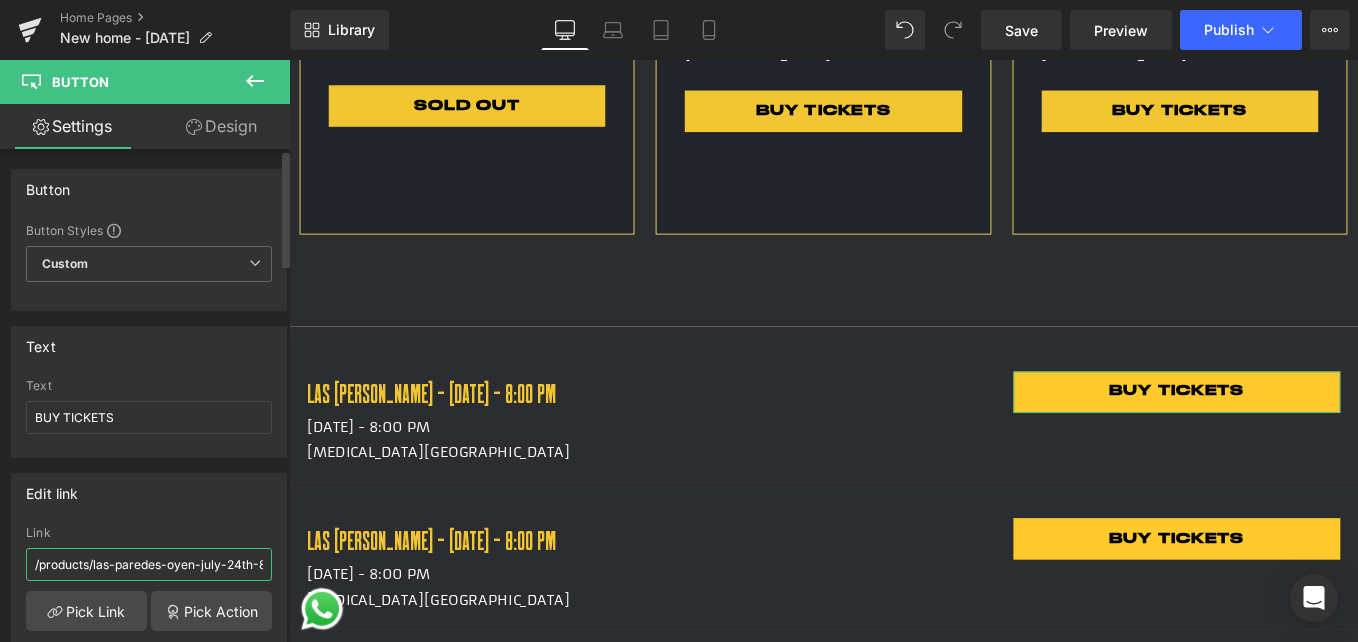 click on "/products/las-paredes-oyen-july-24th-8-00-pm" at bounding box center (149, 564) 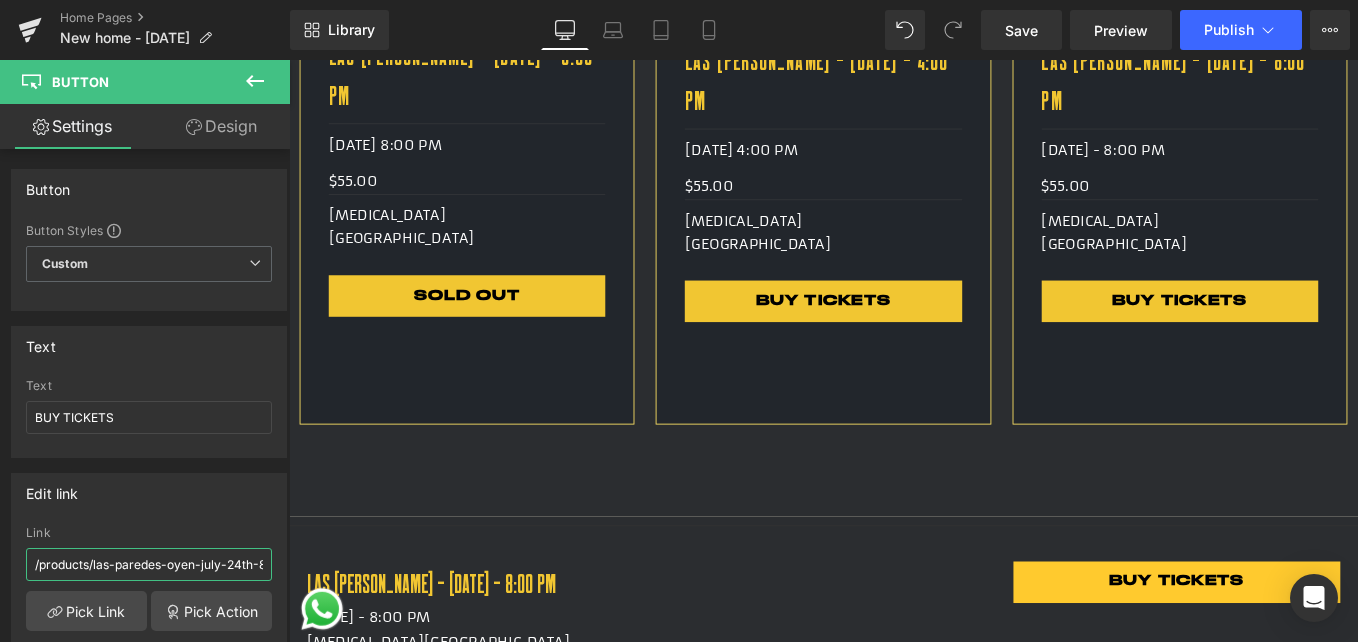 scroll, scrollTop: 1900, scrollLeft: 0, axis: vertical 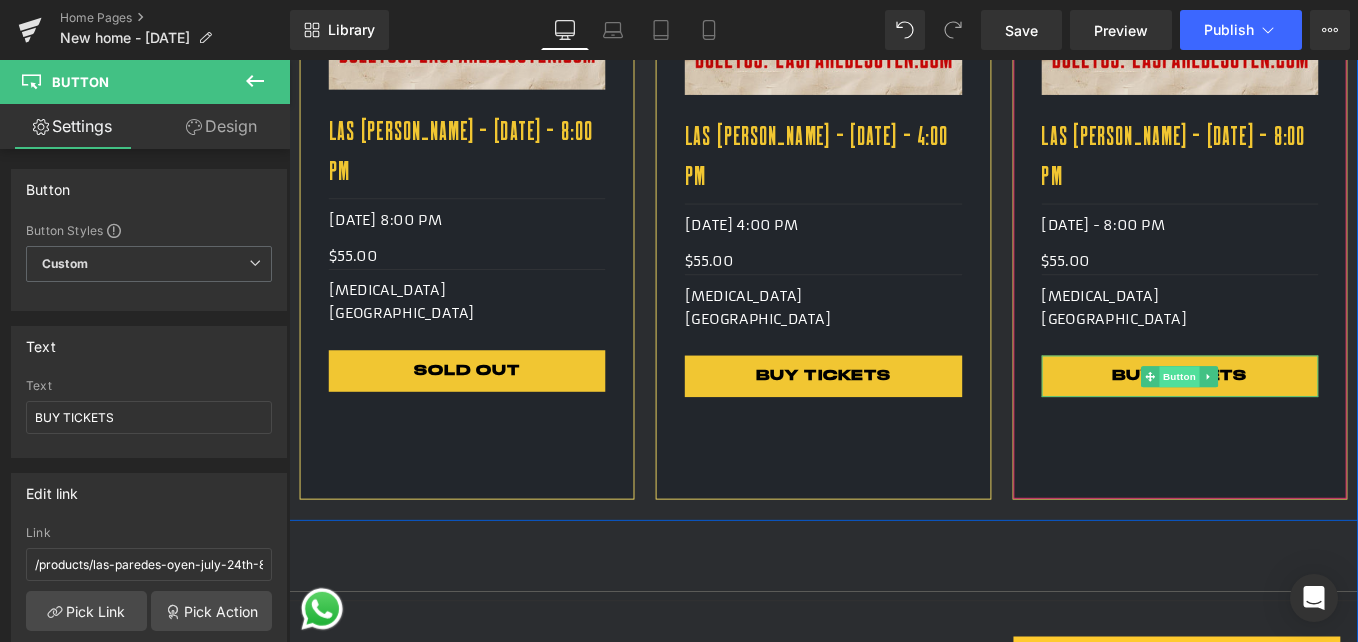 click on "Button" at bounding box center (1298, 419) 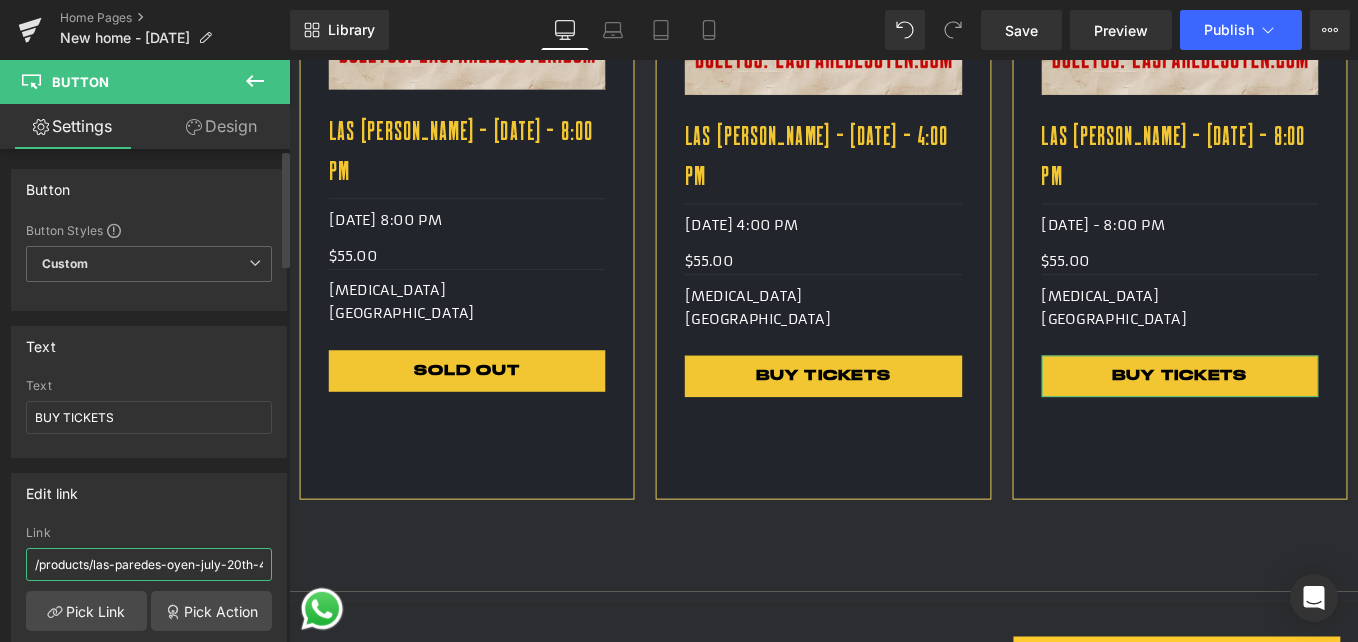 click on "/products/las-paredes-oyen-july-20th-4-00-pm" at bounding box center (149, 564) 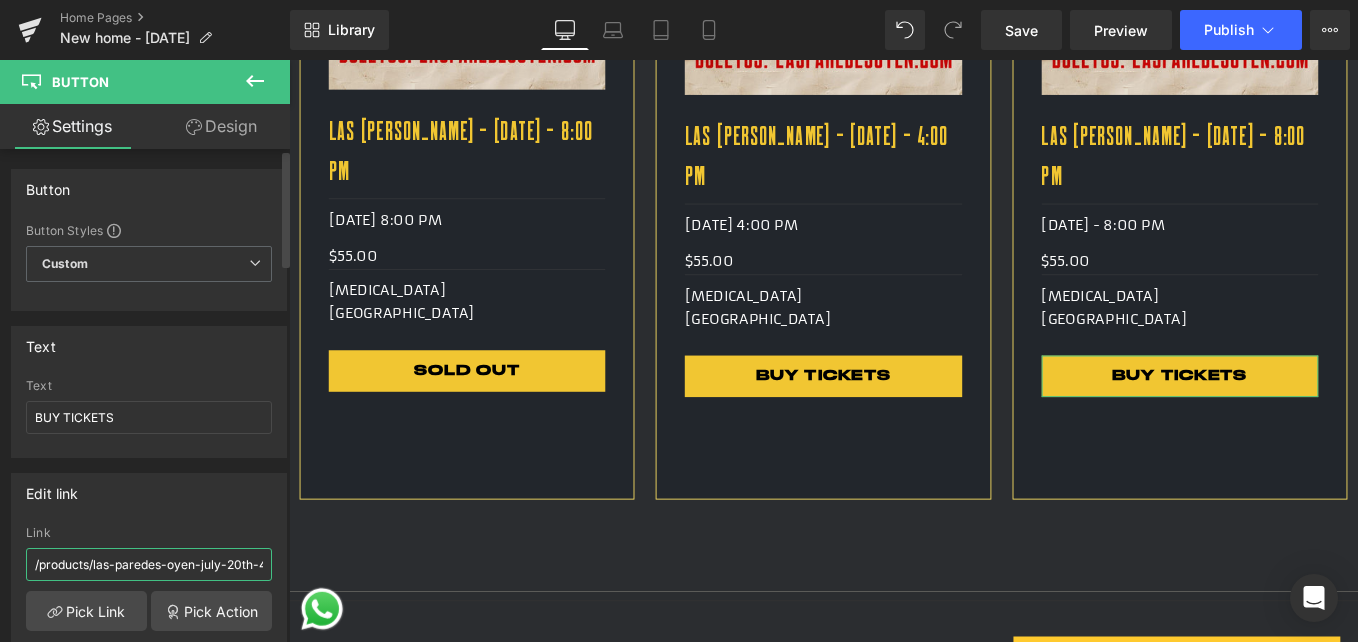 click on "/products/las-paredes-oyen-july-20th-4-00-pm" at bounding box center [149, 564] 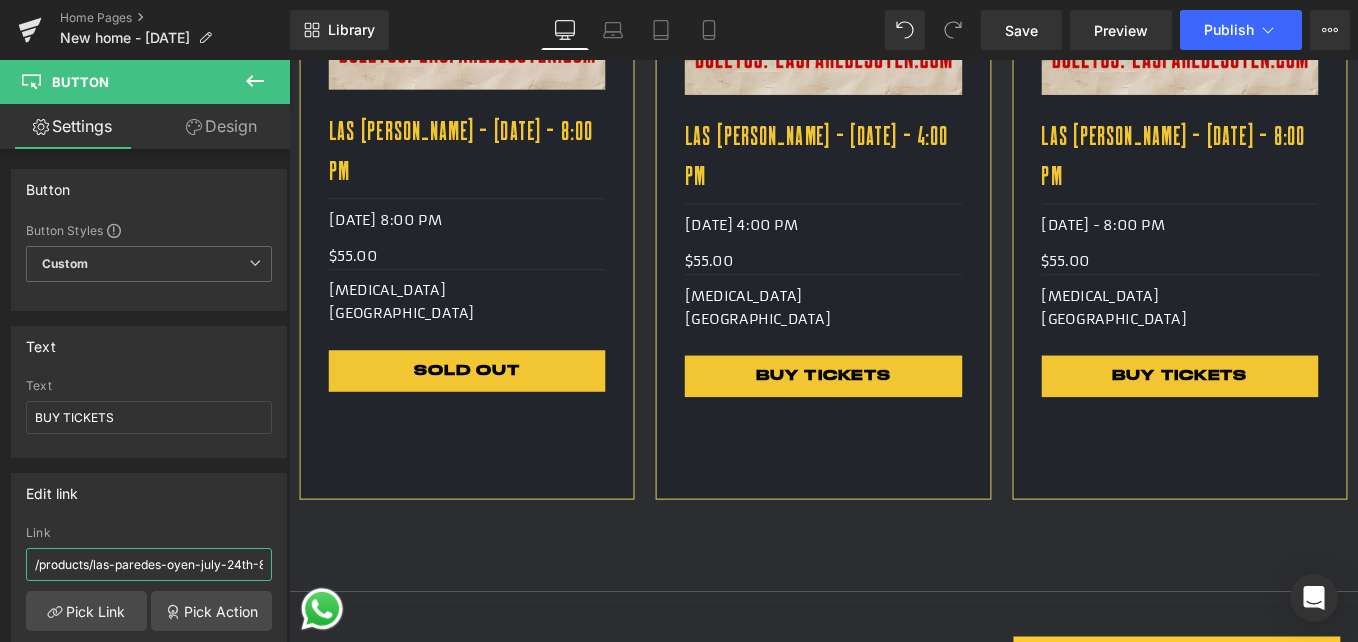scroll, scrollTop: 2200, scrollLeft: 0, axis: vertical 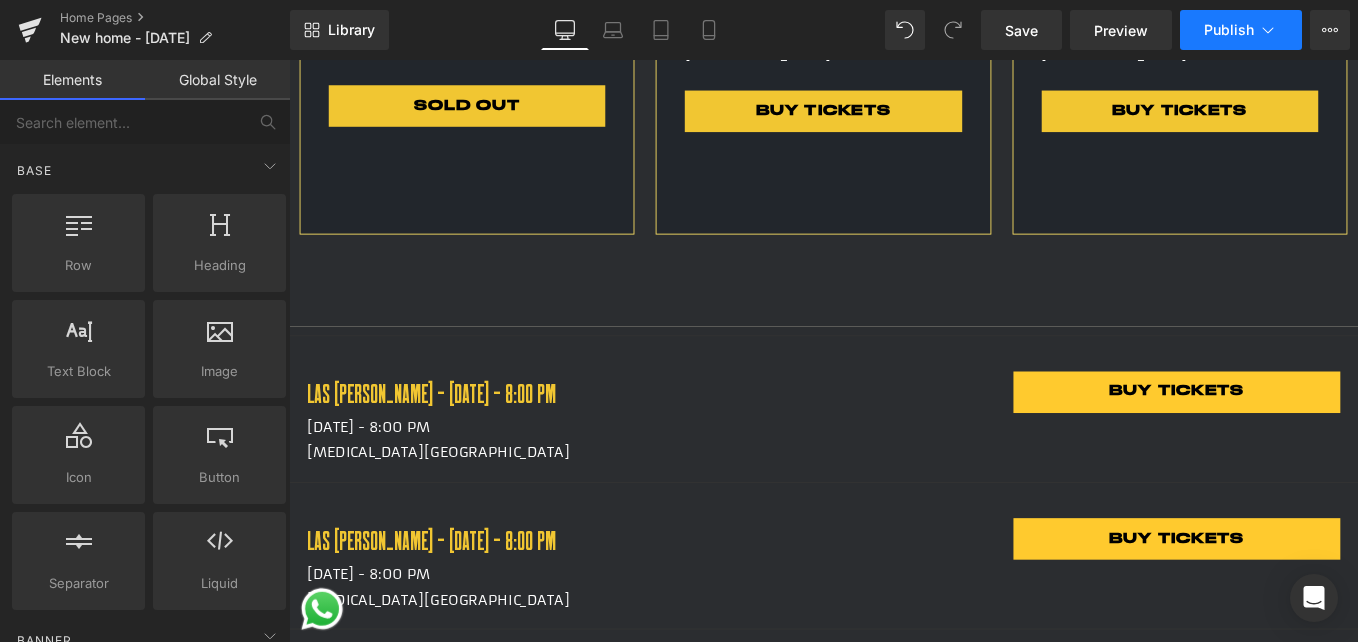 click 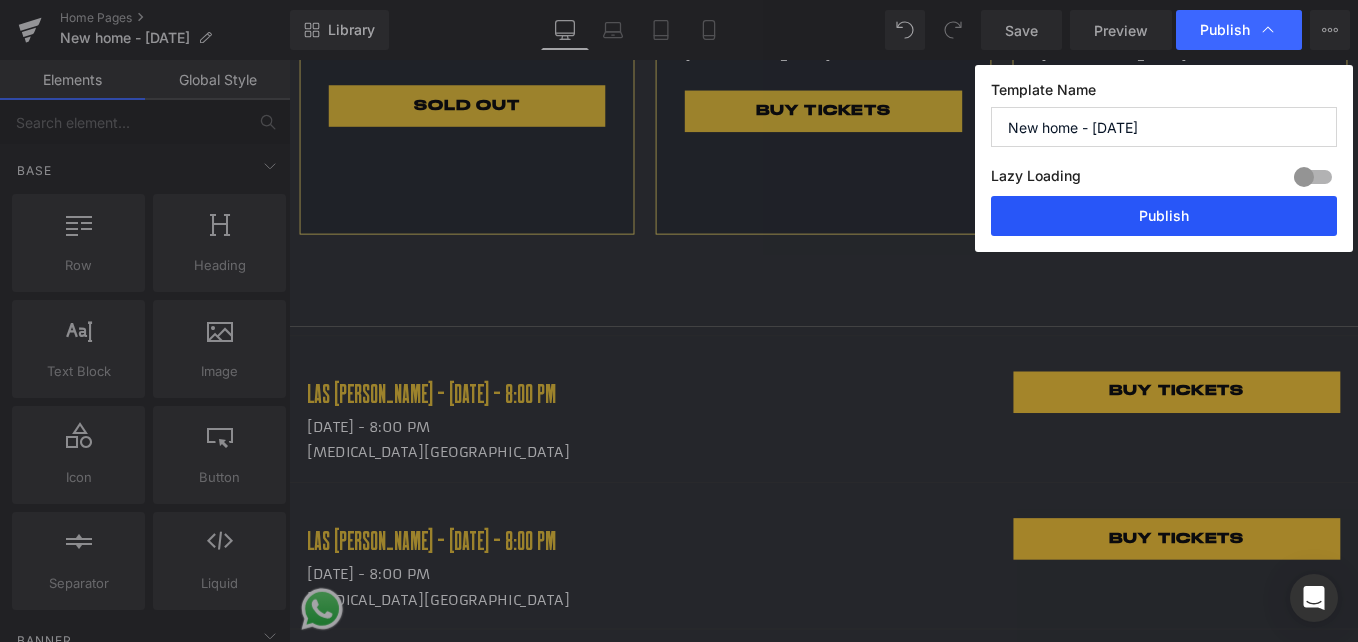 click on "Publish" at bounding box center (1164, 216) 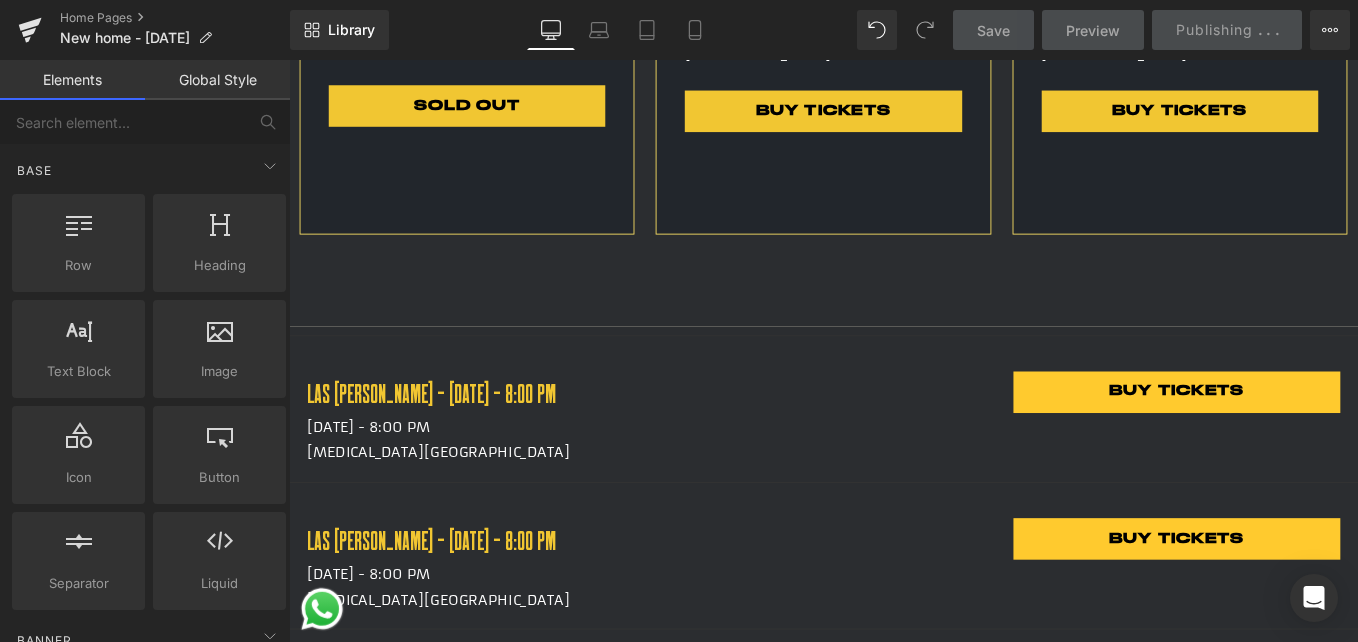scroll, scrollTop: 1800, scrollLeft: 0, axis: vertical 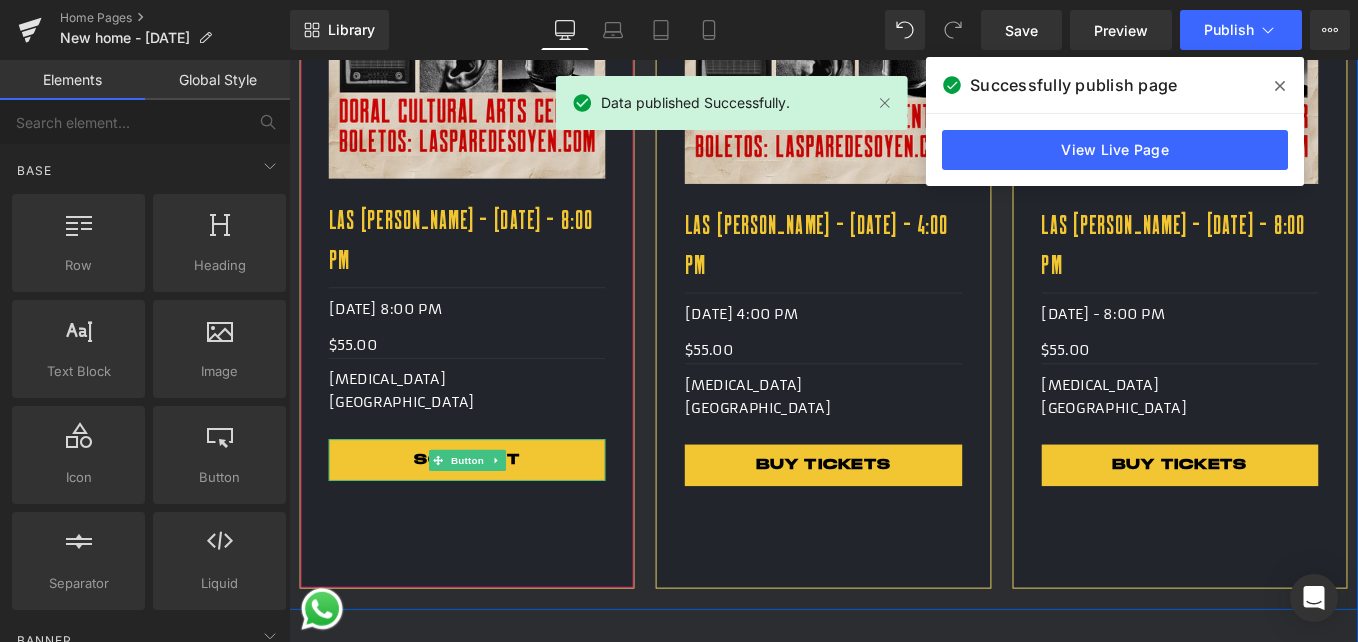 click on "SOLD OUT" at bounding box center [490, 512] 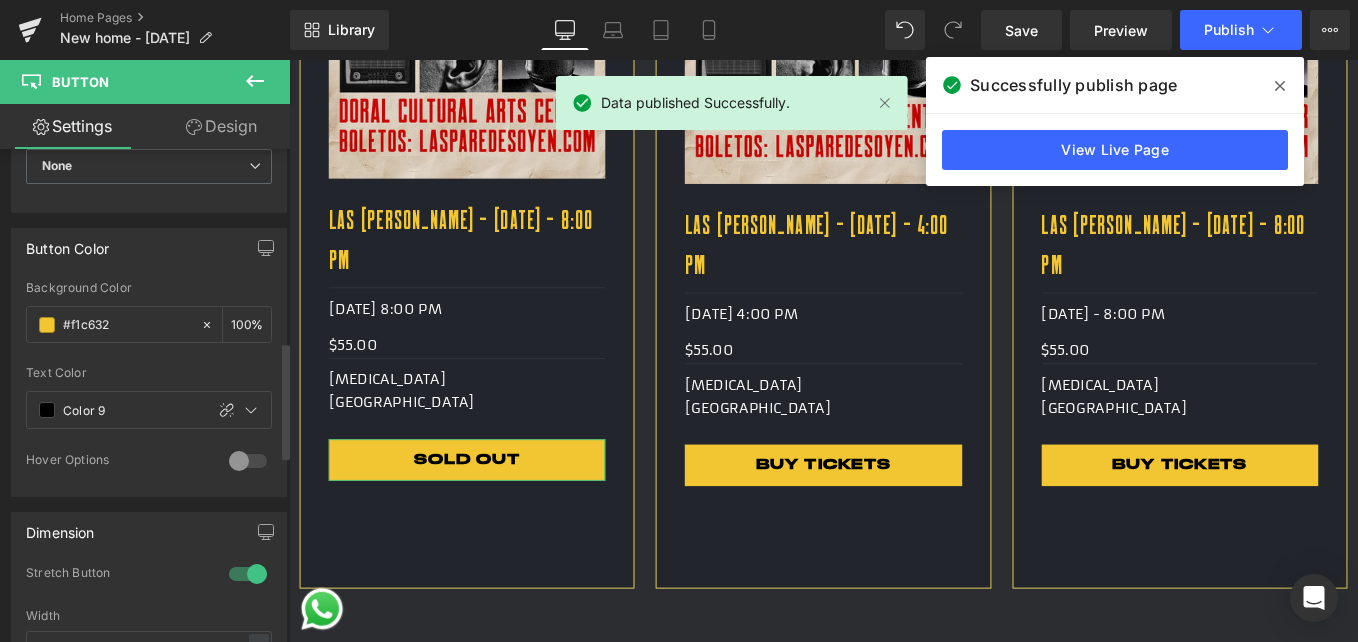 scroll, scrollTop: 900, scrollLeft: 0, axis: vertical 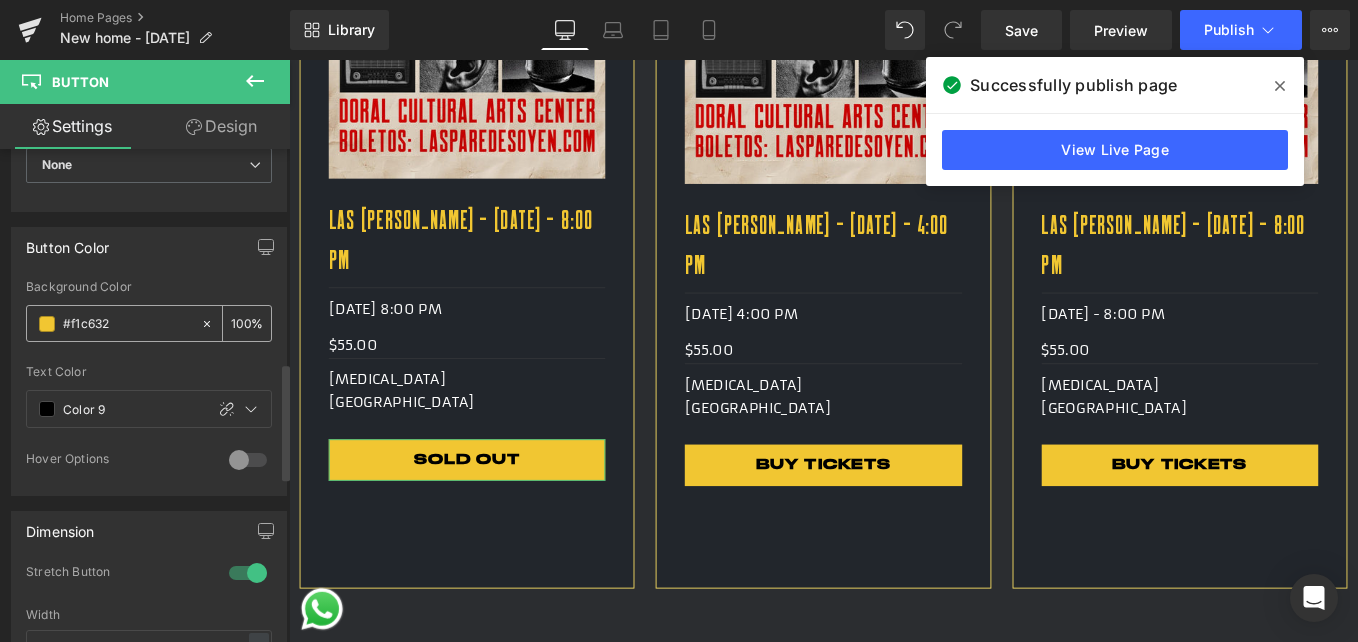 click at bounding box center [47, 324] 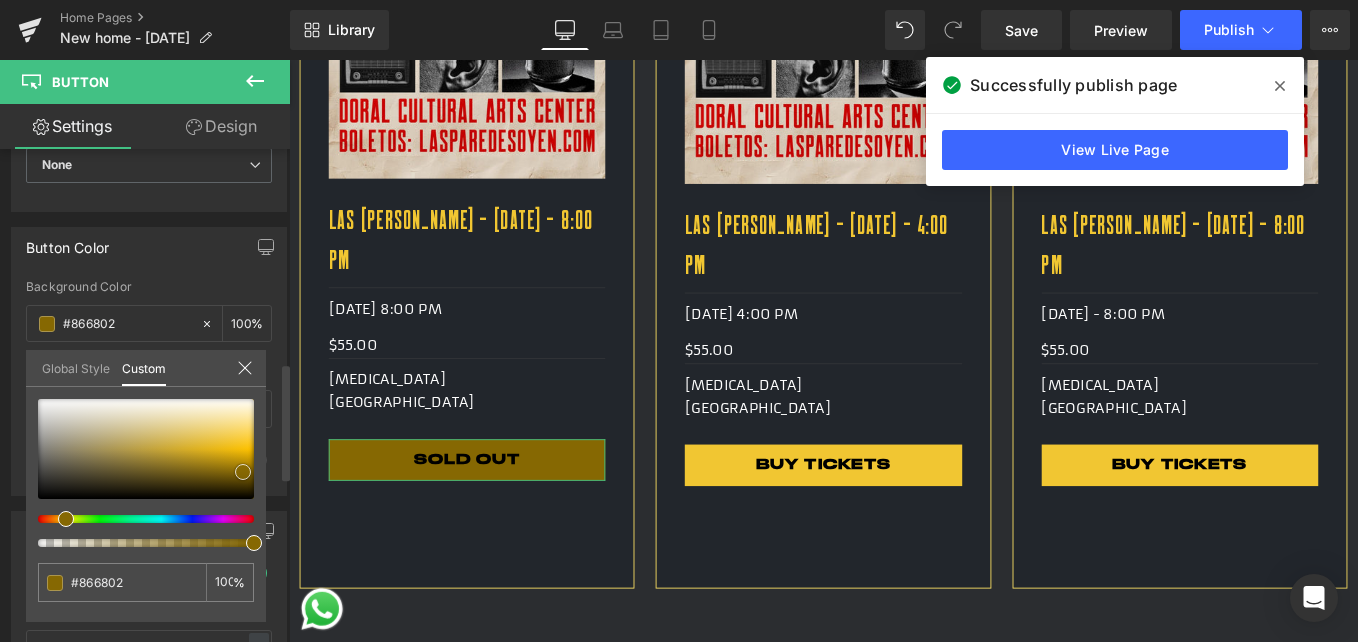 drag, startPoint x: 227, startPoint y: 441, endPoint x: 244, endPoint y: 471, distance: 34.48188 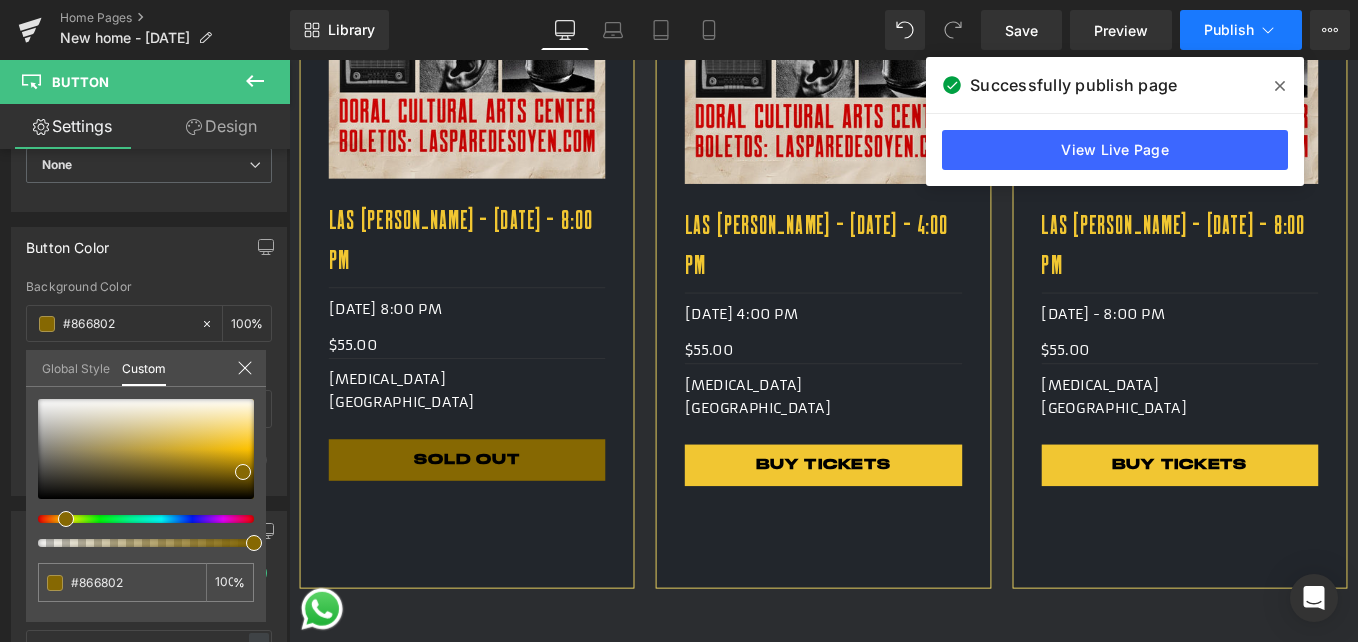 click on "Publish" at bounding box center (1229, 30) 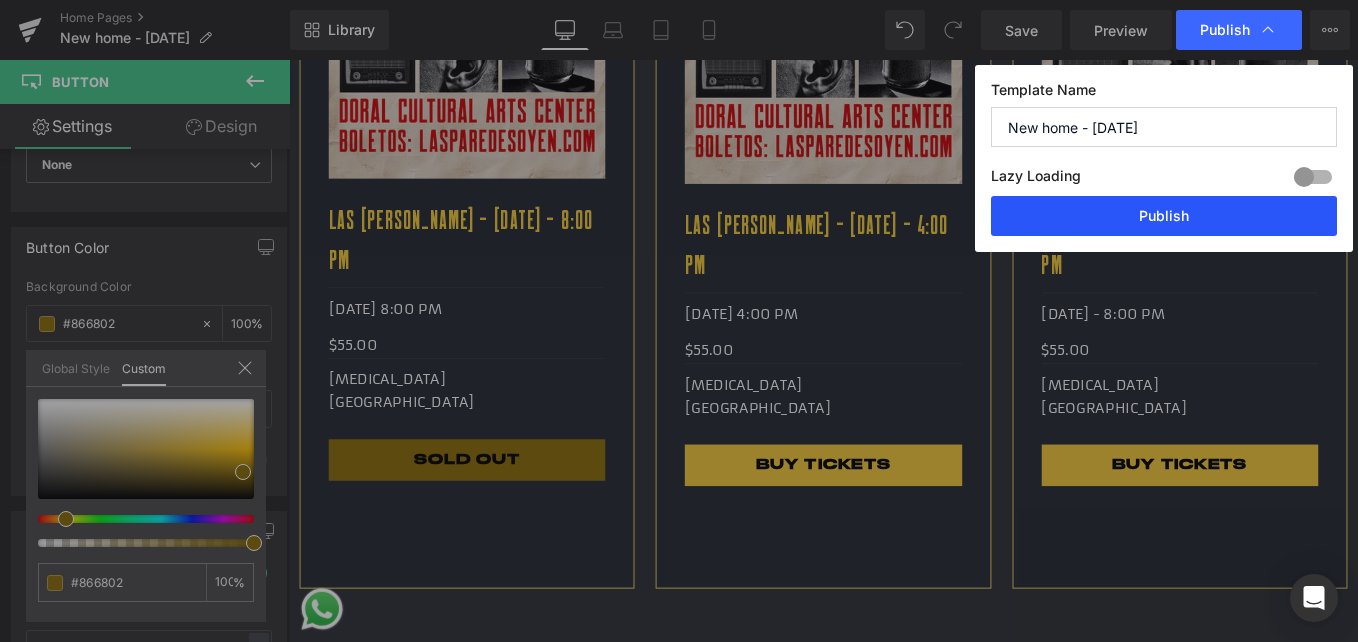 click on "Publish" at bounding box center (1164, 216) 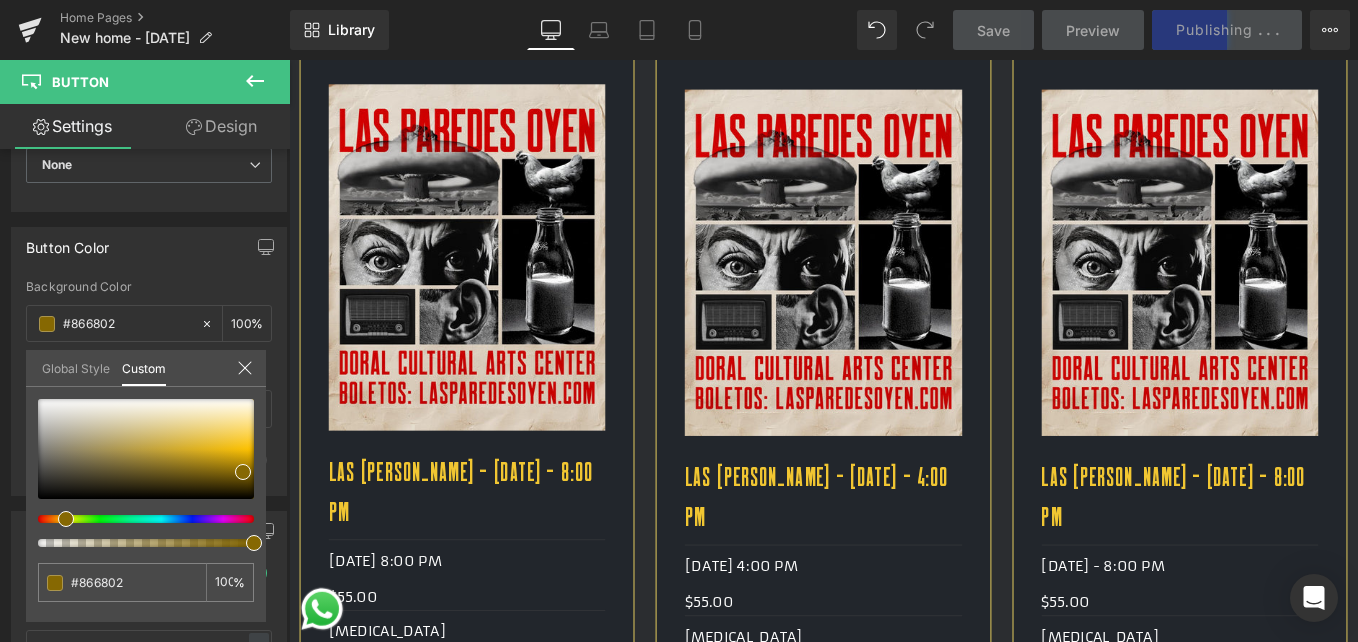 scroll, scrollTop: 1500, scrollLeft: 0, axis: vertical 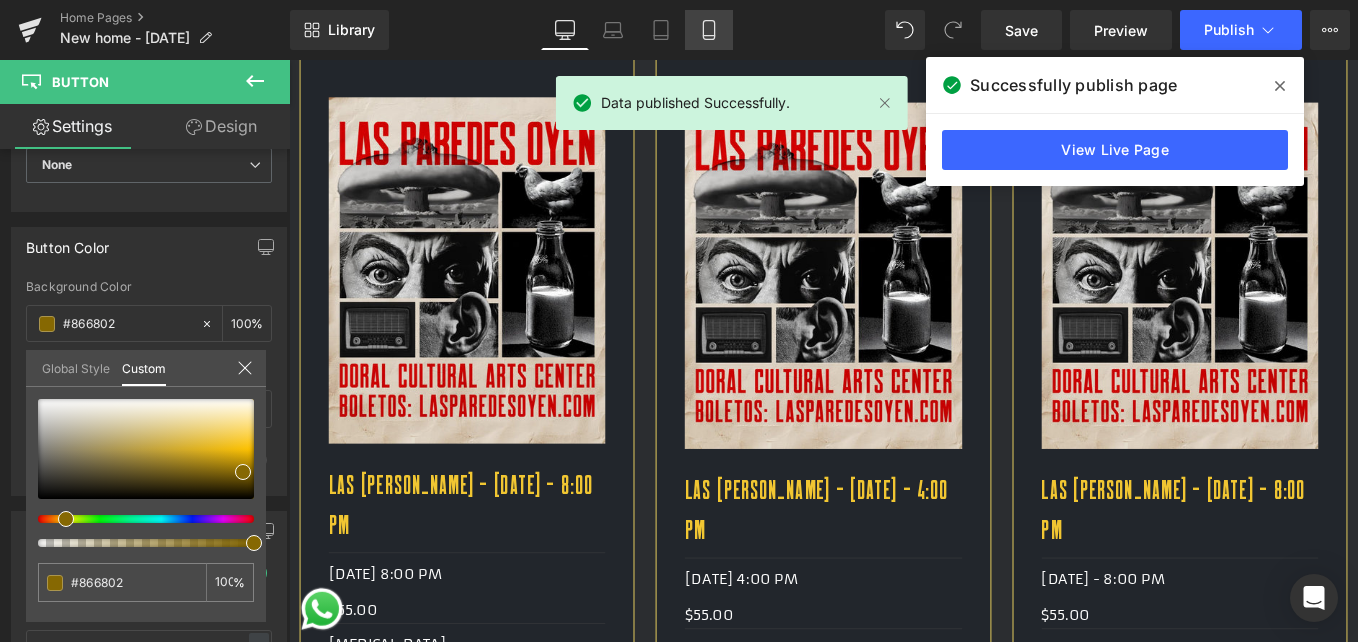click 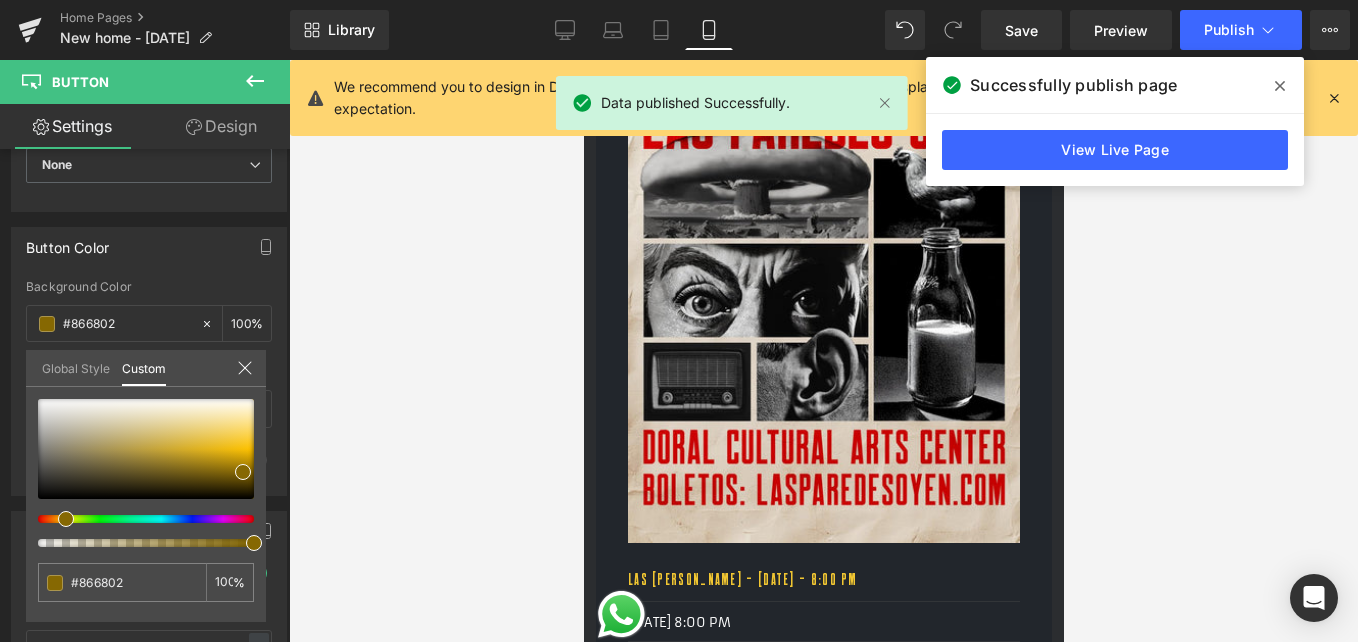 scroll, scrollTop: 0, scrollLeft: 0, axis: both 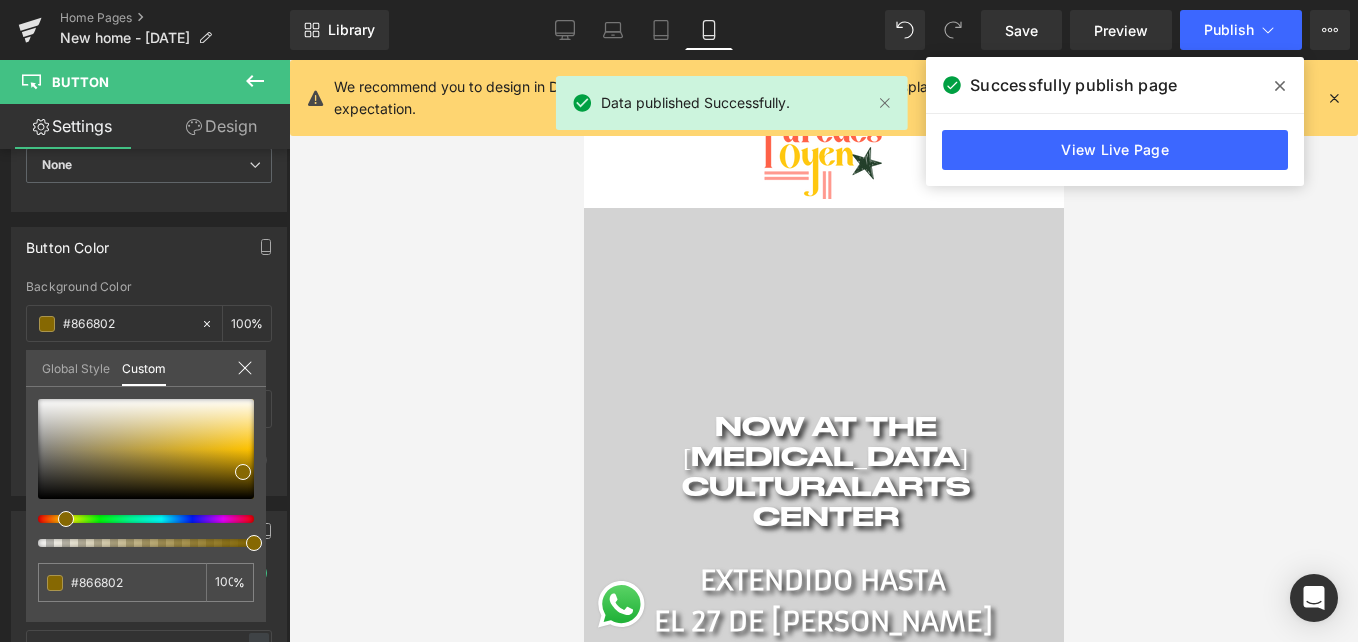 click at bounding box center [1334, 98] 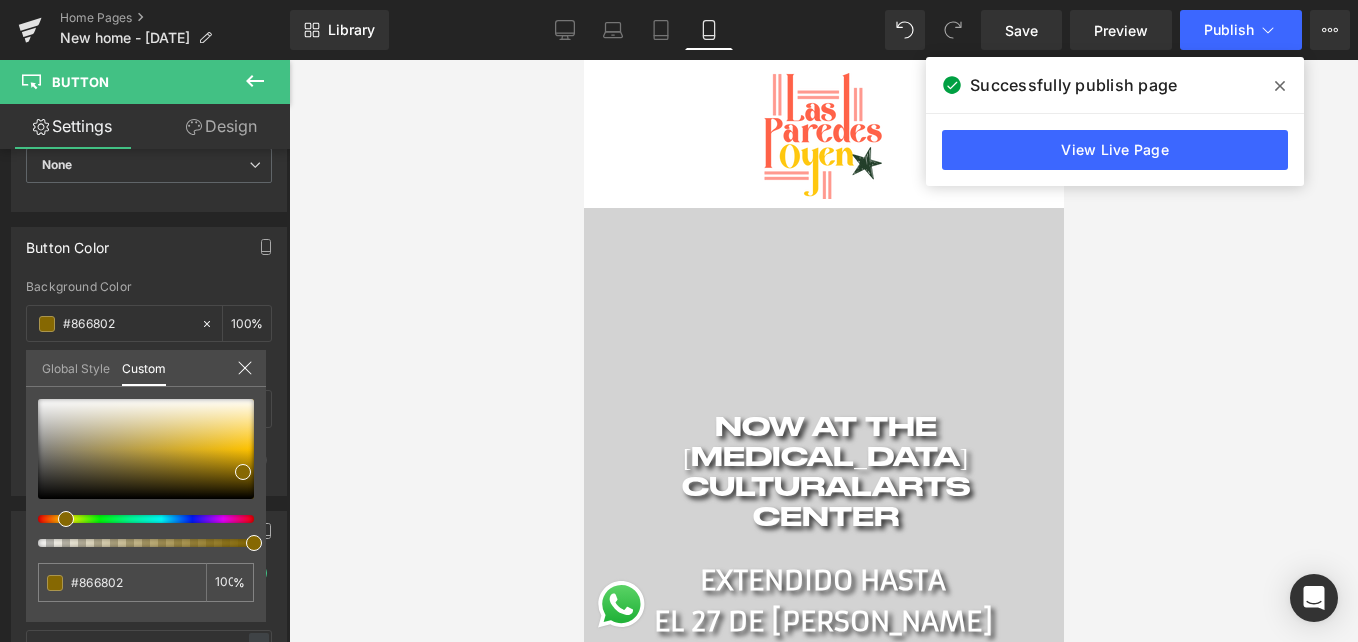 click 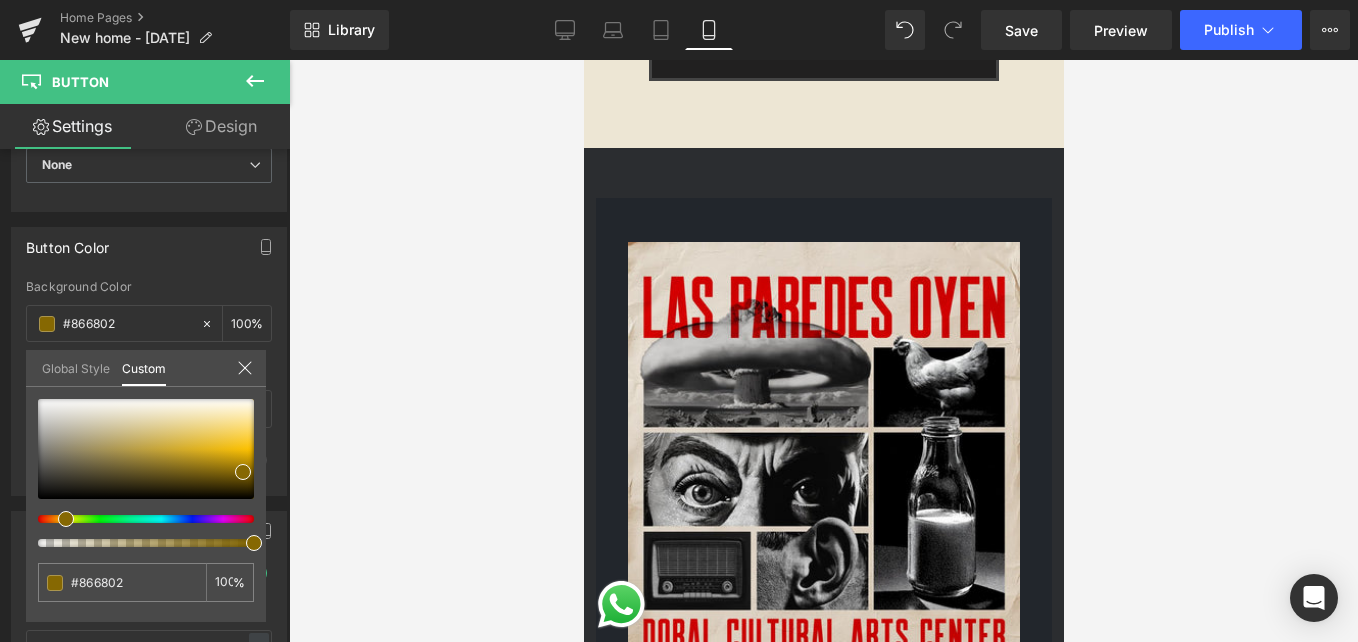 scroll, scrollTop: 1300, scrollLeft: 0, axis: vertical 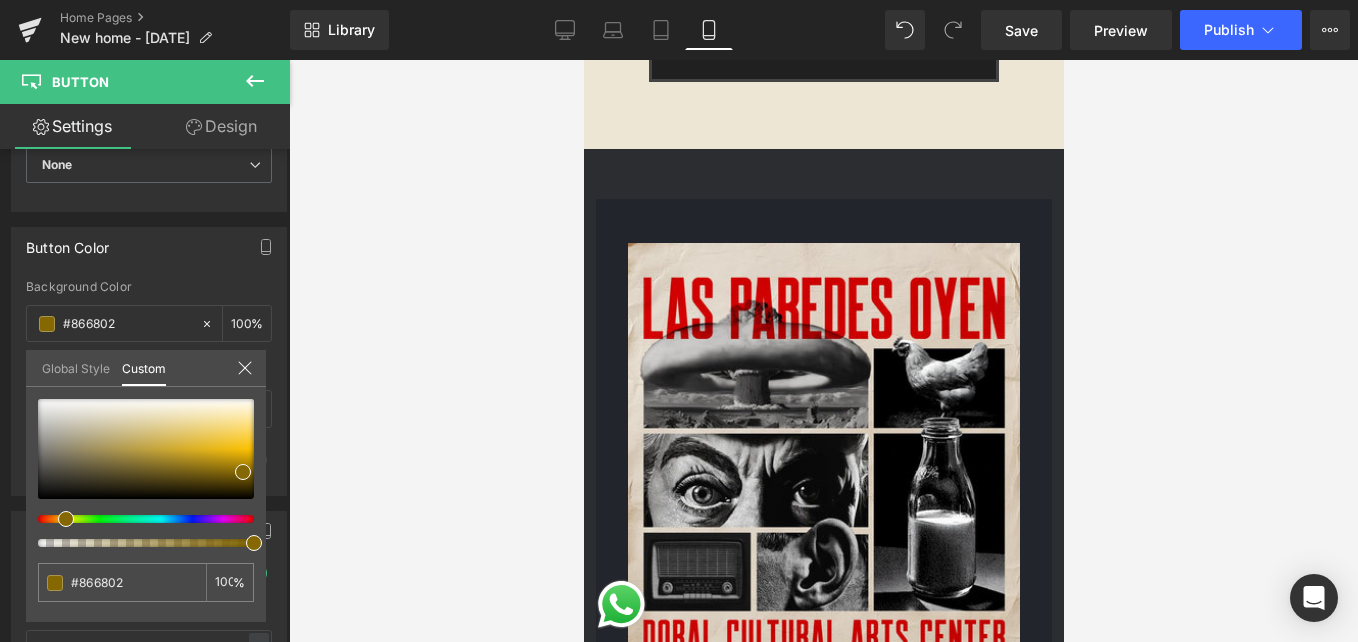 click on "Skip to content
Home
[GEOGRAPHIC_DATA]
Trailer
Our Truth
Reviews & Press
Pay It Forward
Sponsors
Contact Us
Twitter
Facebook" at bounding box center (823, 2456) 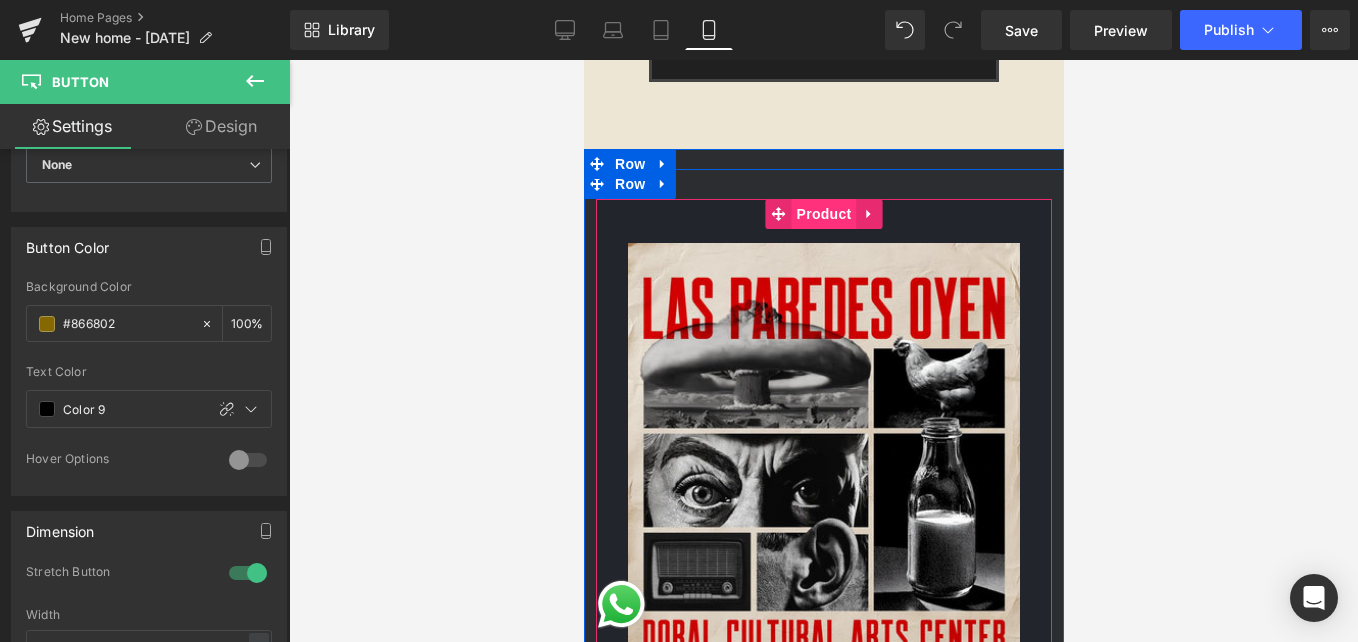 click on "Product" at bounding box center (823, 214) 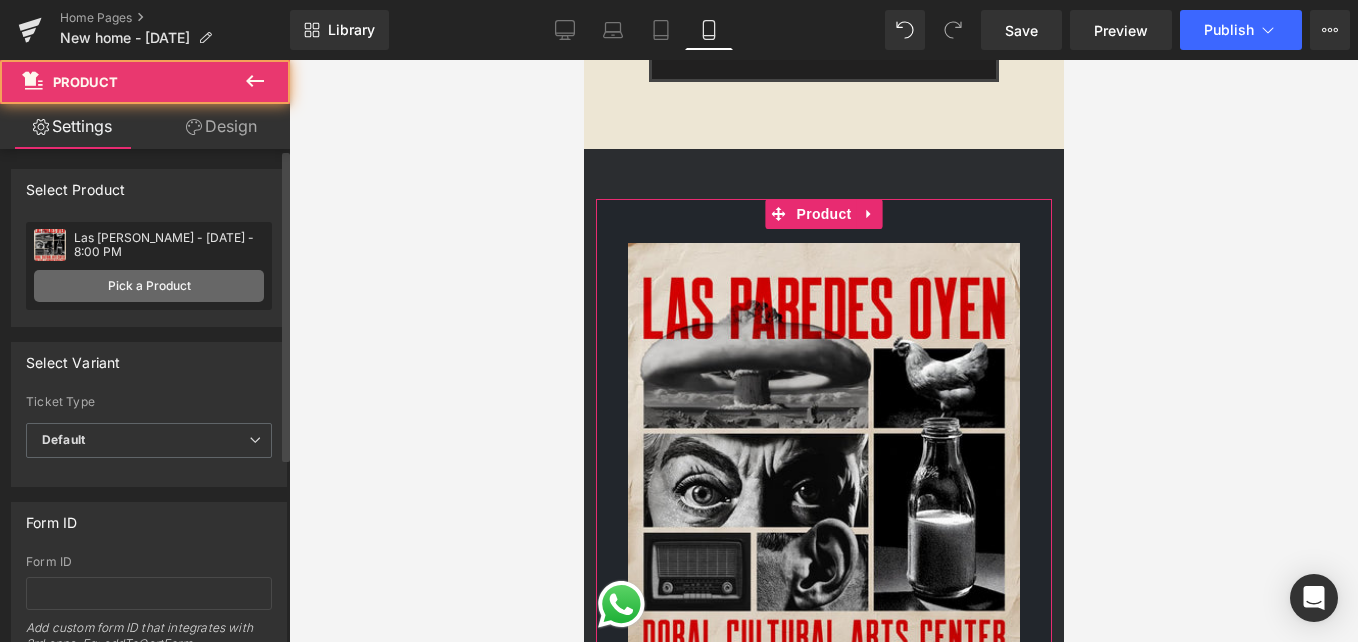 click on "Pick a Product" at bounding box center [149, 286] 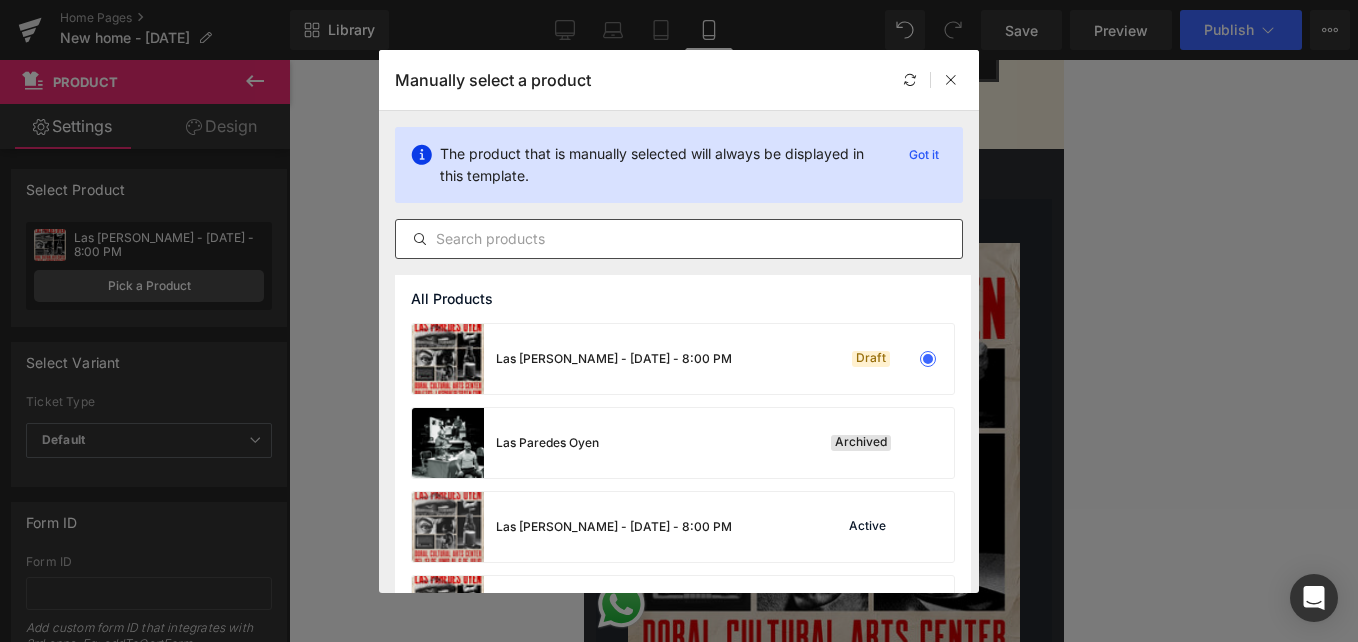 drag, startPoint x: 539, startPoint y: 253, endPoint x: 541, endPoint y: 240, distance: 13.152946 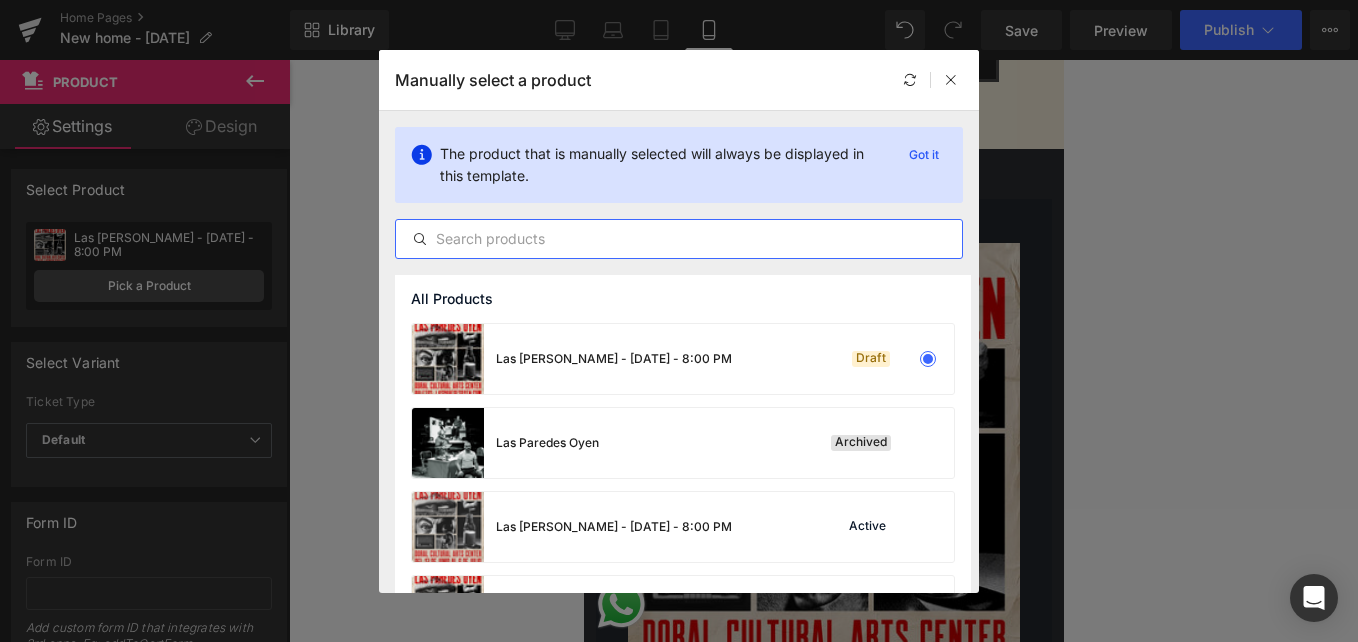 click at bounding box center (679, 239) 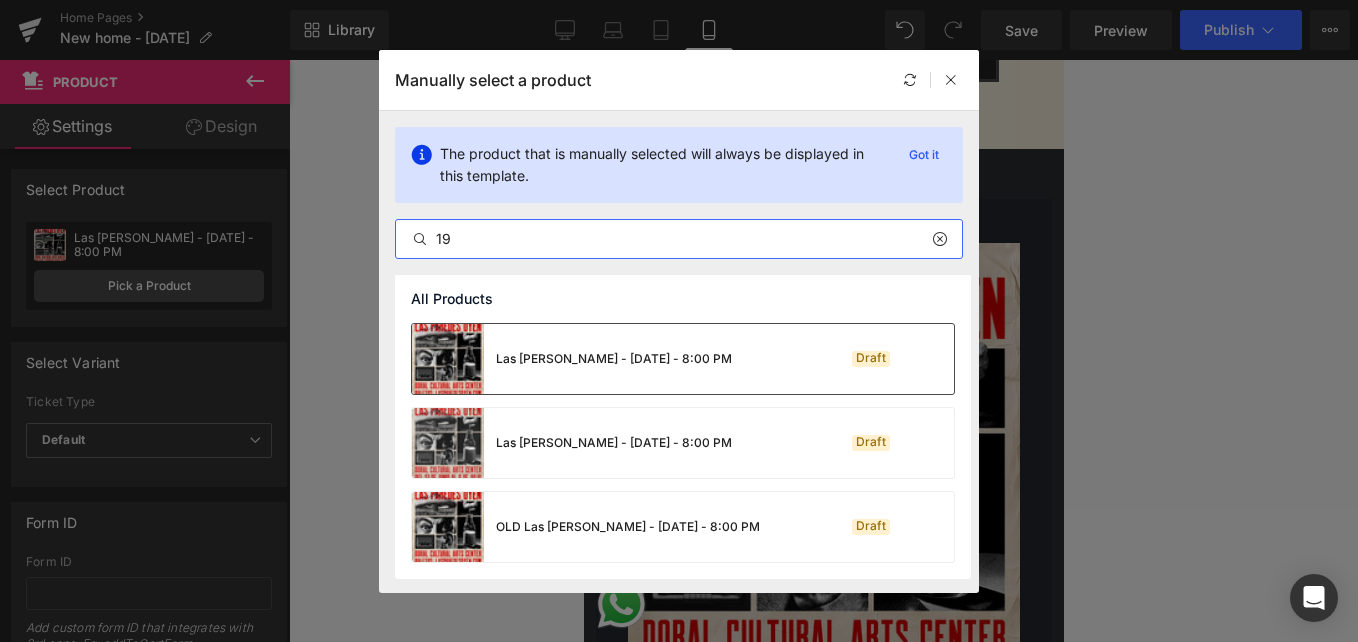 type on "19" 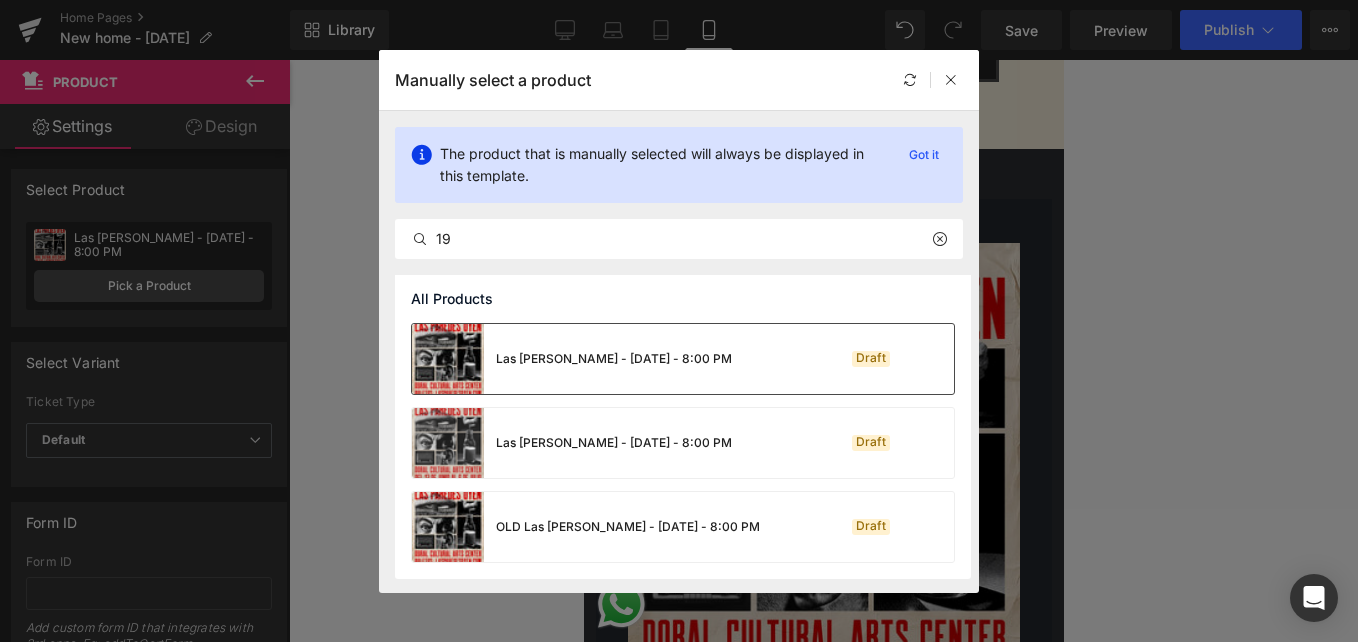 click on "Las [PERSON_NAME] - [DATE] - 8:00 PM" at bounding box center [614, 359] 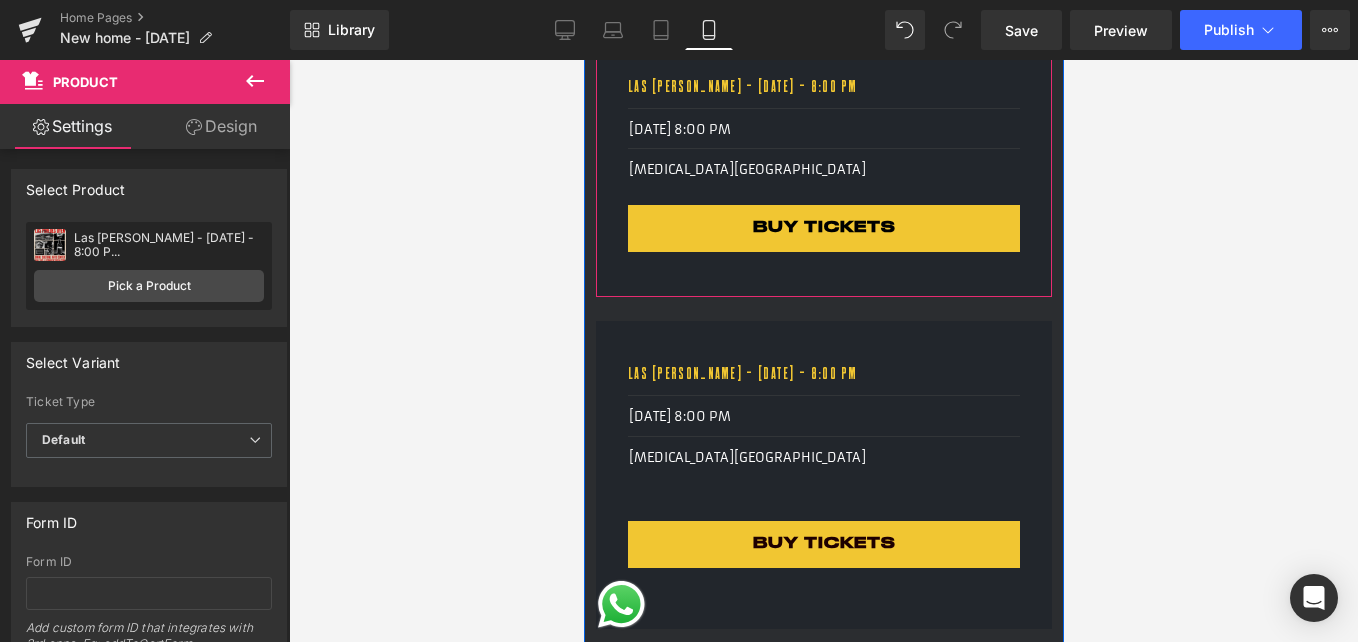 scroll, scrollTop: 2000, scrollLeft: 0, axis: vertical 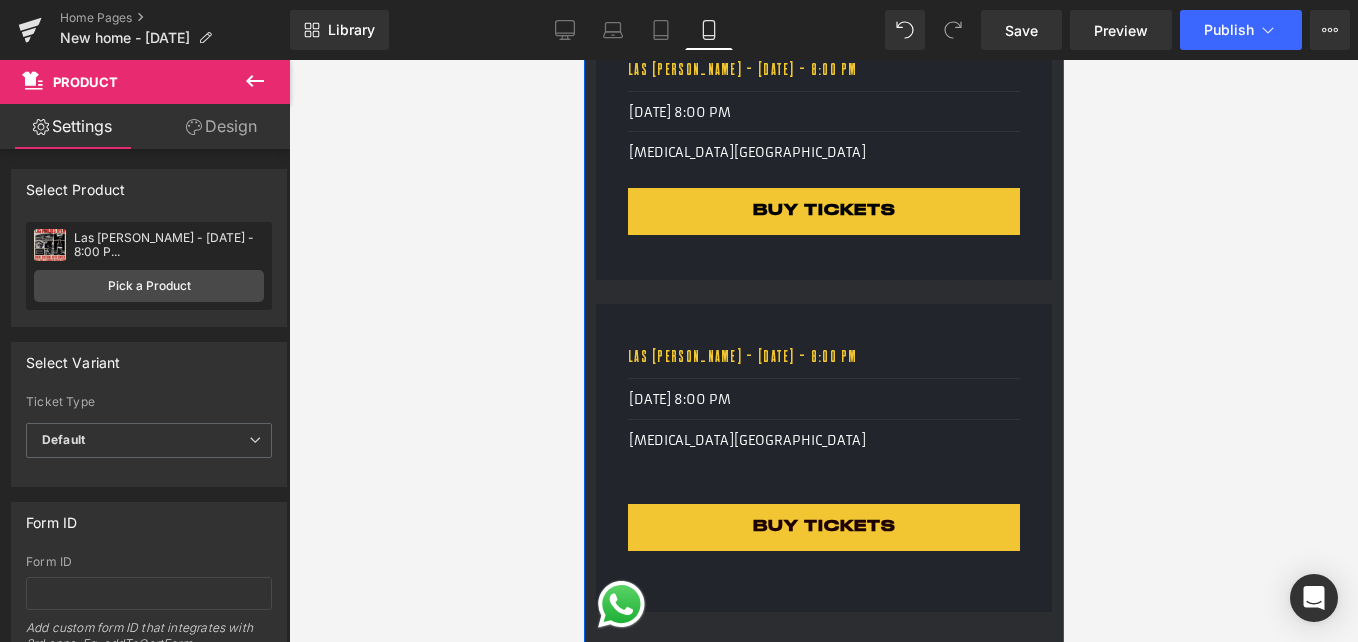 click on "[DATE] 8:00 PM" at bounding box center [824, 400] 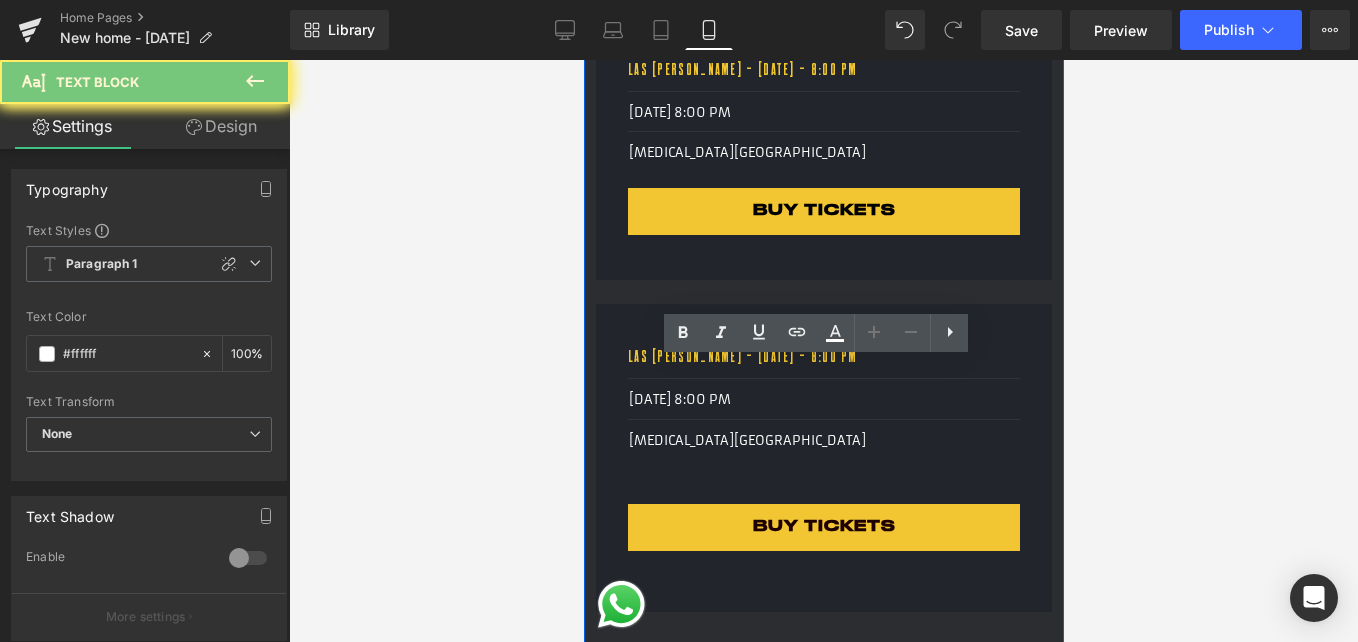 click on "[DATE] 8:00 PM" at bounding box center [824, 400] 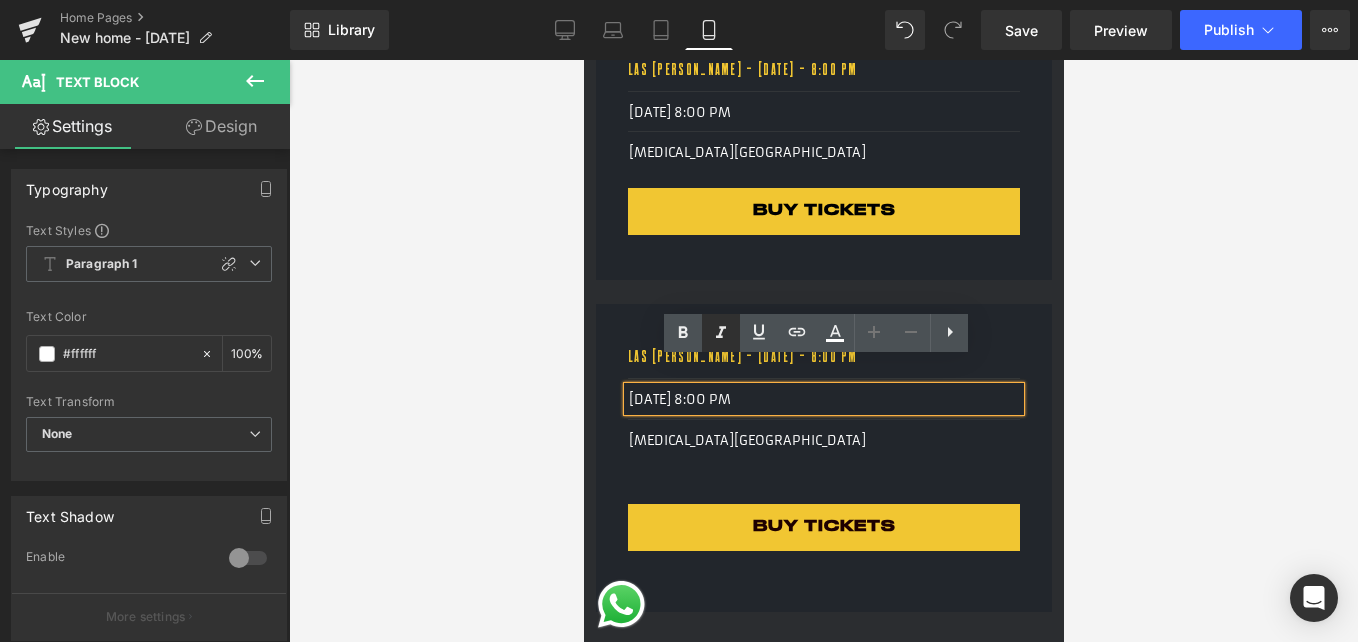 copy on "[DATE] 8:00 PM" 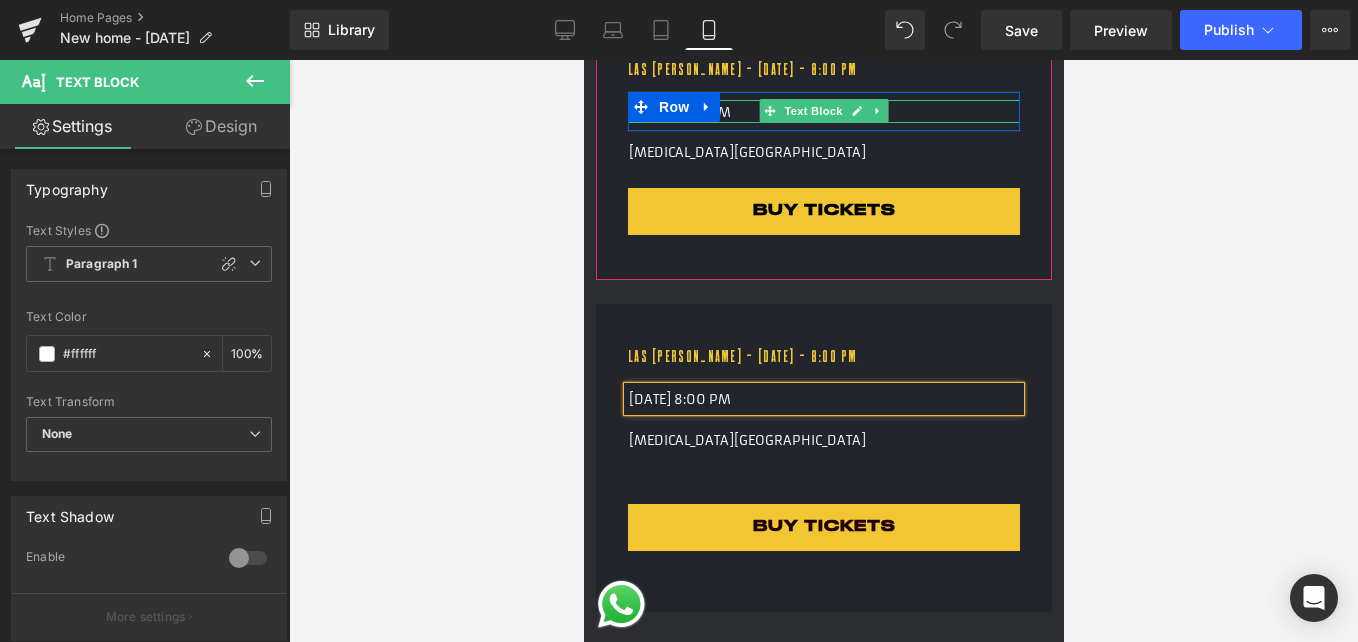 click on "[DATE] 8:00 PM" at bounding box center (824, 113) 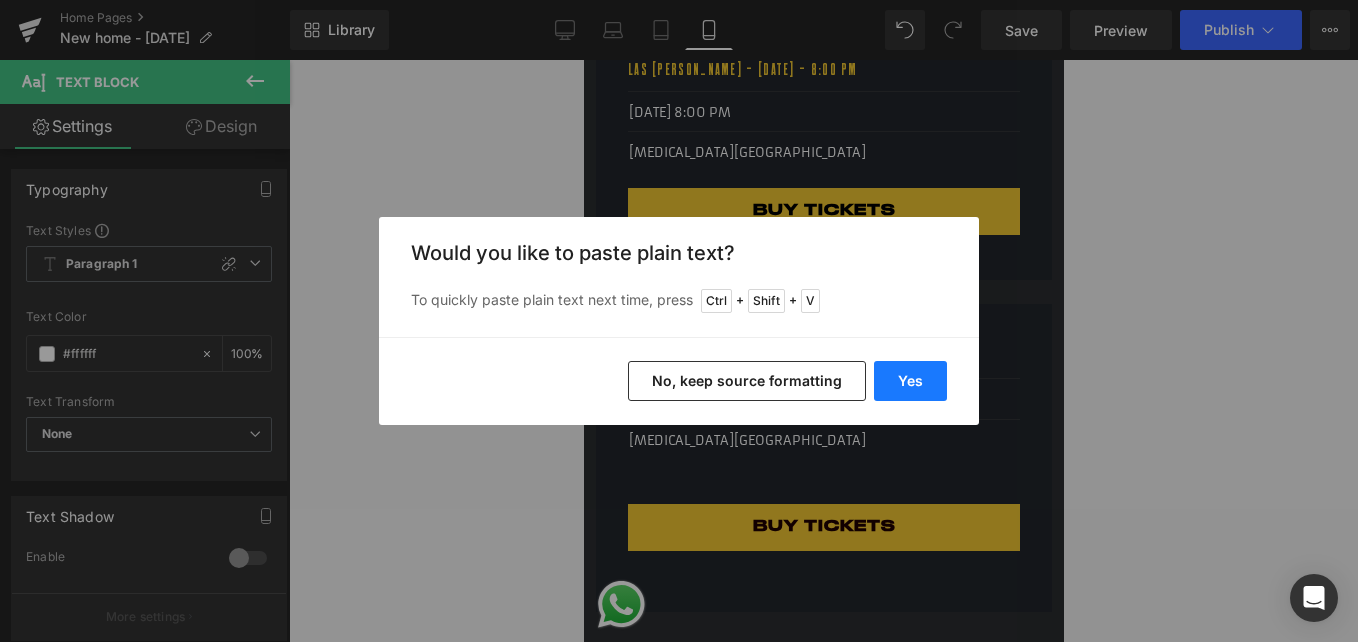 click on "Yes" at bounding box center (910, 381) 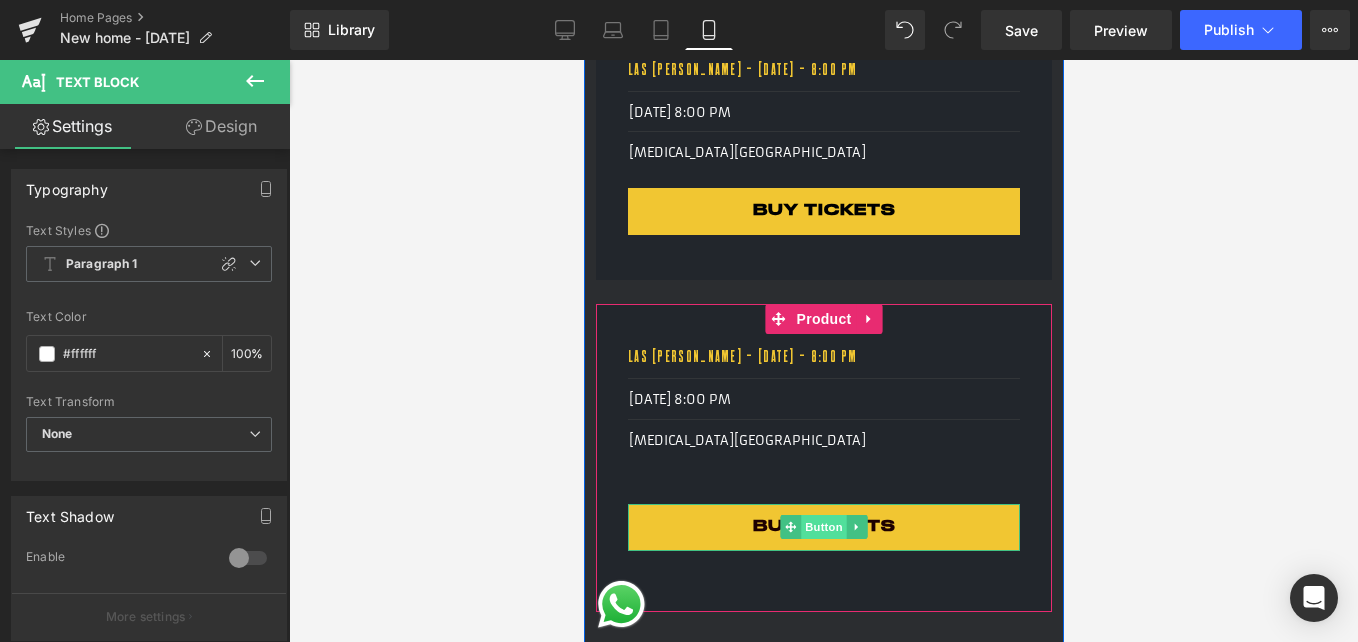click on "Button" at bounding box center [823, 527] 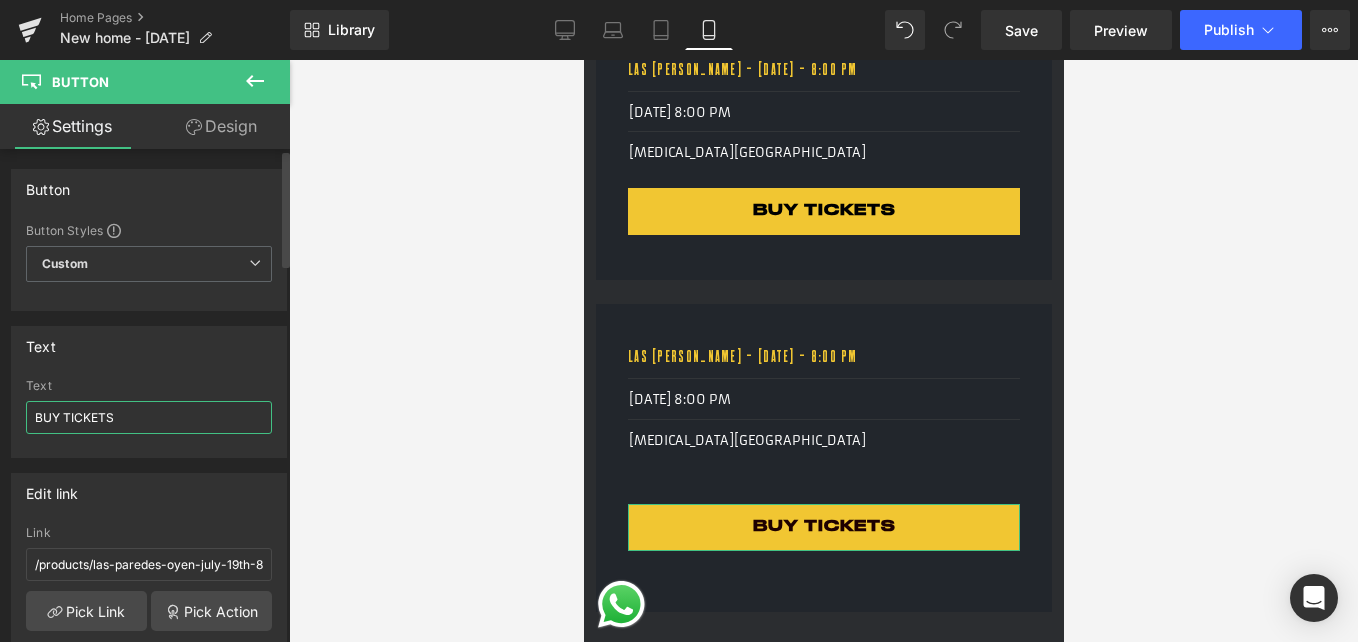 click on "BUY TICKETS" at bounding box center (149, 417) 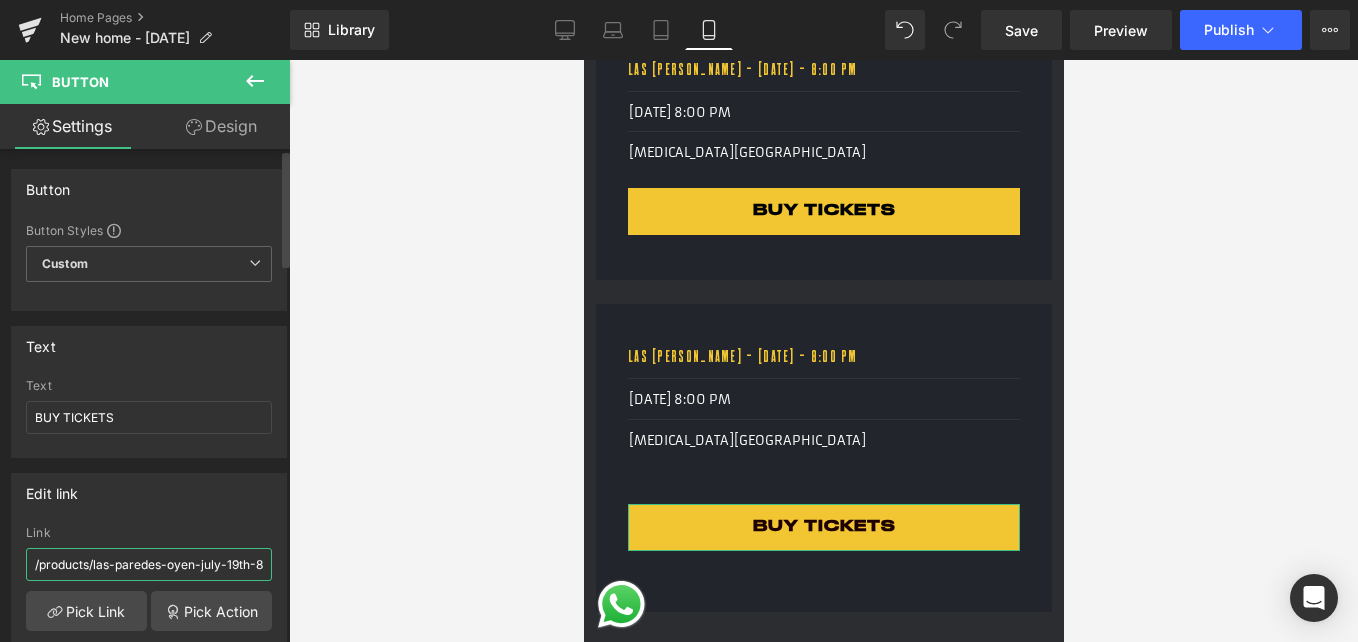 click on "/products/las-paredes-oyen-july-19th-8-00-pm" at bounding box center (149, 564) 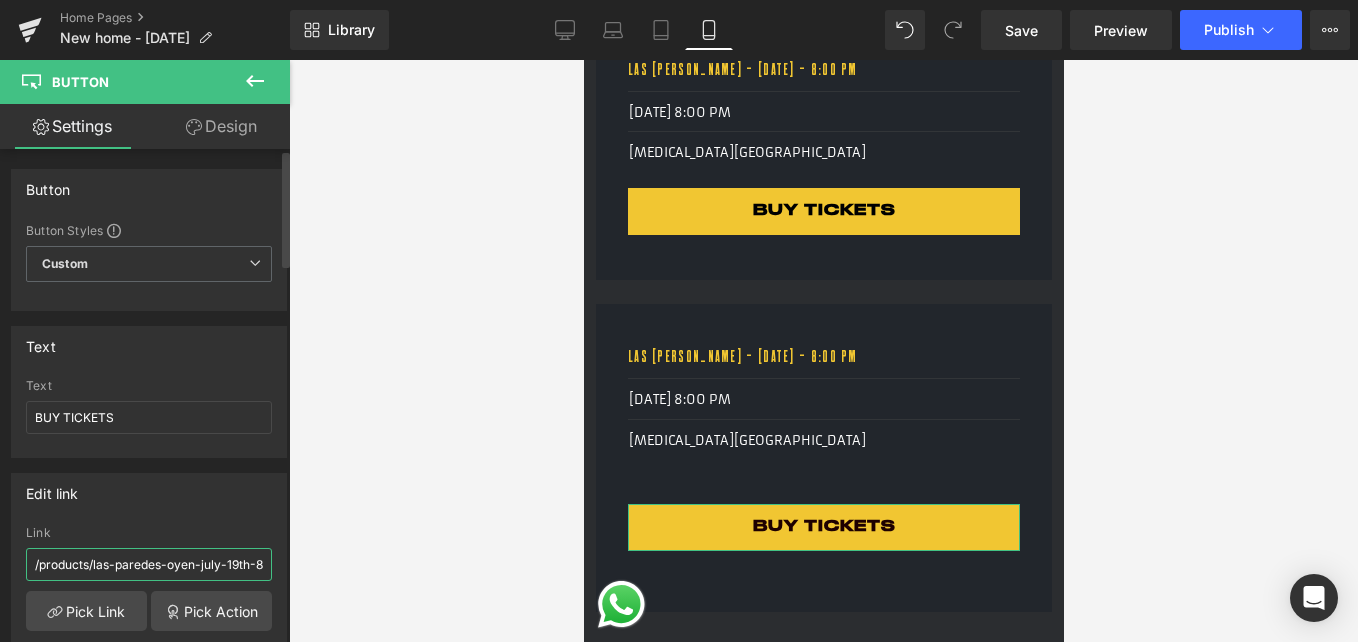 click on "/products/las-paredes-oyen-july-19th-8-00-pm" at bounding box center [149, 564] 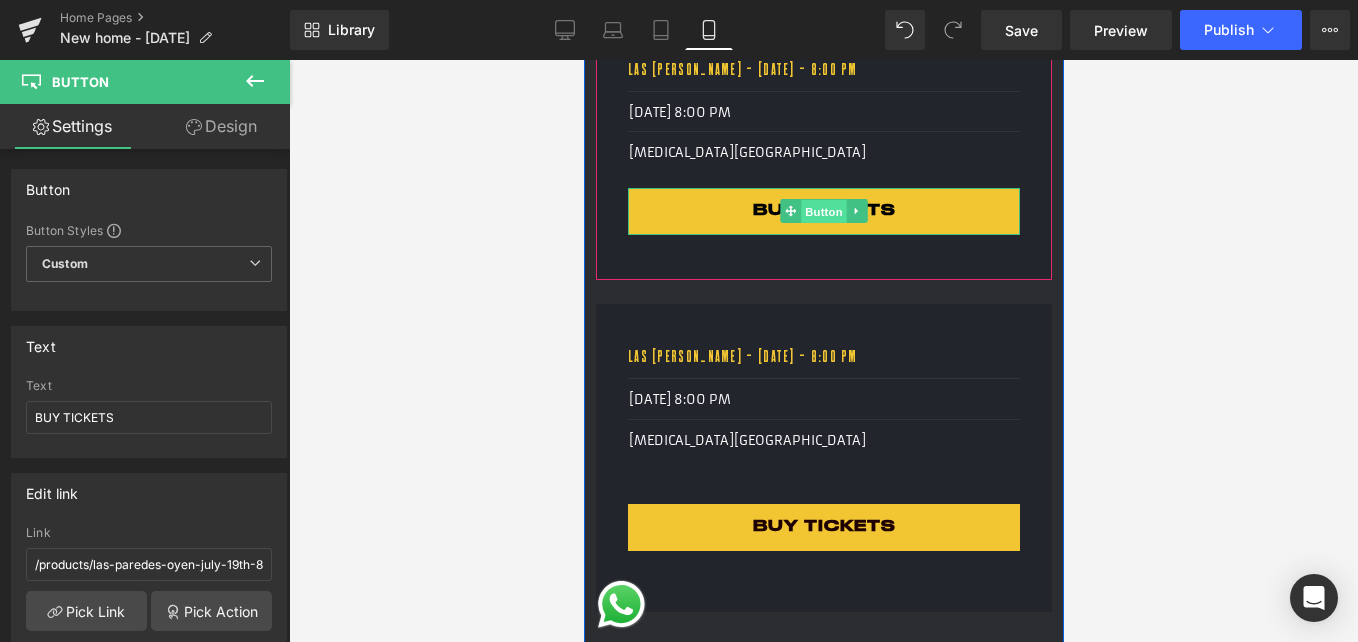click on "Button" at bounding box center (823, 212) 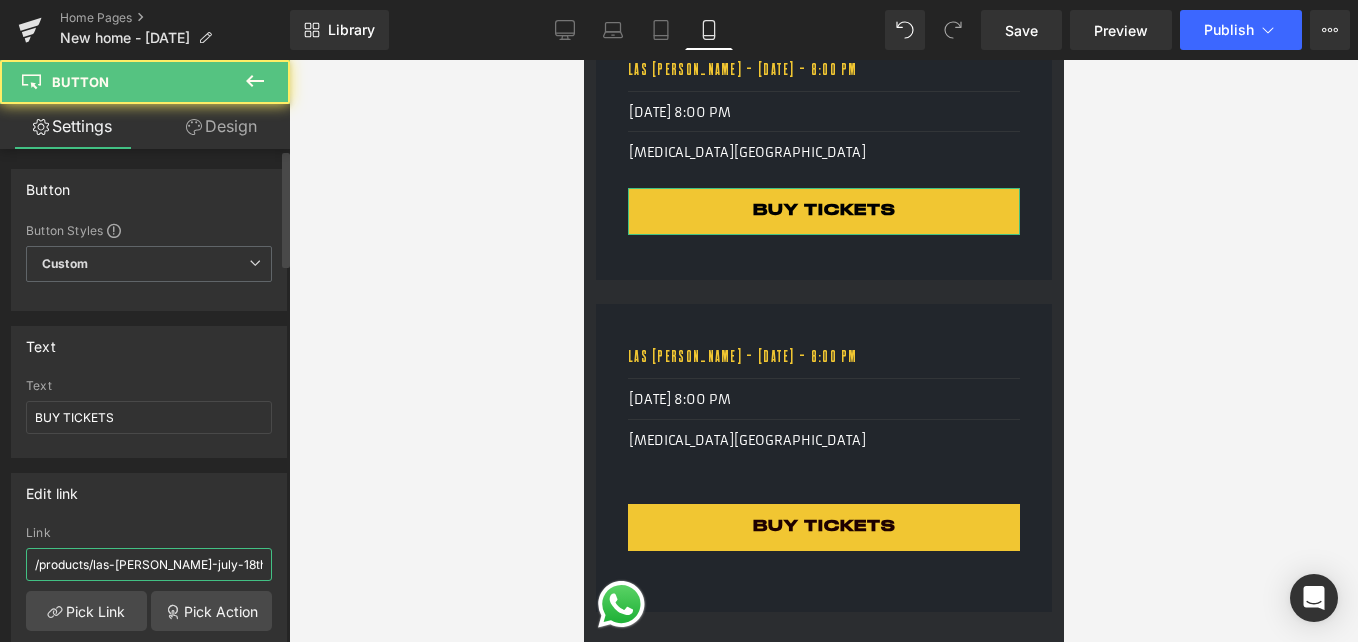 click on "/products/las-[PERSON_NAME]-july-18th-8-00-pm" at bounding box center (149, 564) 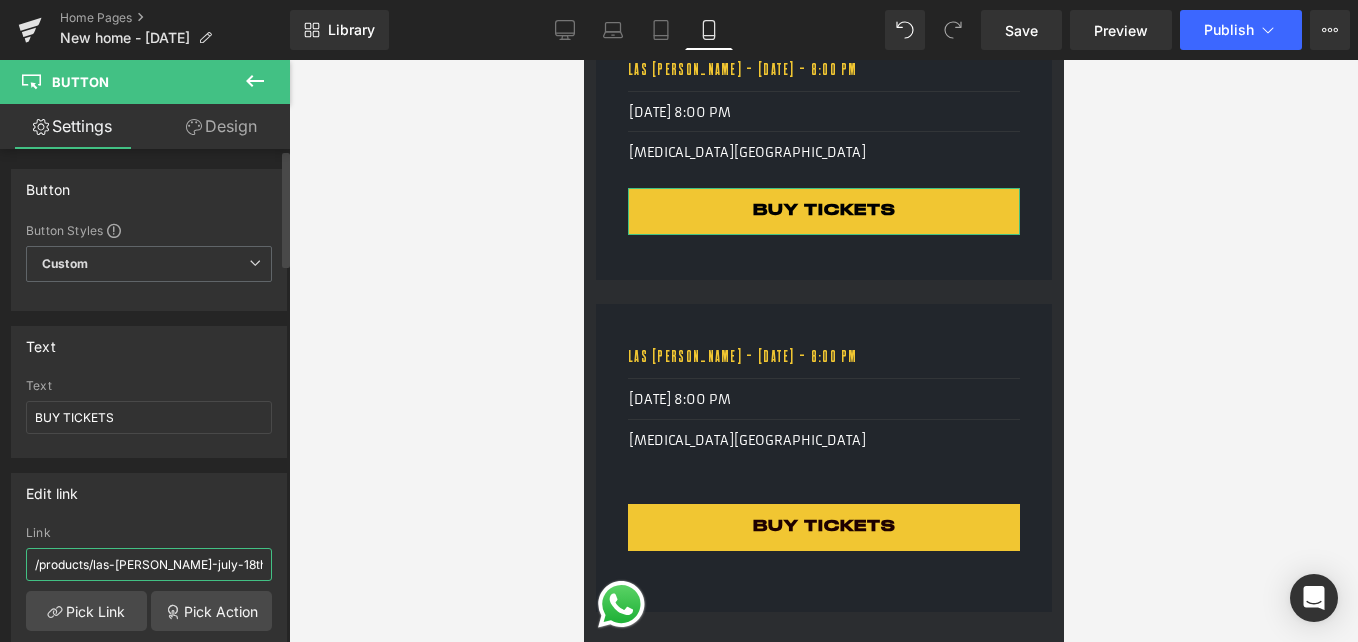 click on "/products/las-[PERSON_NAME]-july-18th-8-00-pm" at bounding box center [149, 564] 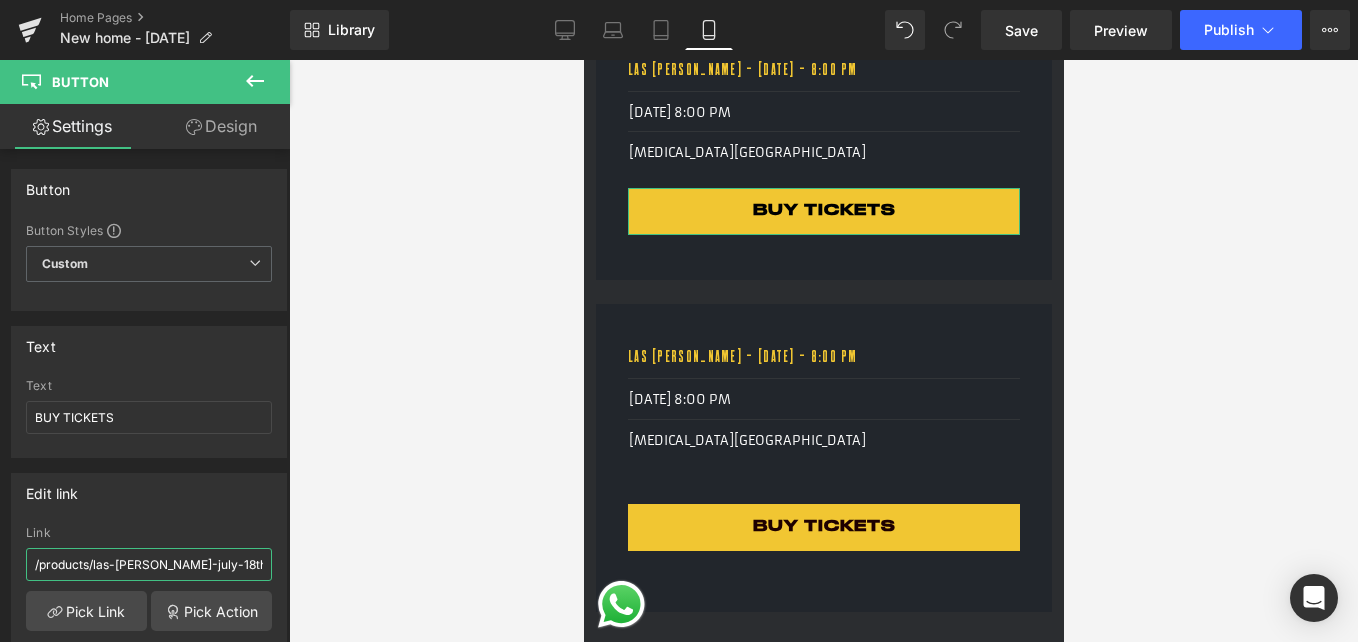 paste on "9" 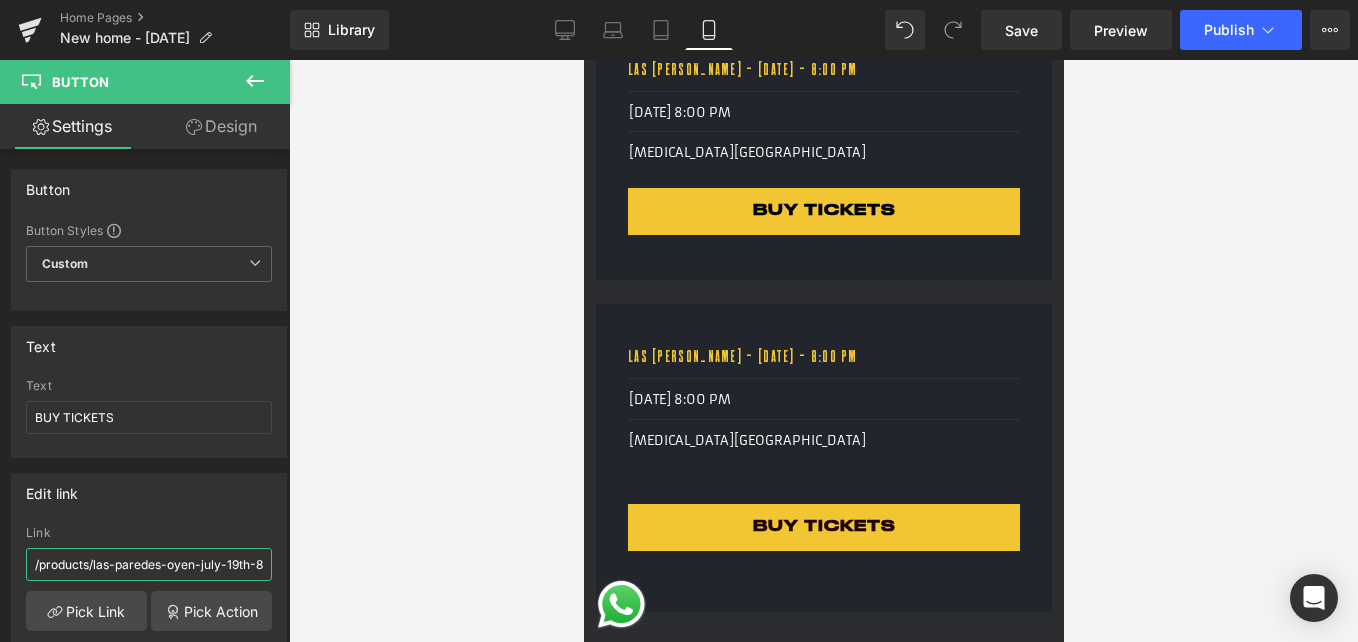 scroll, scrollTop: 0, scrollLeft: 50, axis: horizontal 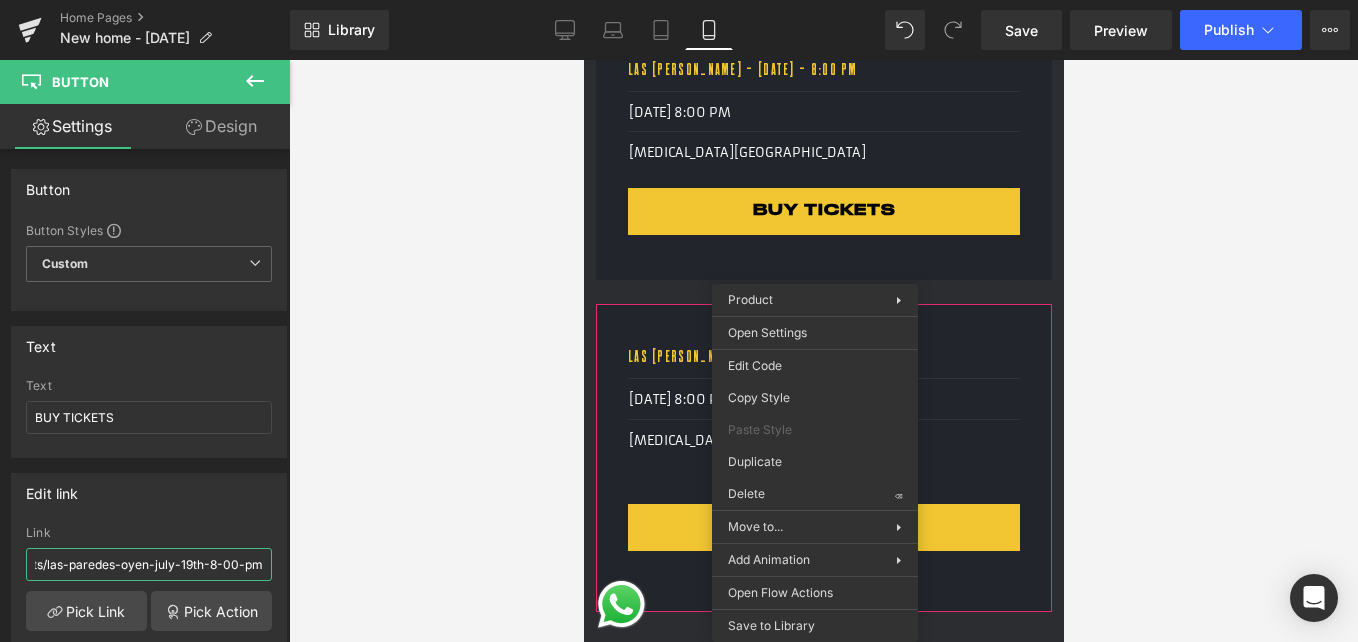 drag, startPoint x: 1352, startPoint y: 552, endPoint x: 772, endPoint y: 475, distance: 585.08887 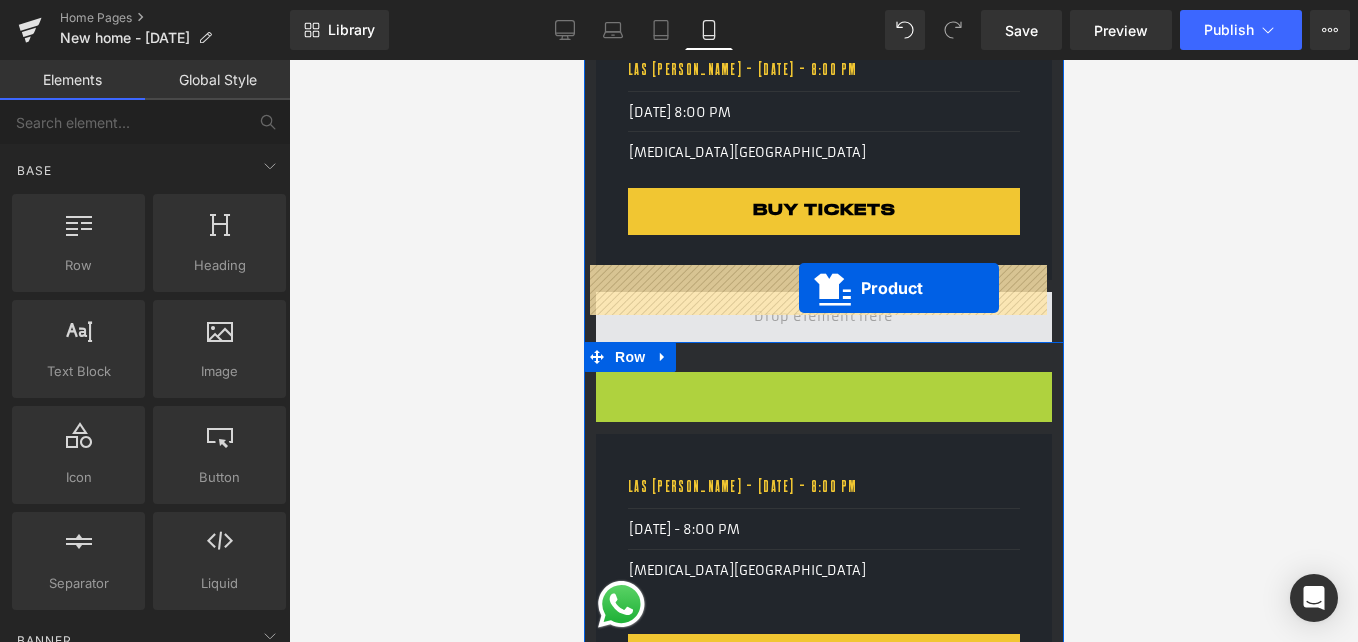 drag, startPoint x: 803, startPoint y: 363, endPoint x: 798, endPoint y: 288, distance: 75.16648 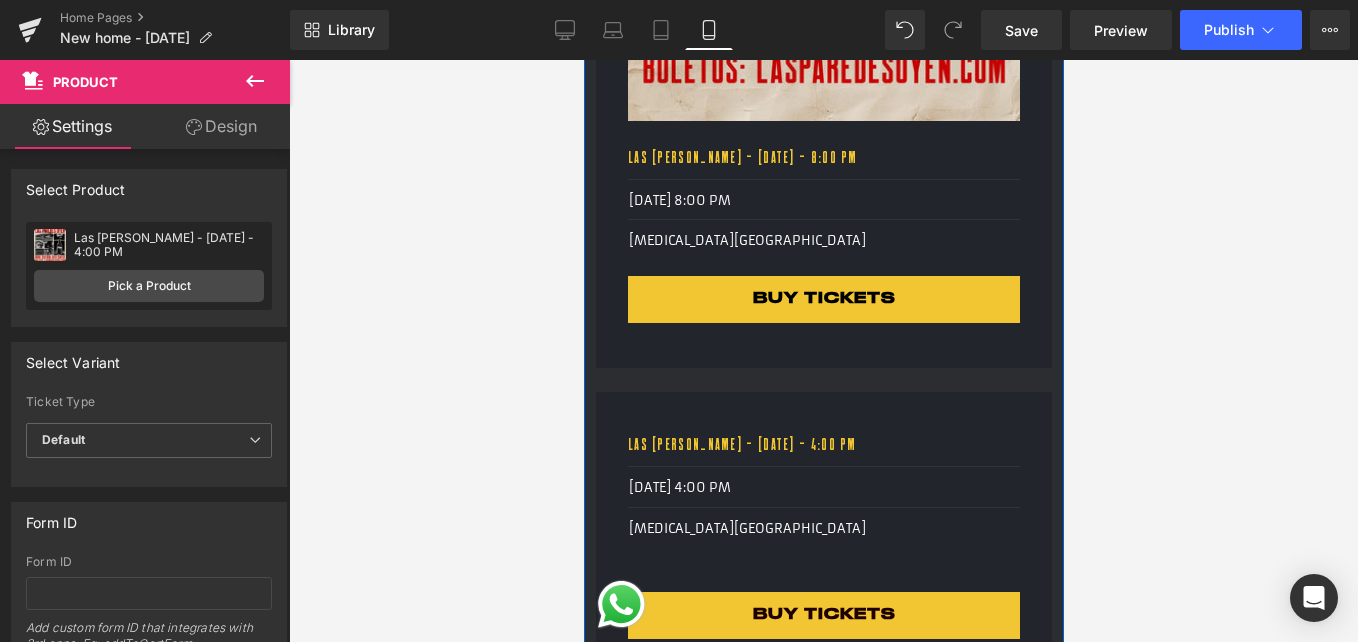 scroll, scrollTop: 1900, scrollLeft: 0, axis: vertical 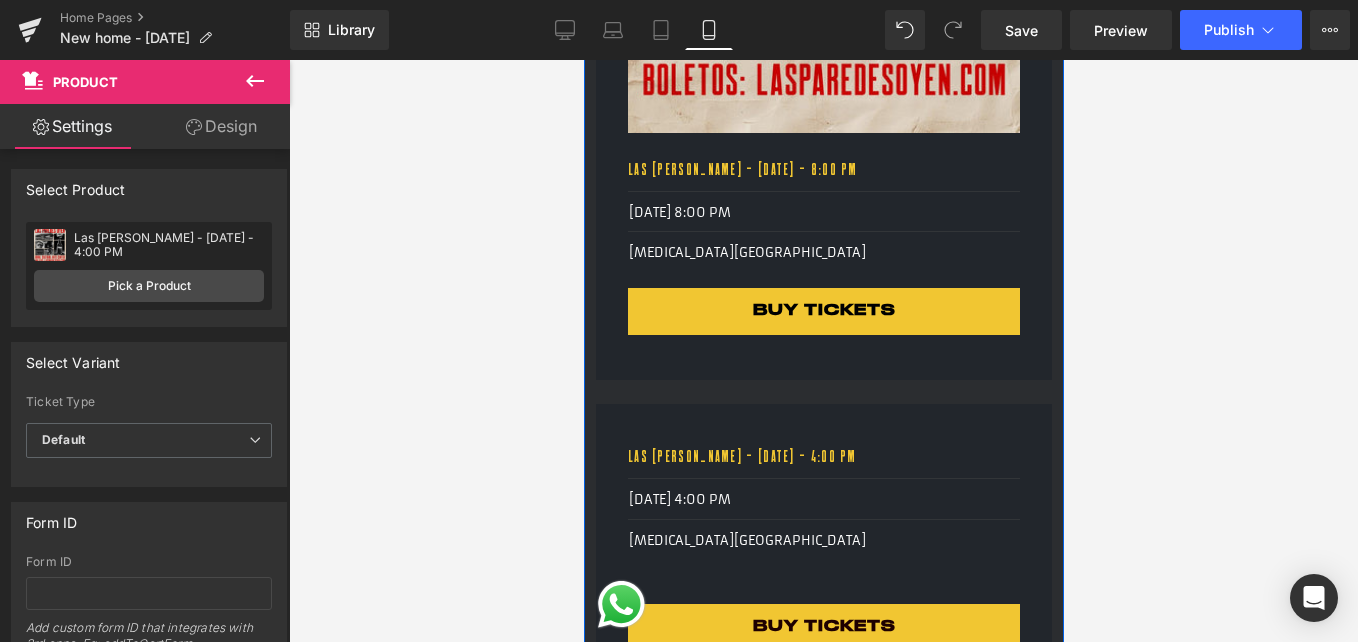 click on "BUY TICKETS Button" at bounding box center [823, 311] 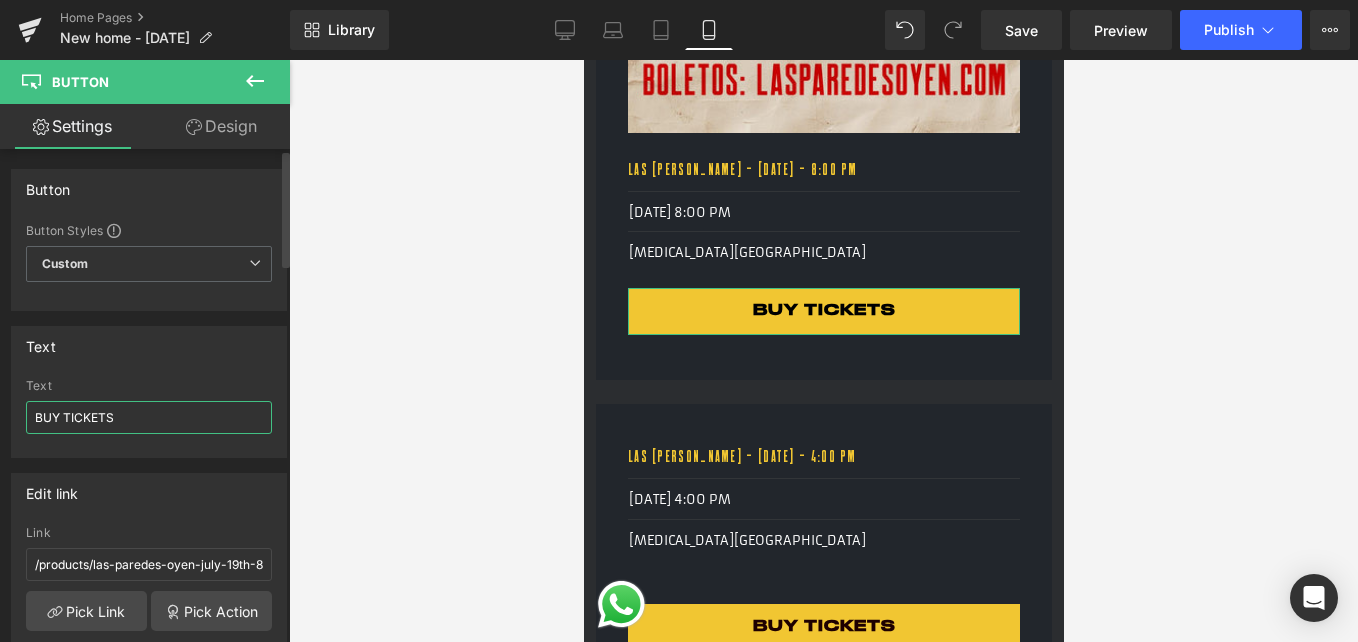 click on "BUY TICKETS" at bounding box center [149, 417] 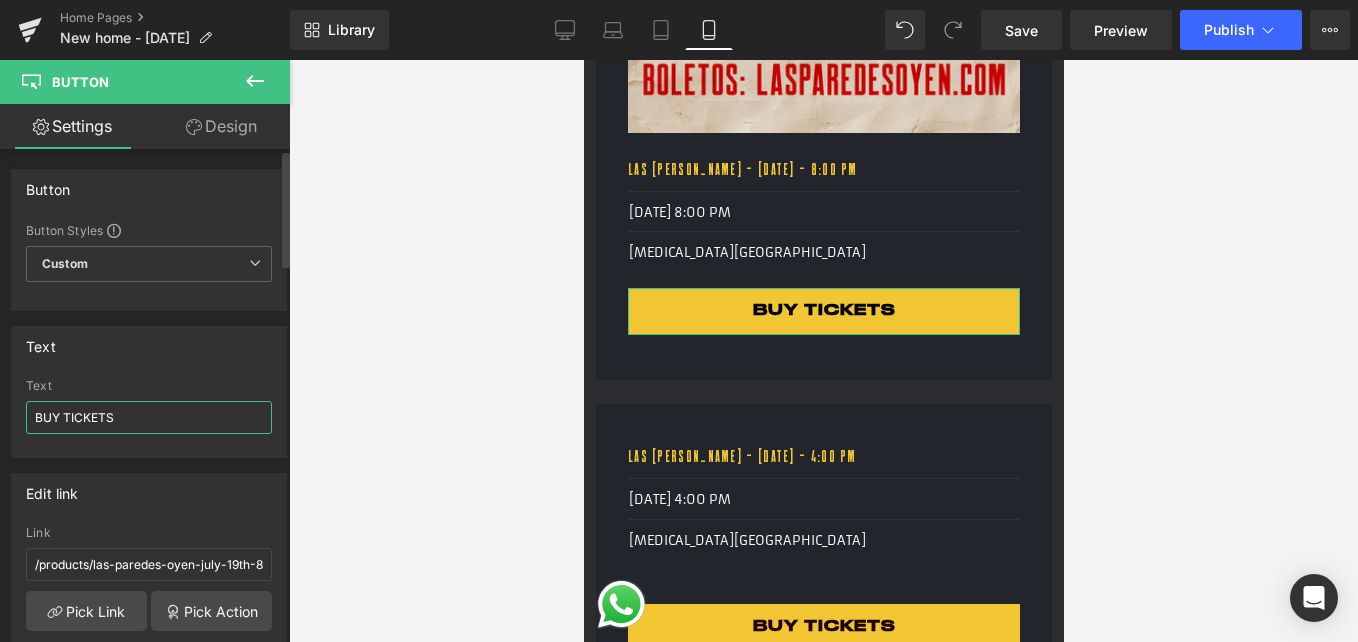 click on "BUY TICKETS" at bounding box center [149, 417] 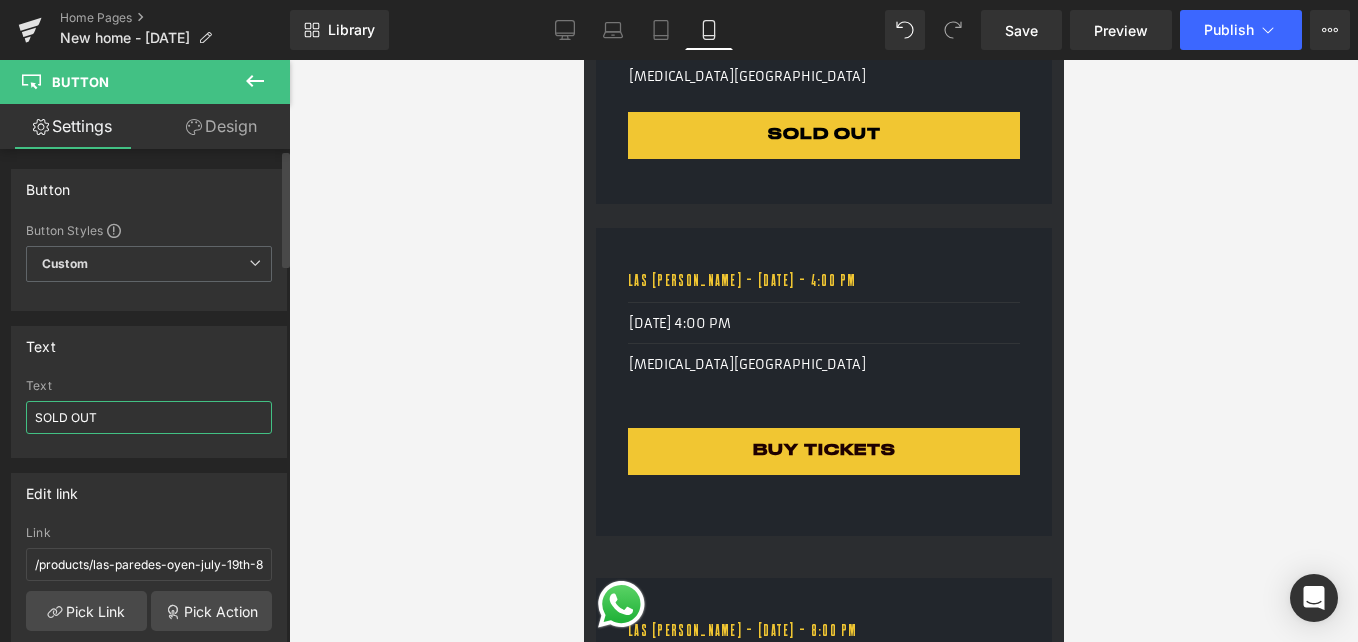 scroll, scrollTop: 2000, scrollLeft: 0, axis: vertical 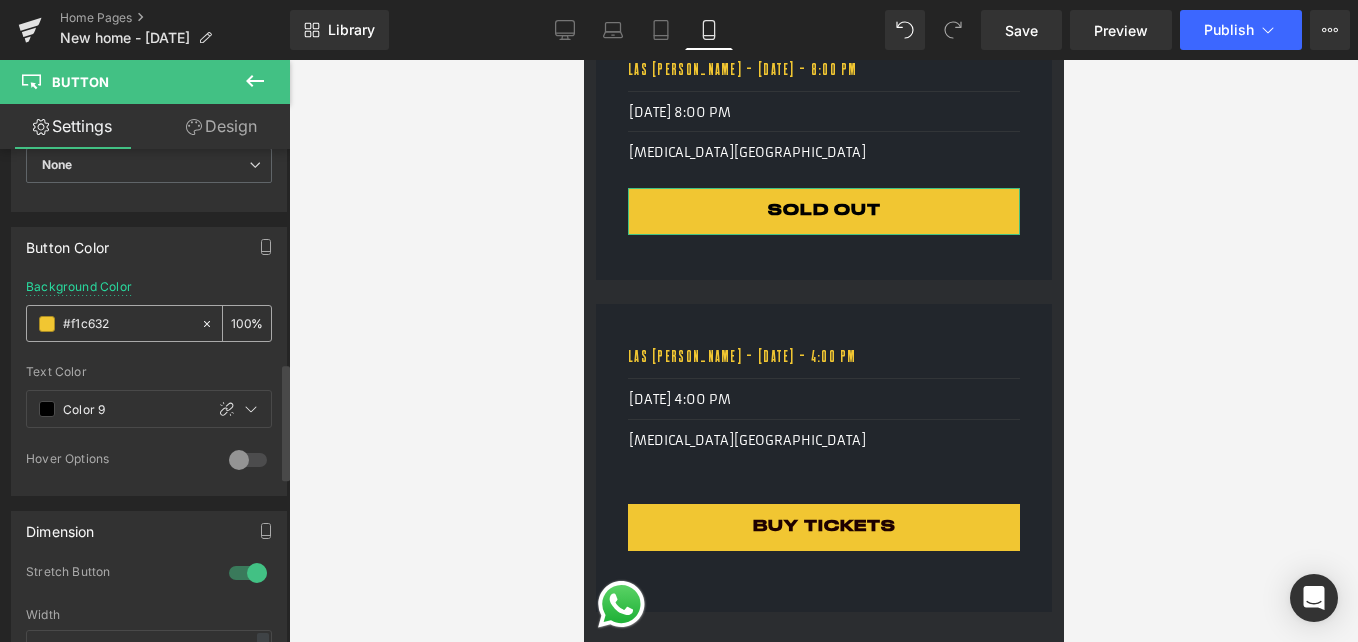 type on "SOLD OUT" 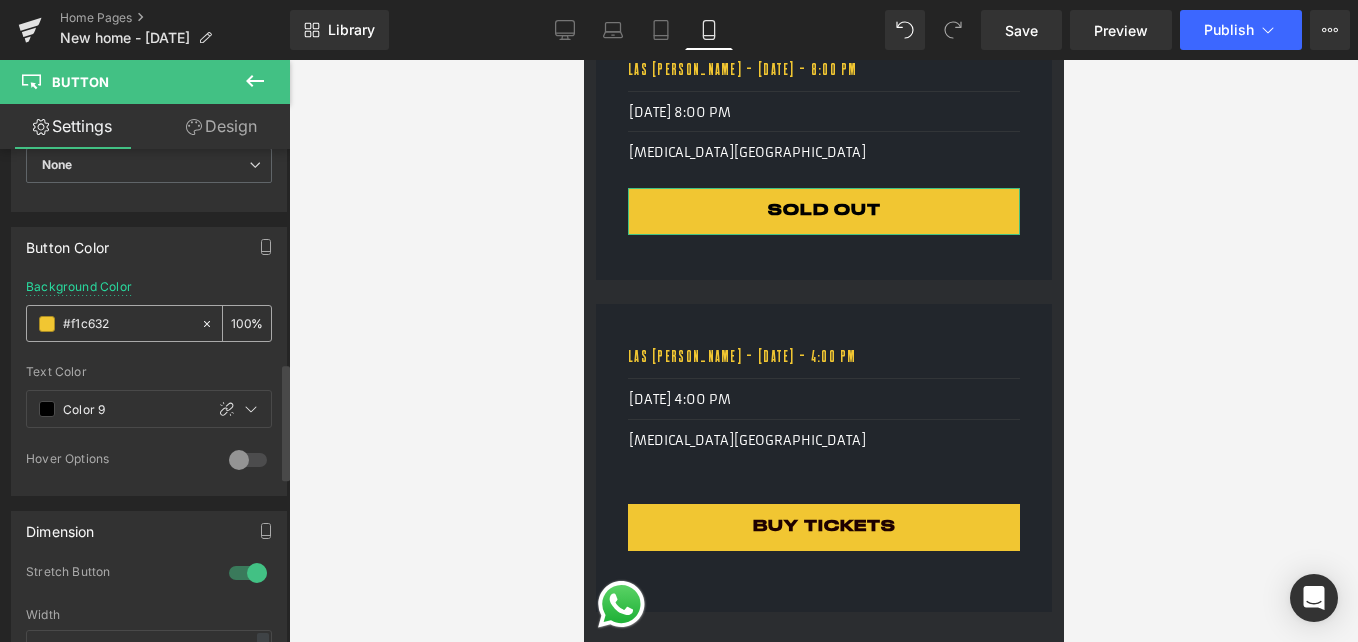click at bounding box center [47, 324] 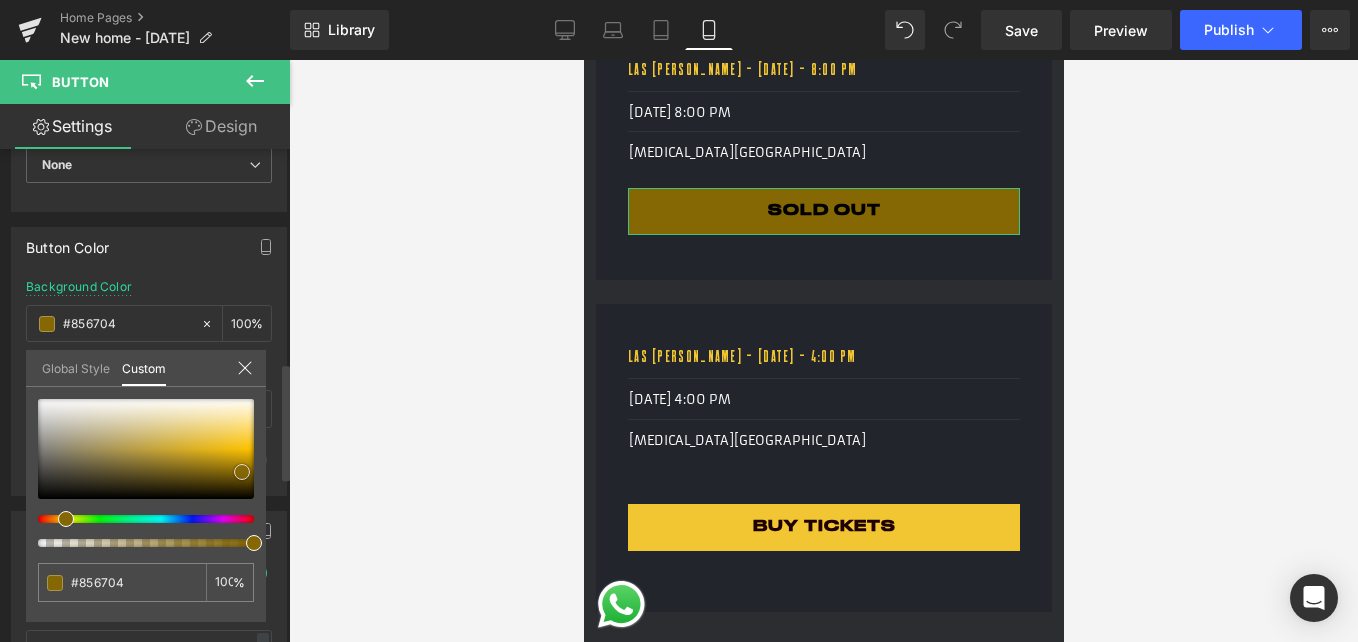 drag, startPoint x: 228, startPoint y: 439, endPoint x: 244, endPoint y: 467, distance: 32.24903 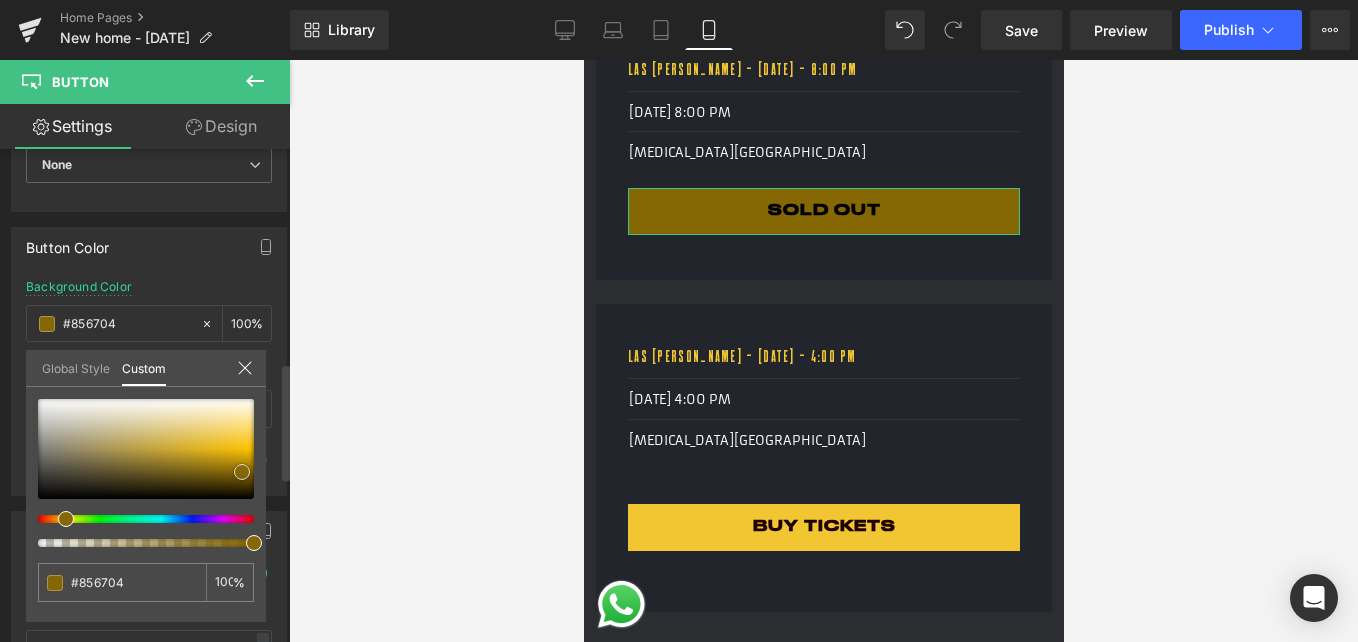 click at bounding box center (242, 472) 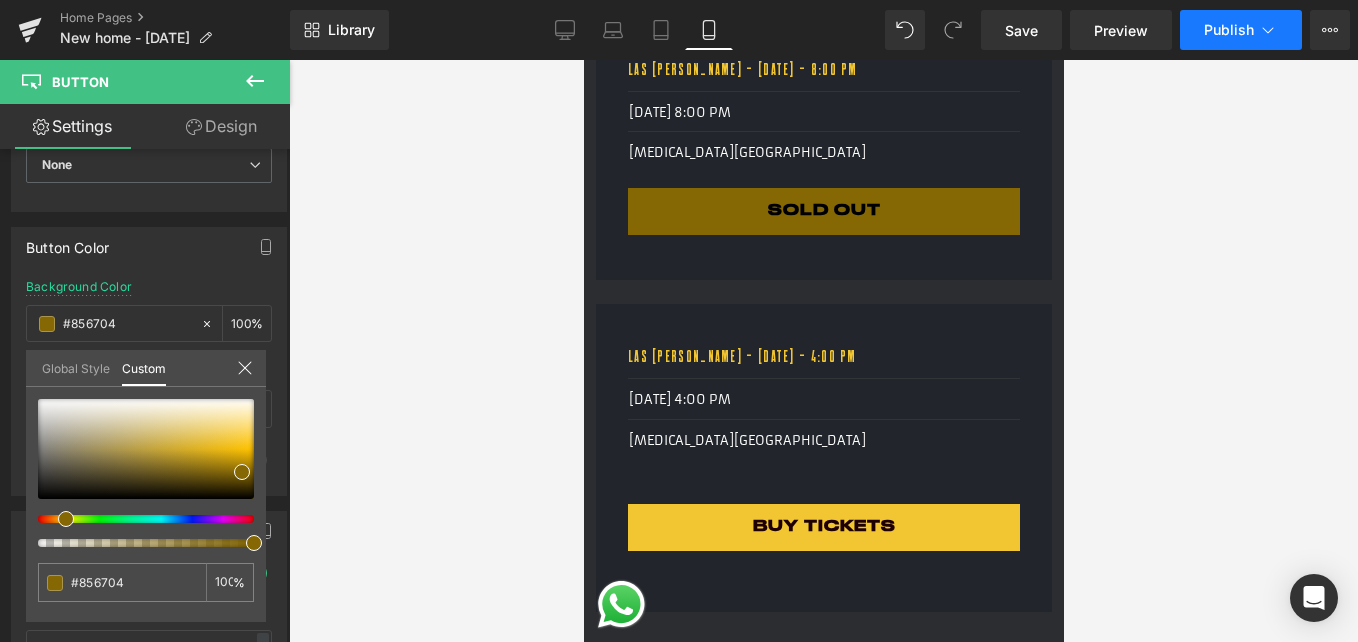click on "Publish" at bounding box center (1229, 30) 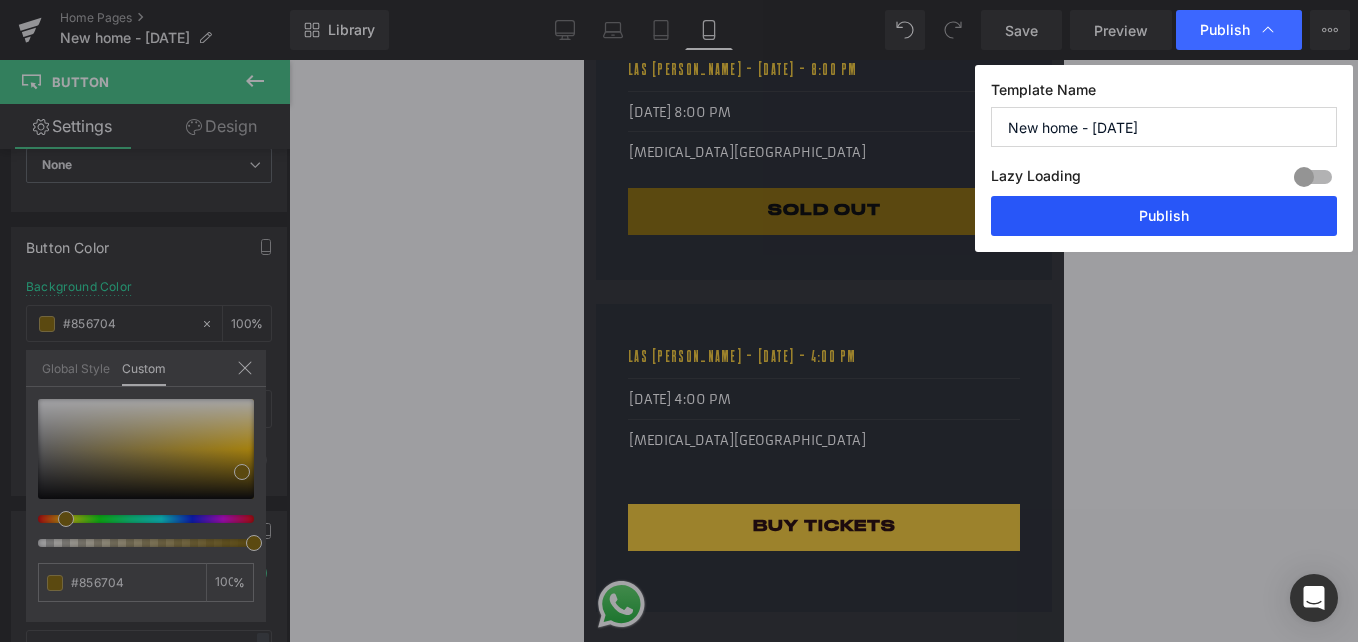 click on "Publish" at bounding box center [1164, 216] 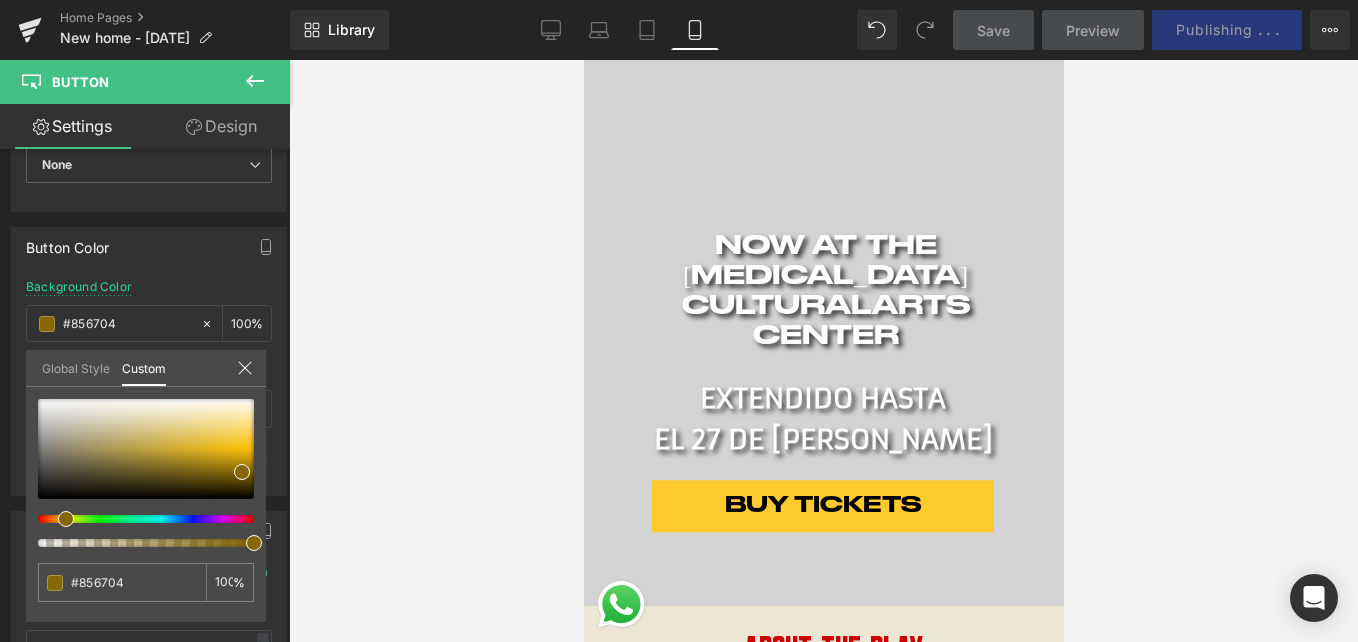 scroll, scrollTop: 200, scrollLeft: 0, axis: vertical 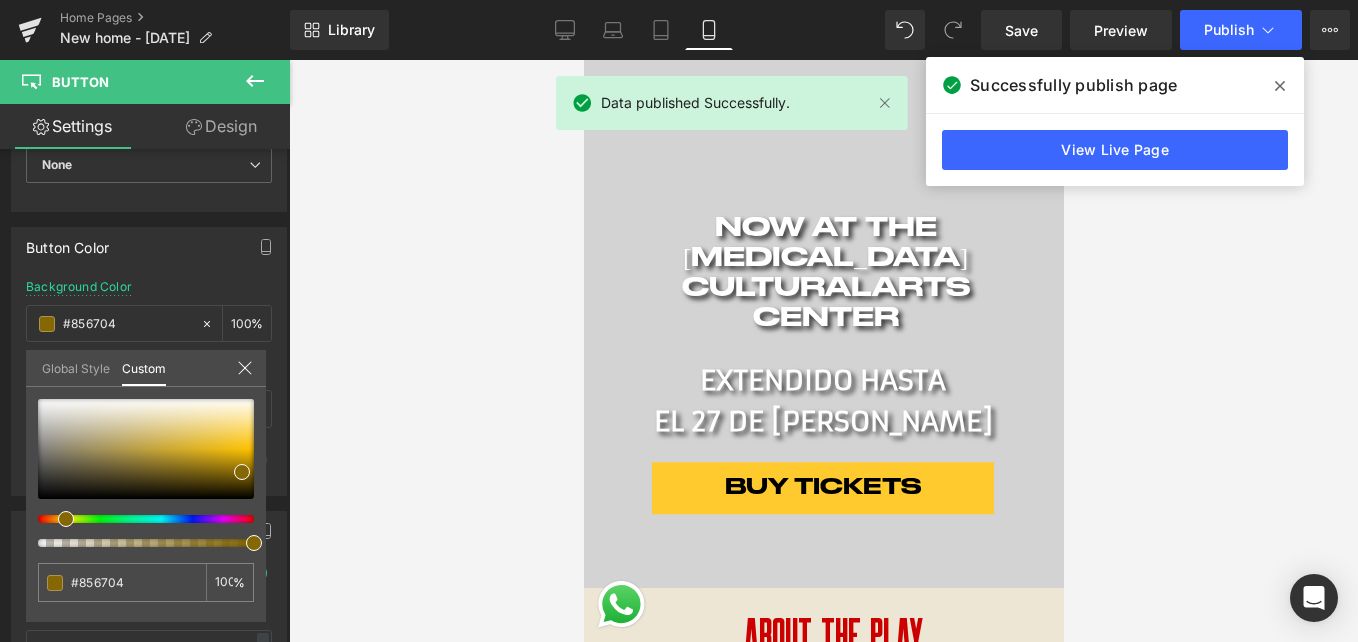click on "Skip to content
Home
[GEOGRAPHIC_DATA]
Trailer
Our Truth
Reviews & Press
Pay It Forward
Sponsors
Contact Us
Twitter
Facebook" at bounding box center (823, 3390) 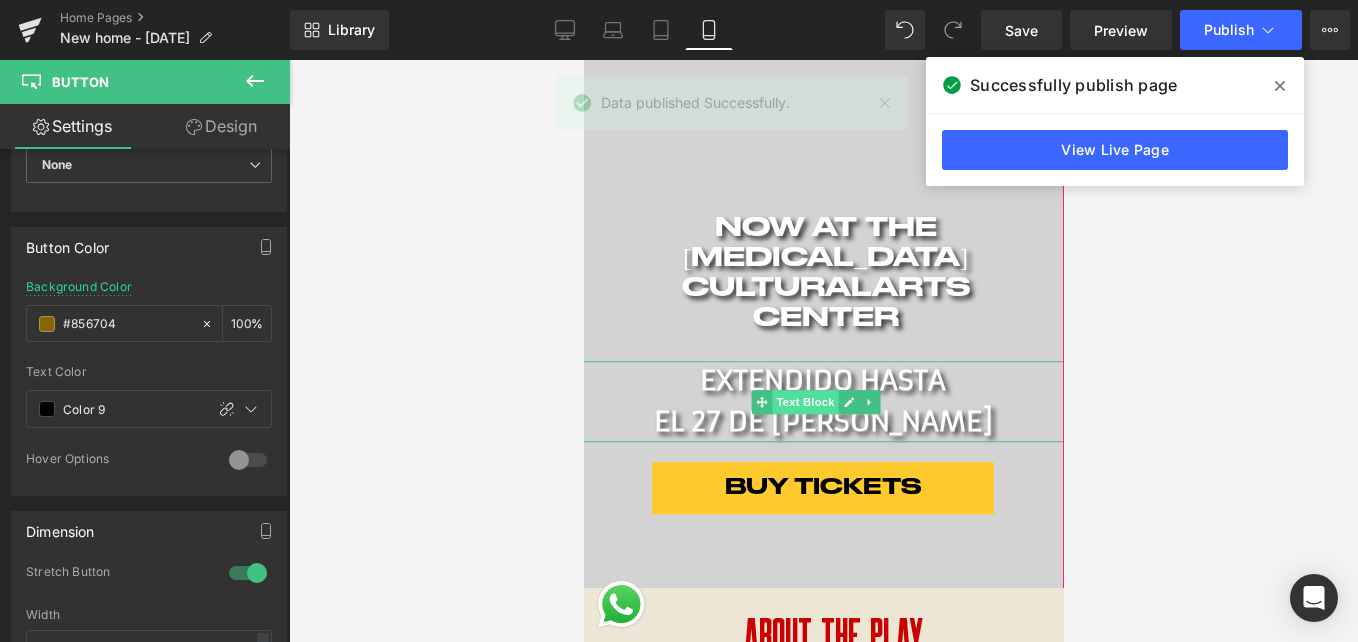 click on "Text Block" at bounding box center (804, 402) 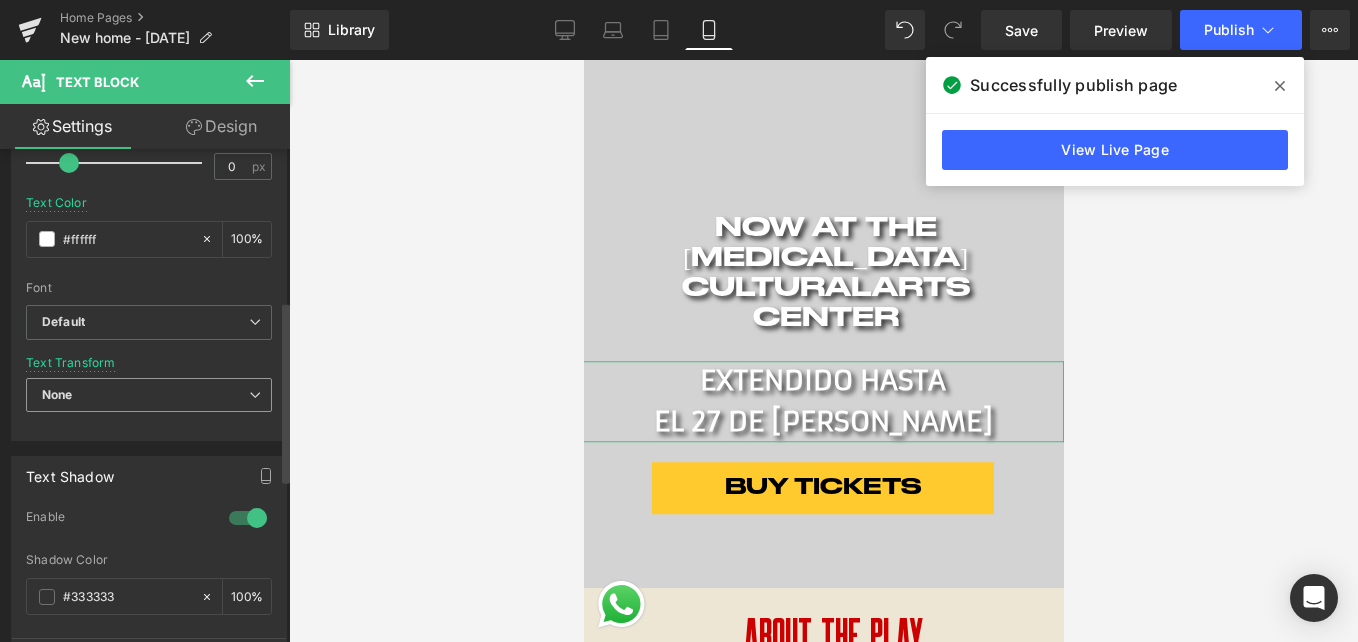 scroll, scrollTop: 500, scrollLeft: 0, axis: vertical 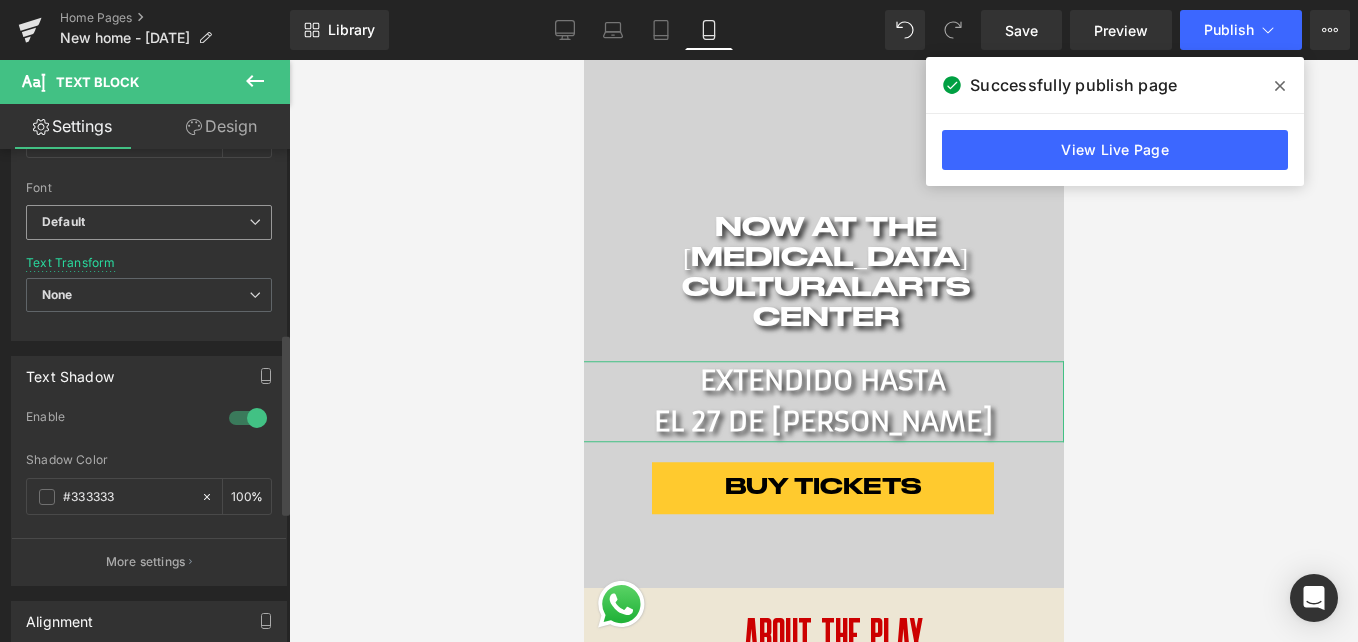 click on "Default" at bounding box center [149, 222] 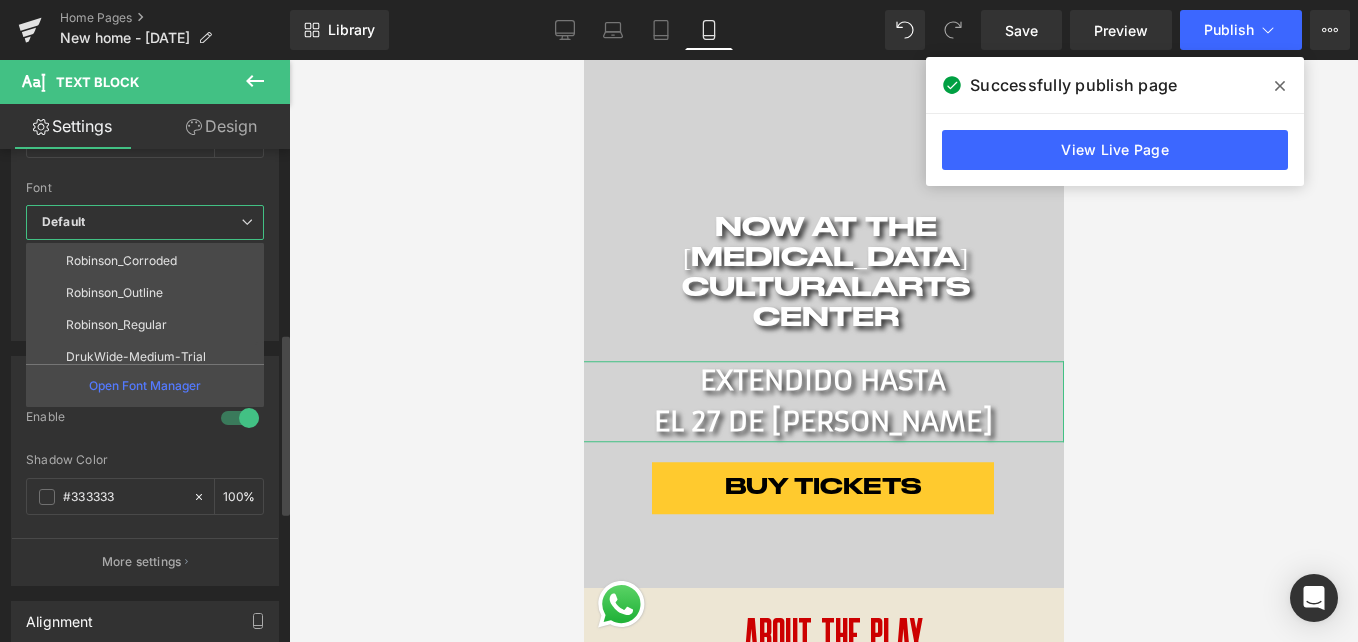 scroll, scrollTop: 296, scrollLeft: 0, axis: vertical 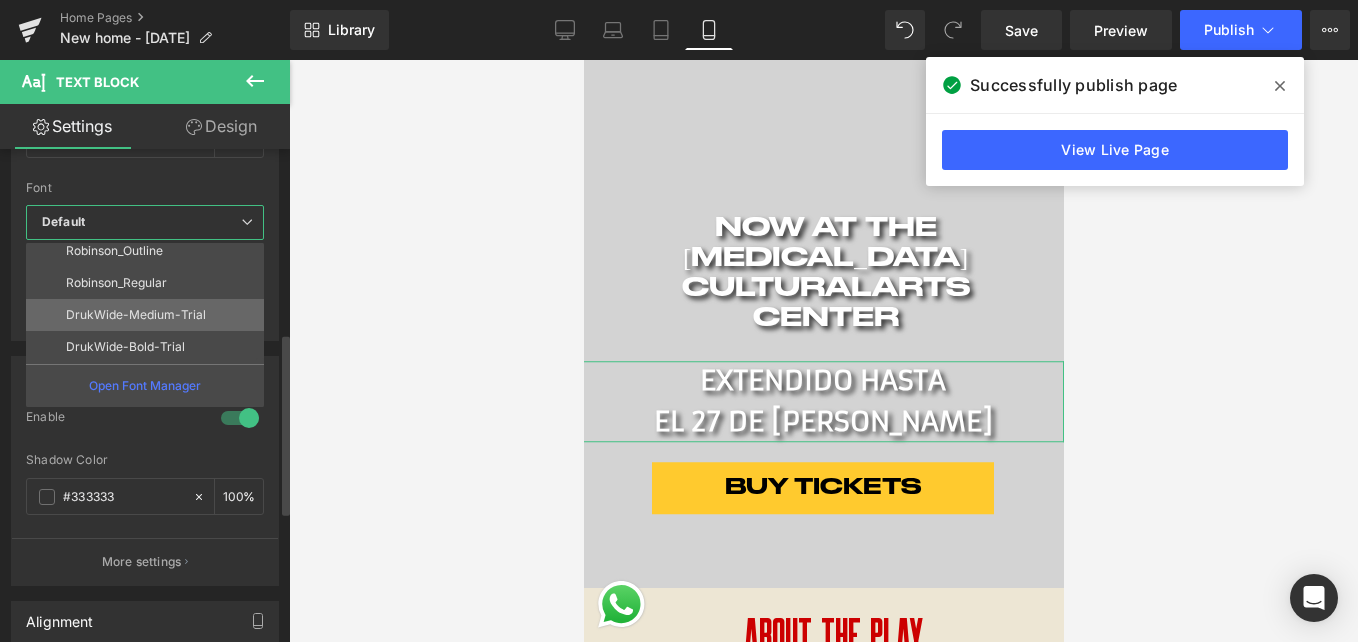 click on "DrukWide-Medium-Trial" at bounding box center (149, 315) 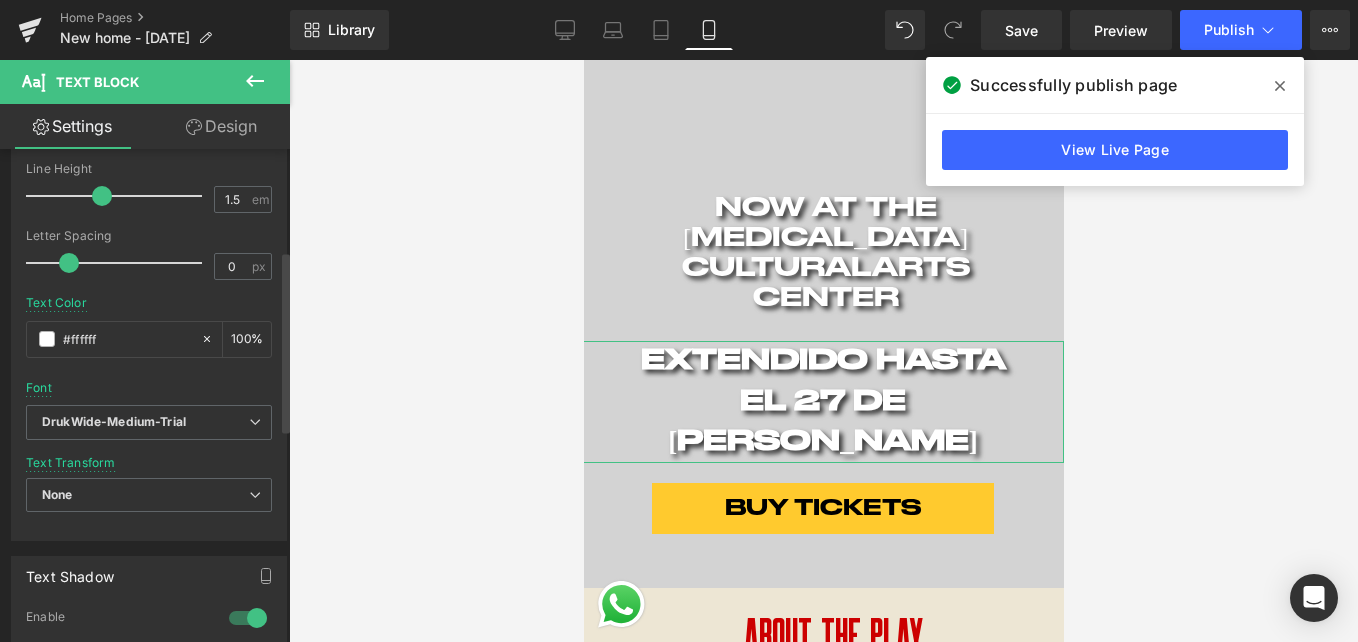 scroll, scrollTop: 200, scrollLeft: 0, axis: vertical 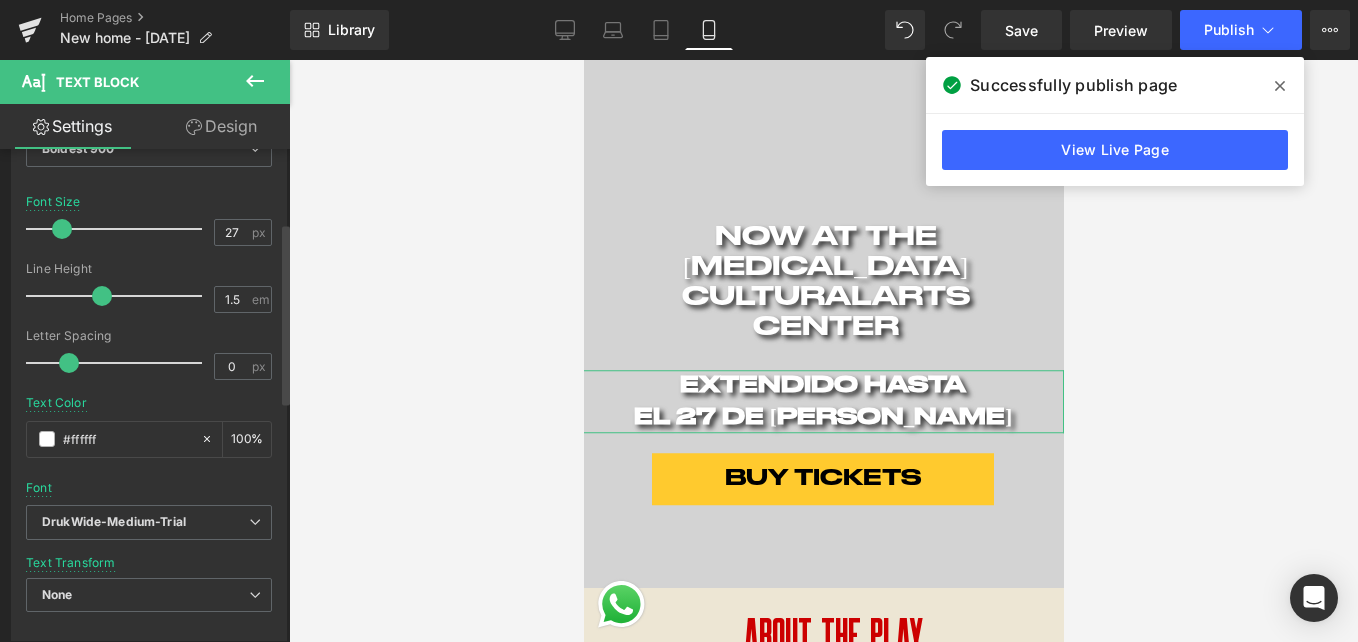 drag, startPoint x: 72, startPoint y: 232, endPoint x: 62, endPoint y: 231, distance: 10.049875 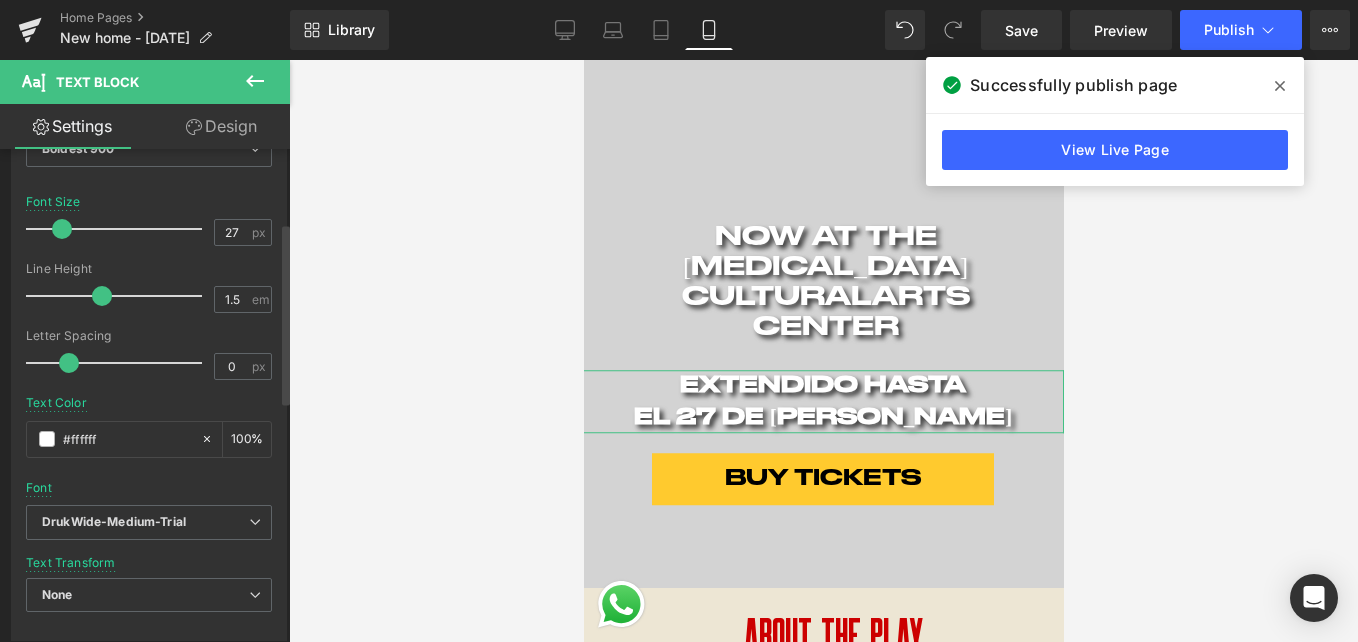 click at bounding box center (62, 229) 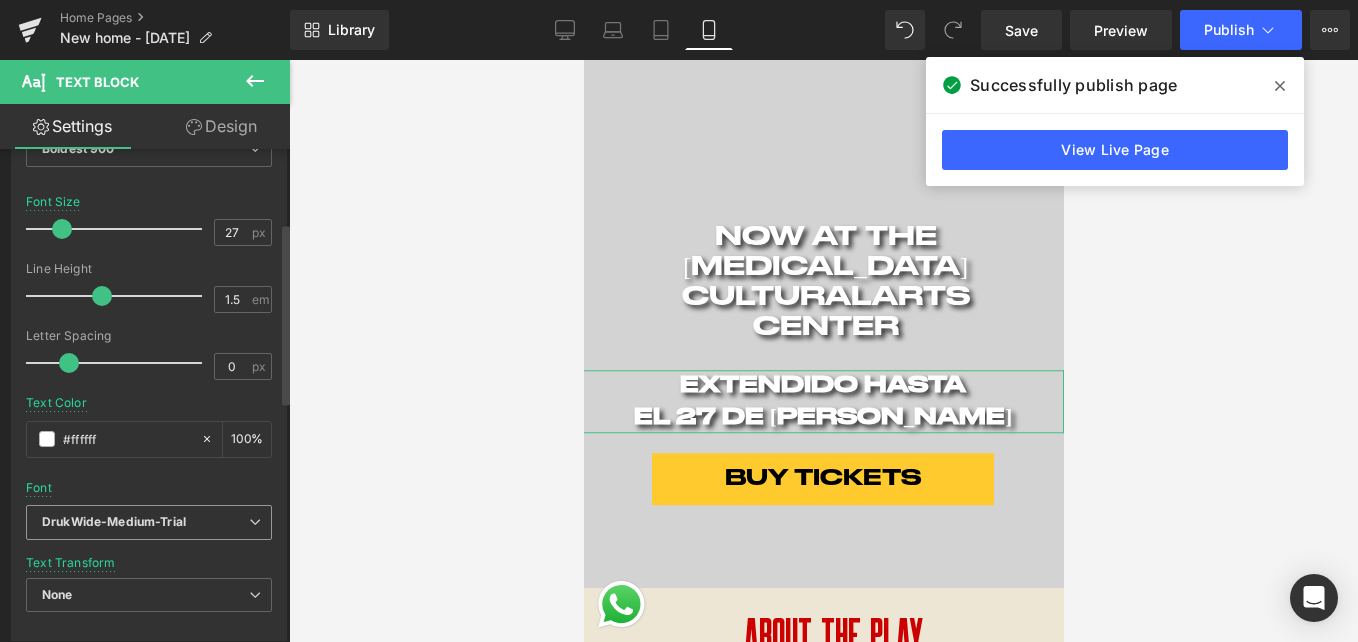 click on "DrukWide-Medium-Trial" at bounding box center [149, 522] 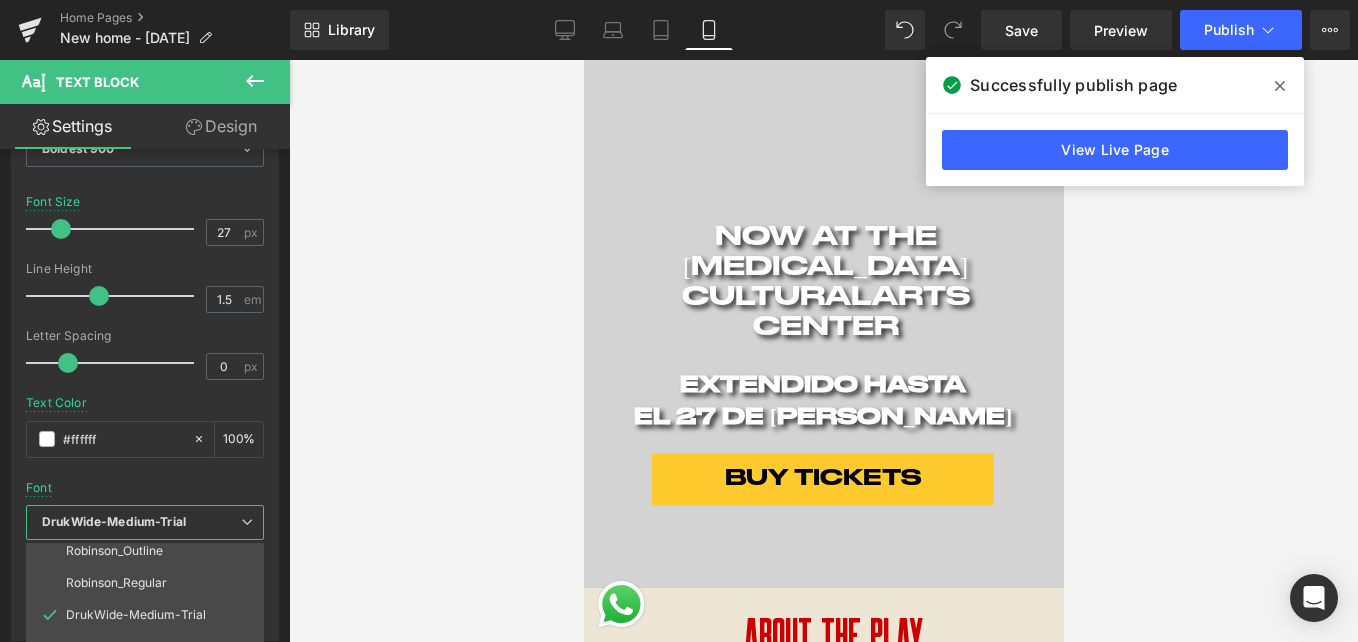 click on "Skip to content
Home
[GEOGRAPHIC_DATA]
Trailer
Our Truth
Reviews & Press
Pay It Forward
Sponsors
Contact Us
Twitter
Facebook" at bounding box center (823, 3390) 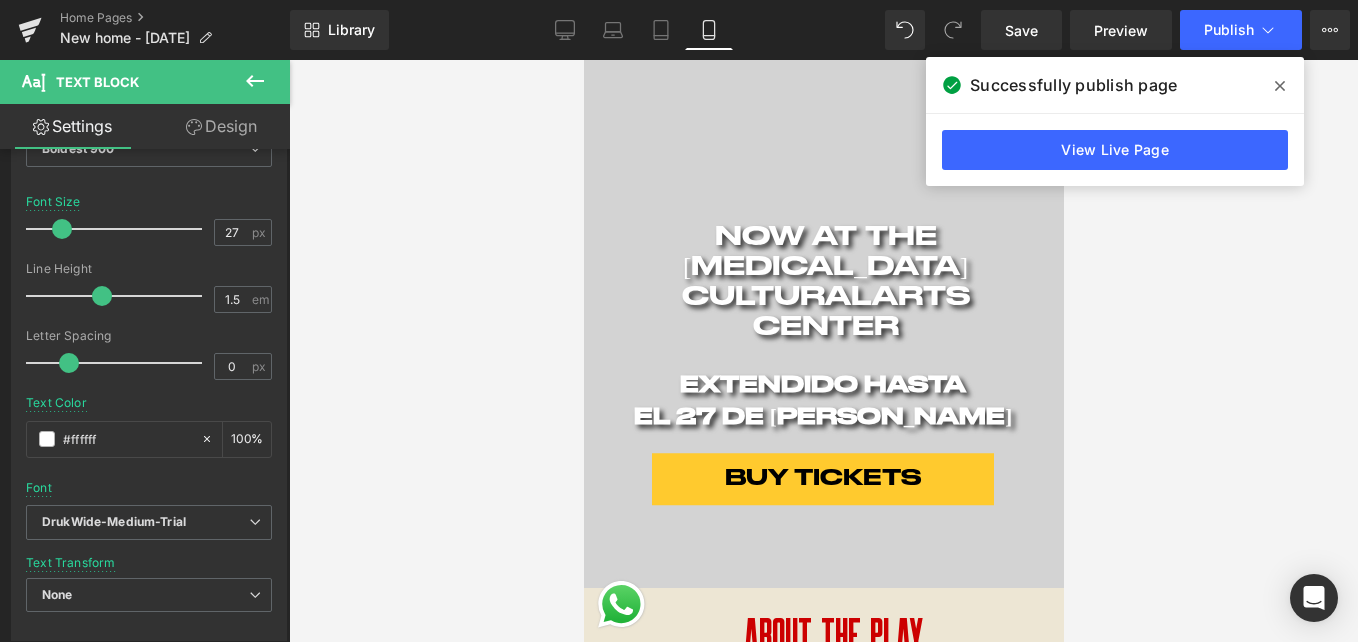 click on "EXTENDIDO HASTA" at bounding box center (822, 386) 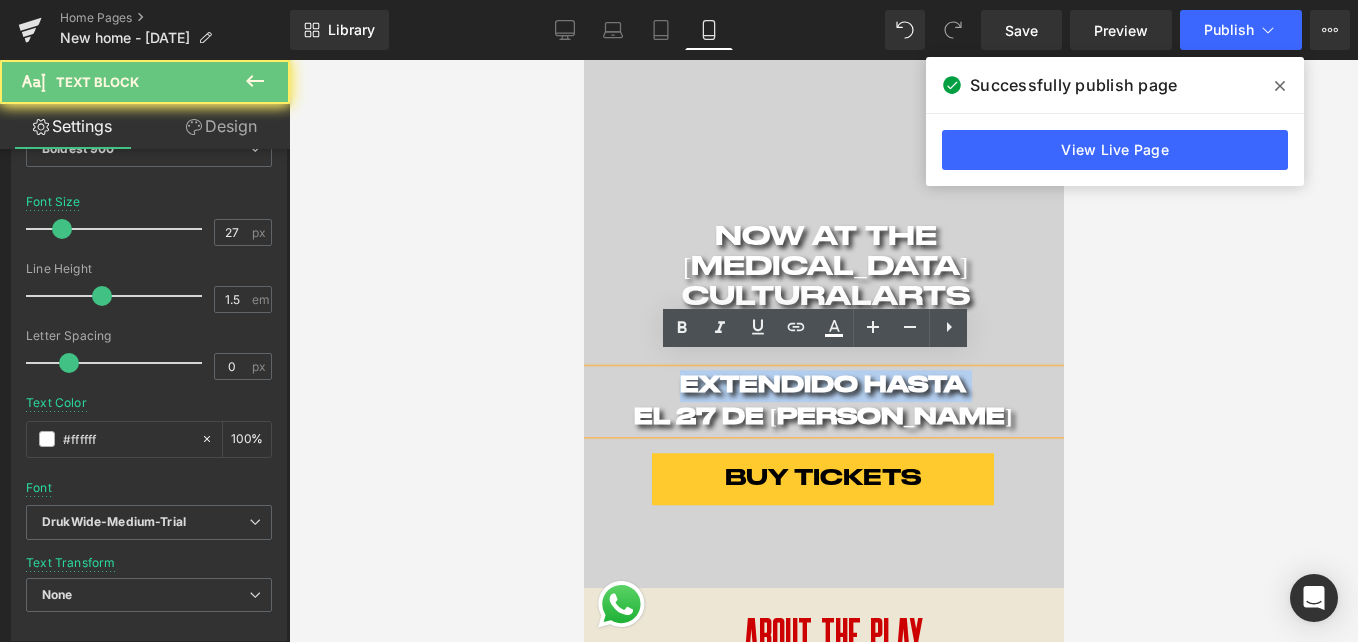 click on "EXTENDIDO HASTA" at bounding box center (822, 386) 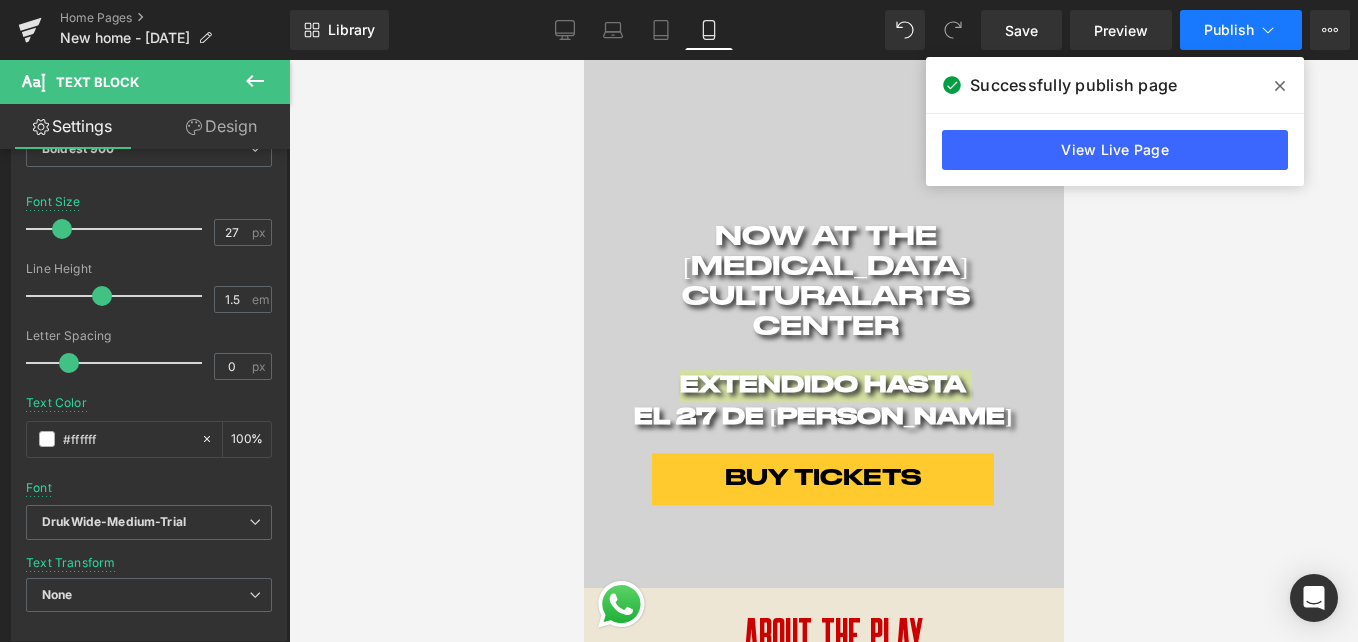 click 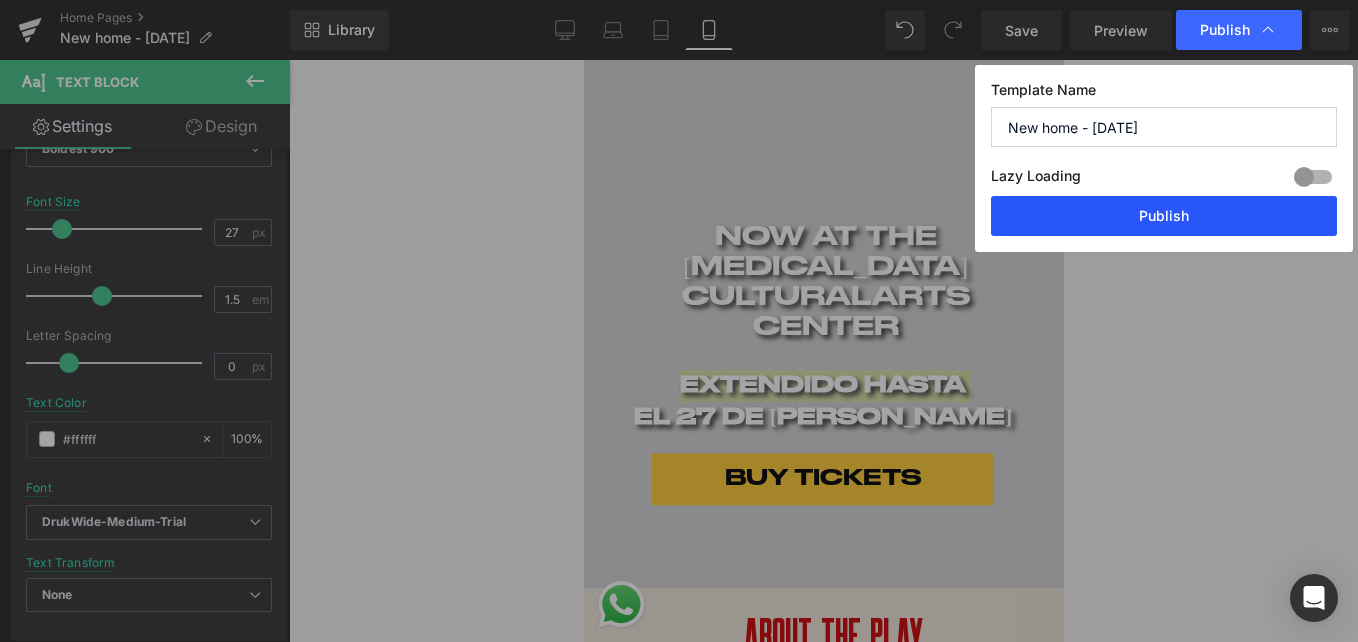 click on "Publish" at bounding box center (1164, 216) 